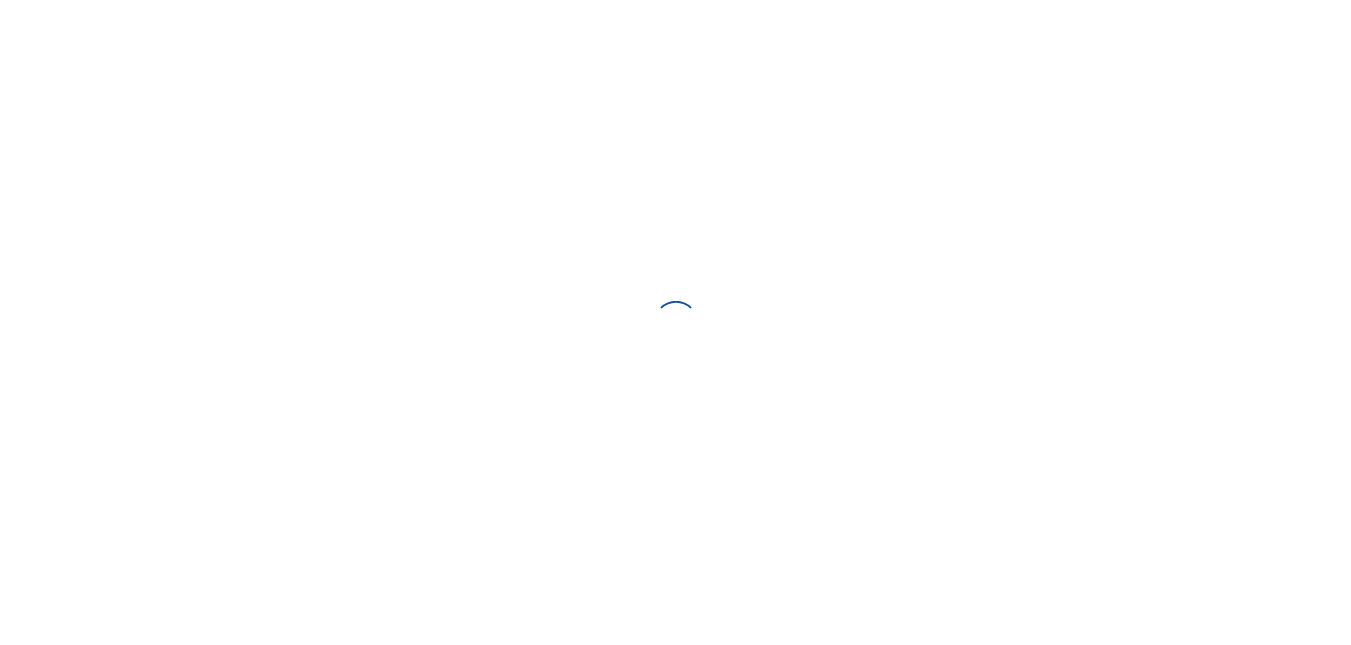 scroll, scrollTop: 0, scrollLeft: 0, axis: both 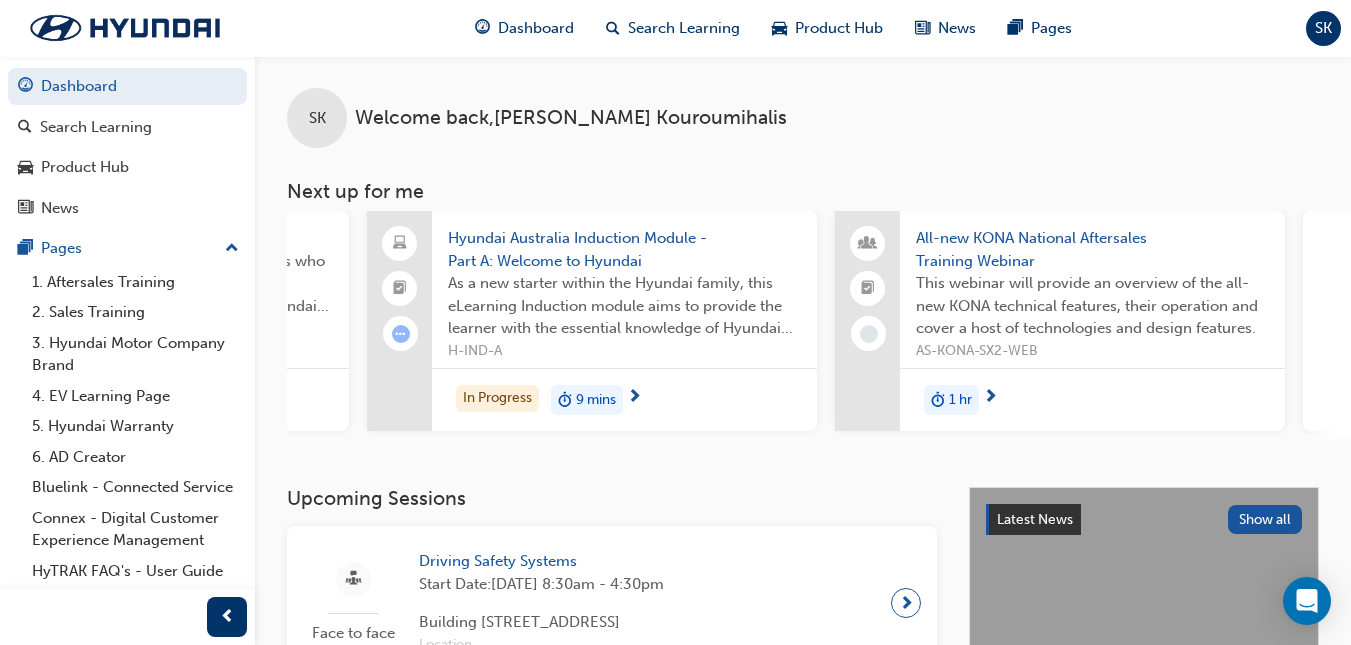 drag, startPoint x: 1187, startPoint y: 447, endPoint x: 1293, endPoint y: 395, distance: 118.06778 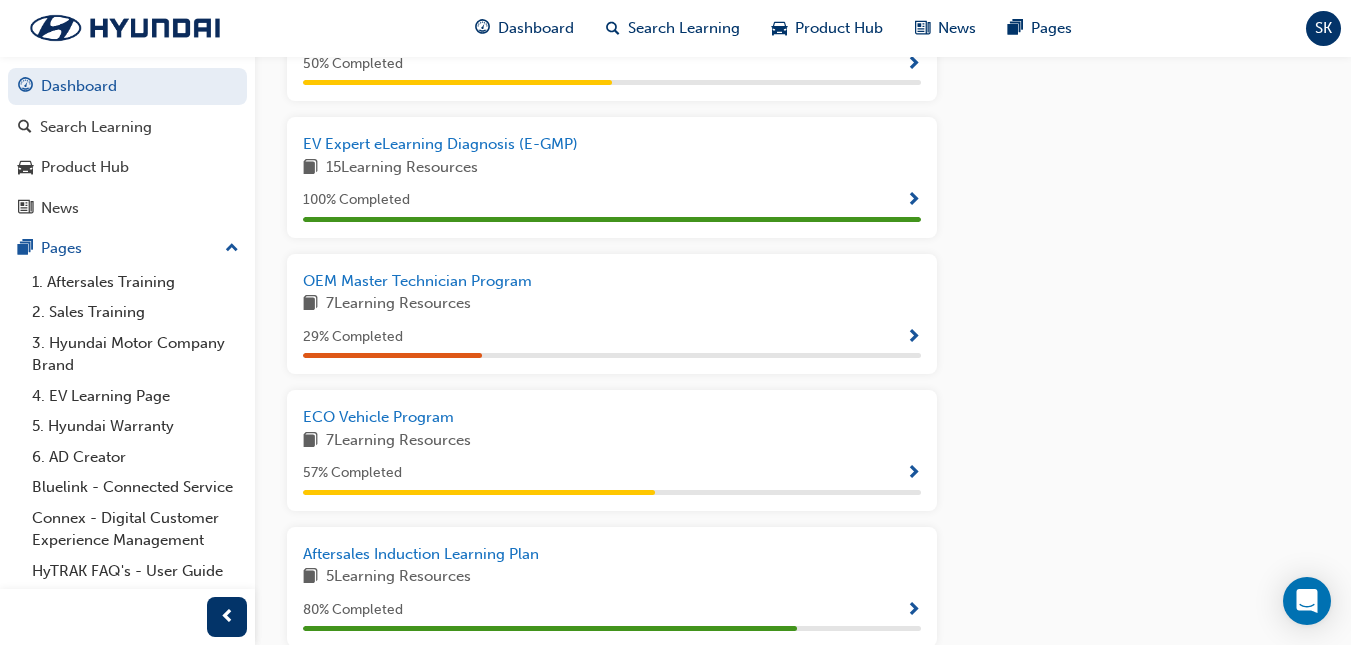 scroll, scrollTop: 1119, scrollLeft: 0, axis: vertical 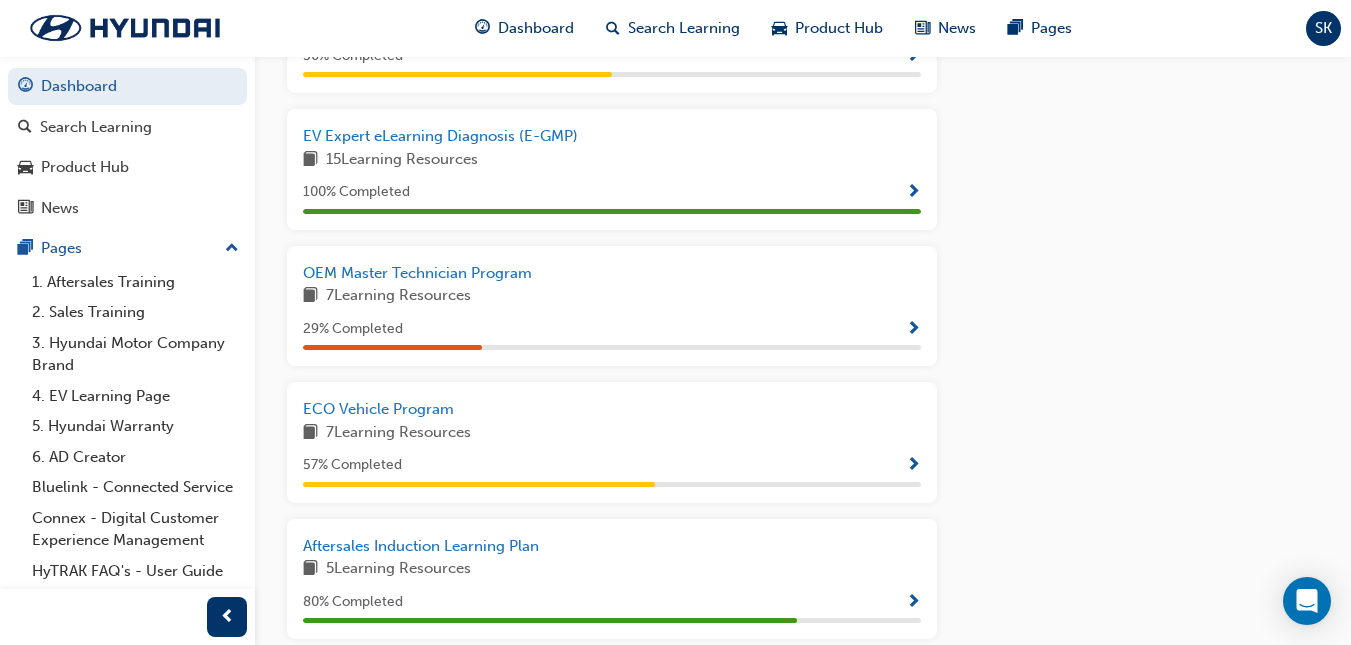 click at bounding box center (913, 466) 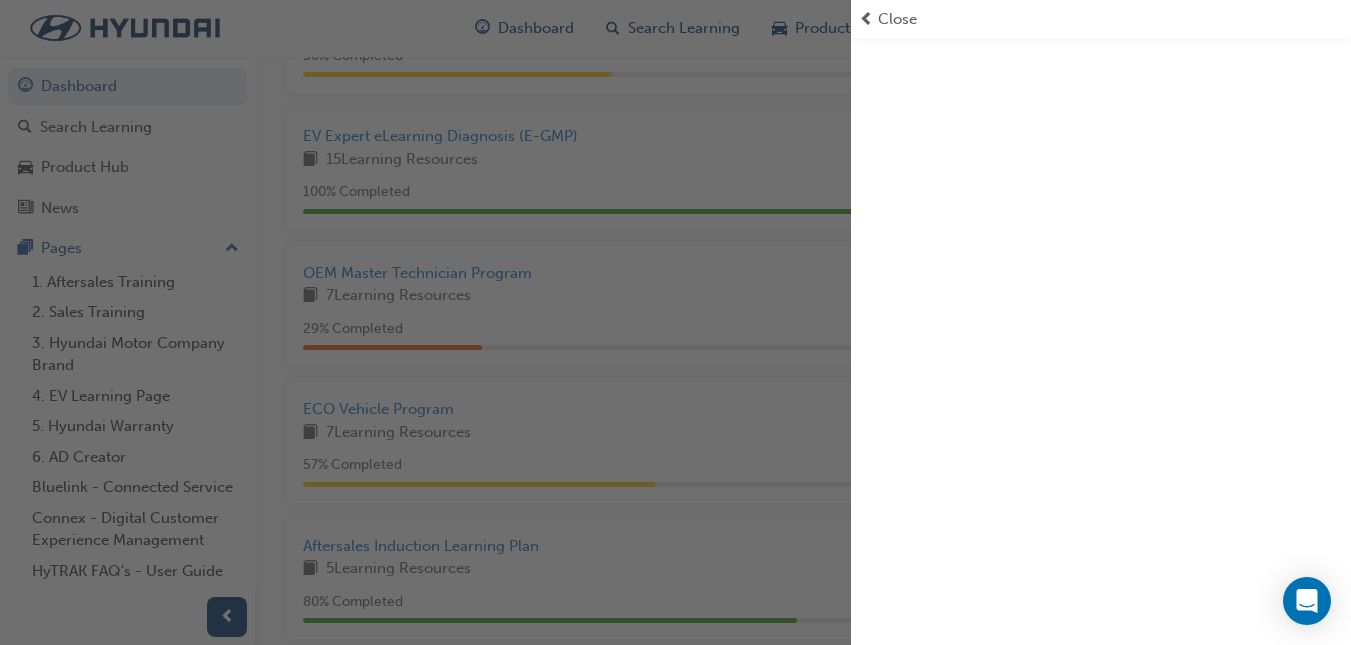 click at bounding box center (1101, 322) 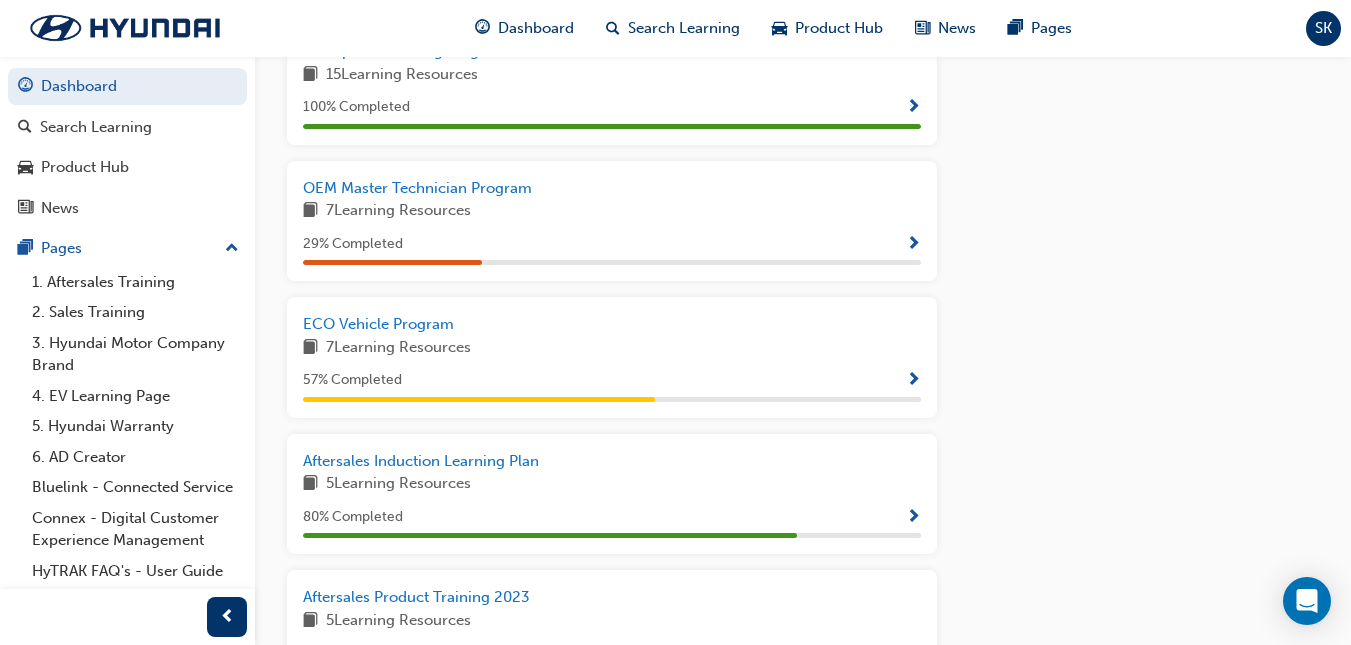 scroll, scrollTop: 1181, scrollLeft: 0, axis: vertical 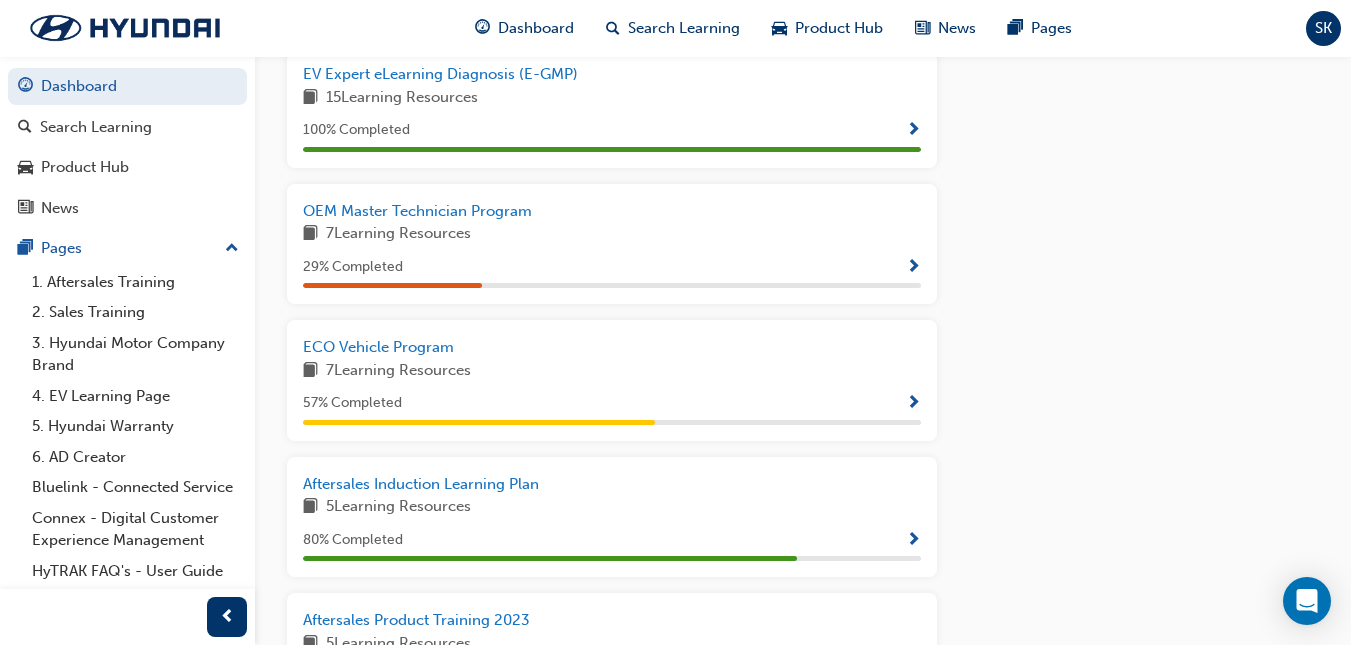 click at bounding box center (913, 404) 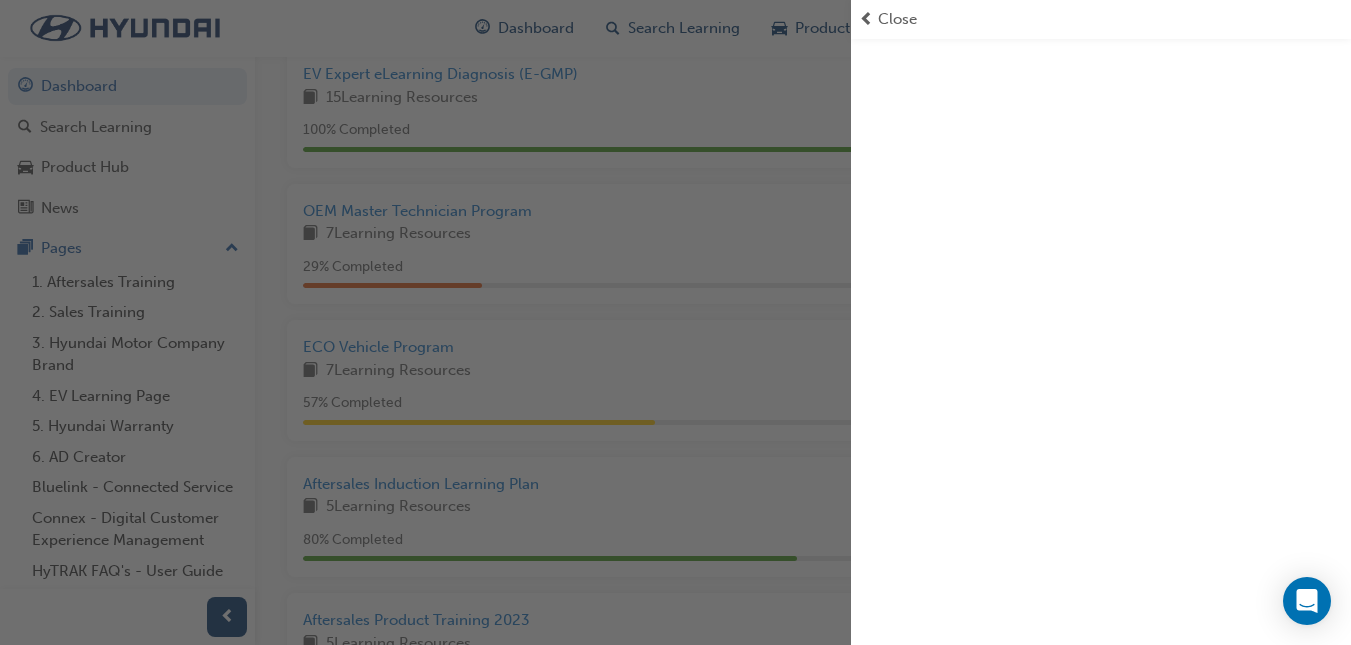 click at bounding box center [1101, 322] 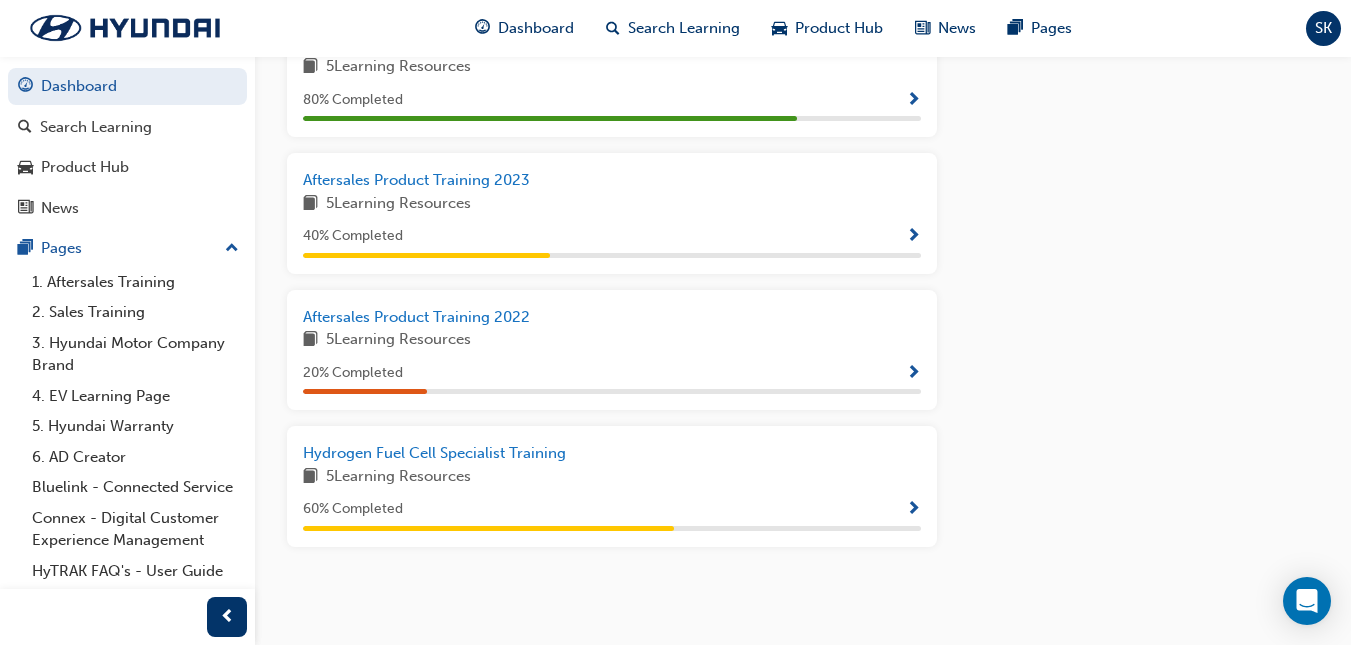 scroll, scrollTop: 1696, scrollLeft: 0, axis: vertical 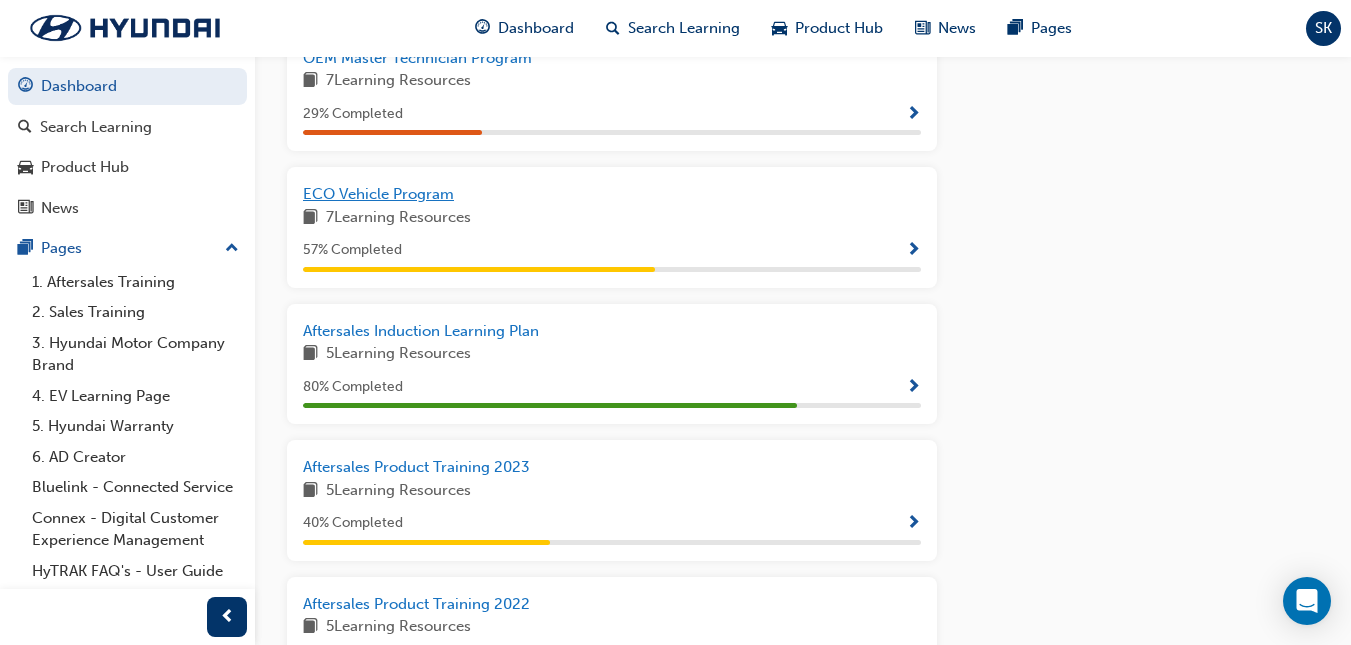 click on "ECO Vehicle Program" at bounding box center [378, 194] 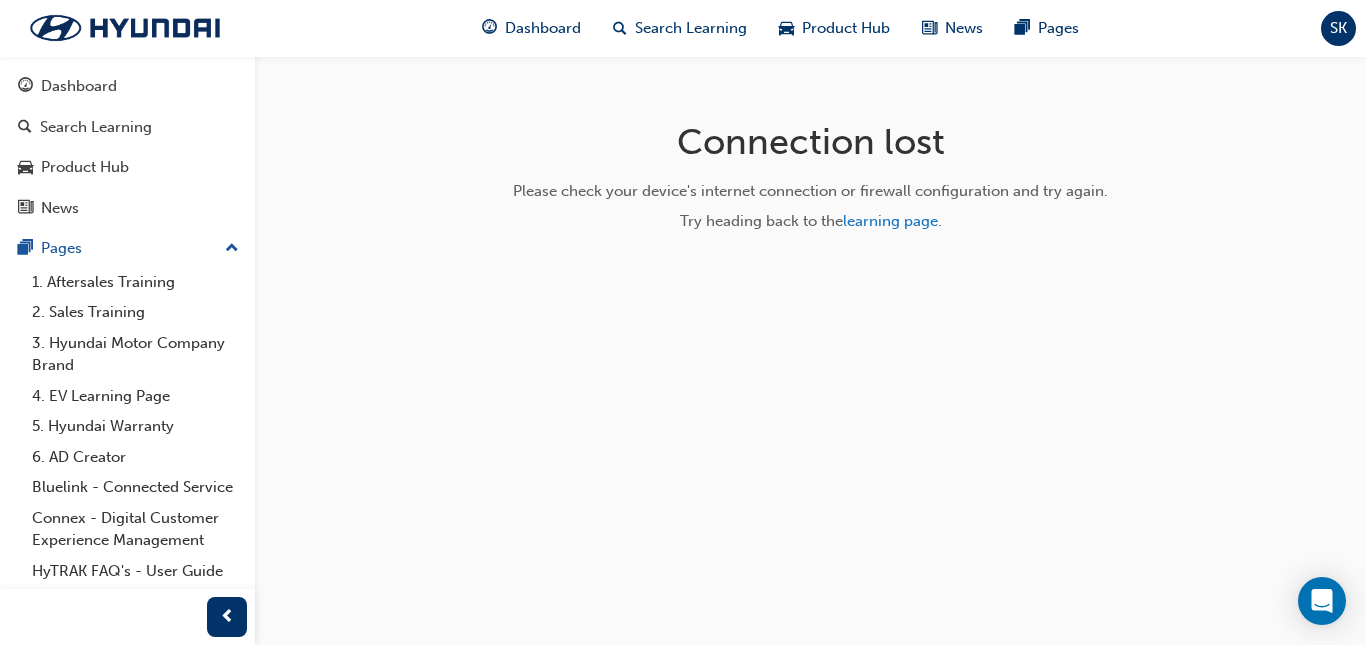 click on "Connection lost Please check your device's internet connection or firewall configuration and try again. Try heading back to the  learning page ." at bounding box center (811, 184) 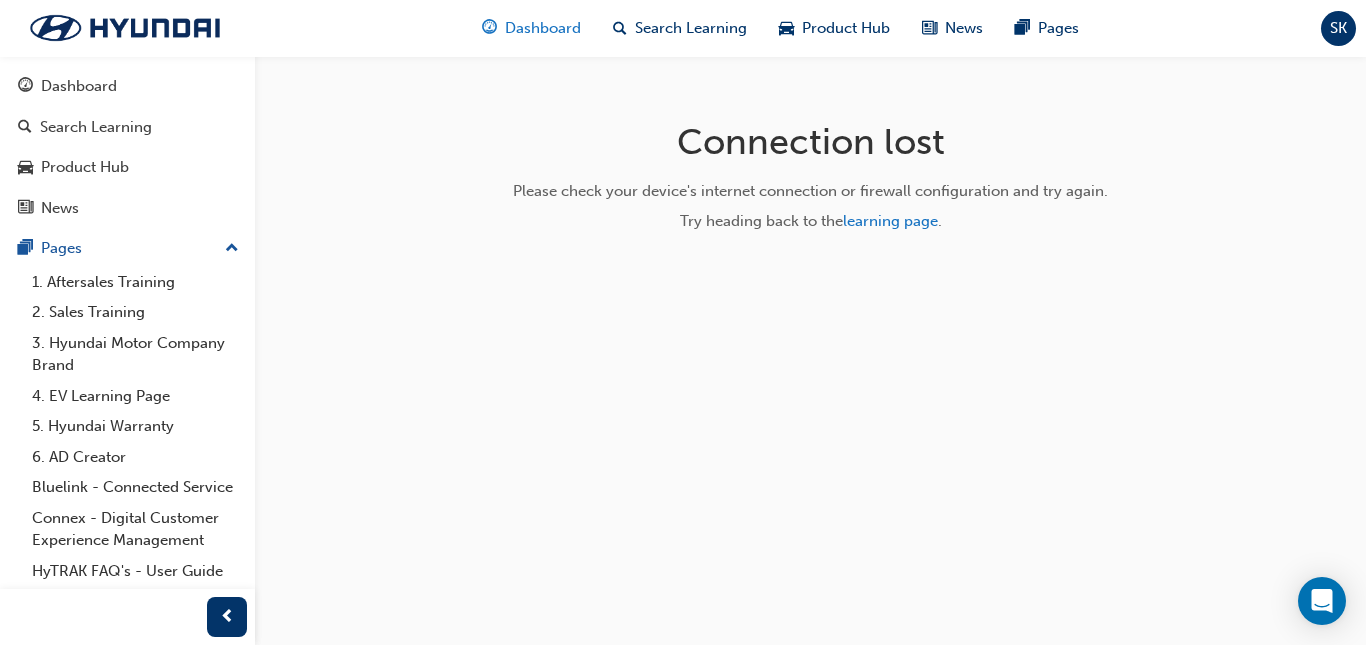 click on "Dashboard" at bounding box center (543, 28) 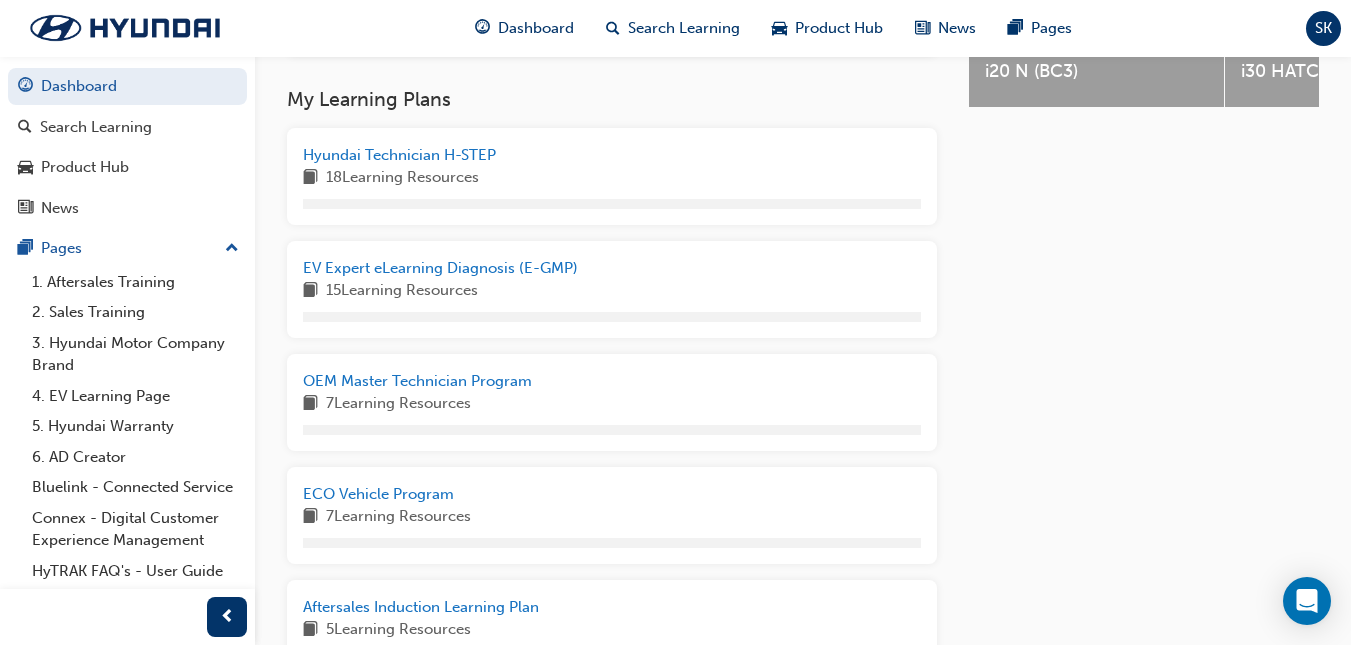 scroll, scrollTop: 1042, scrollLeft: 0, axis: vertical 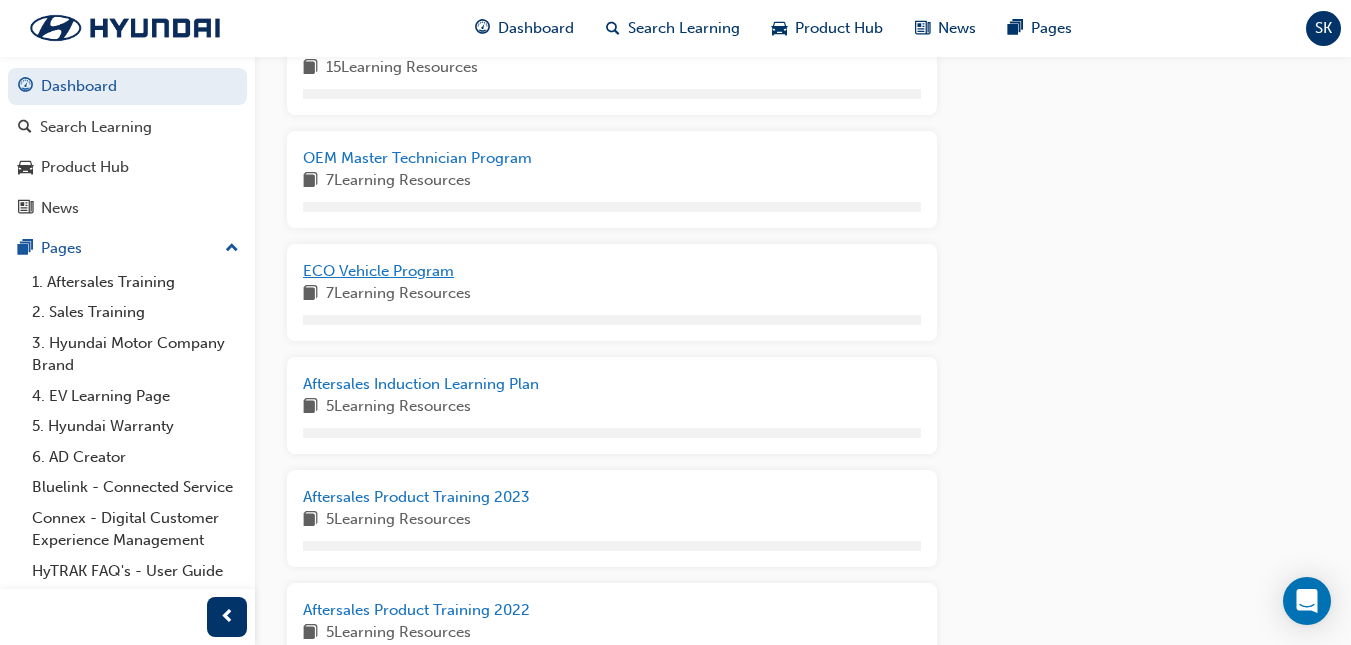 click on "ECO Vehicle Program" at bounding box center [378, 271] 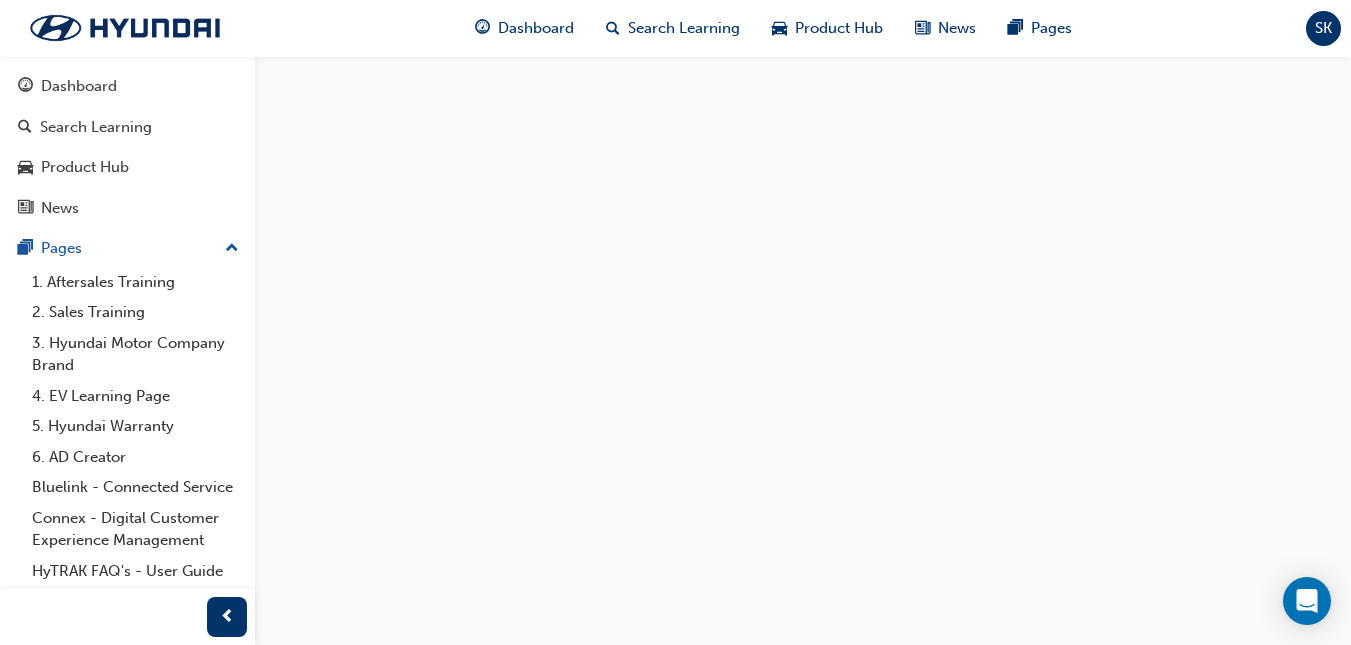 scroll, scrollTop: 0, scrollLeft: 0, axis: both 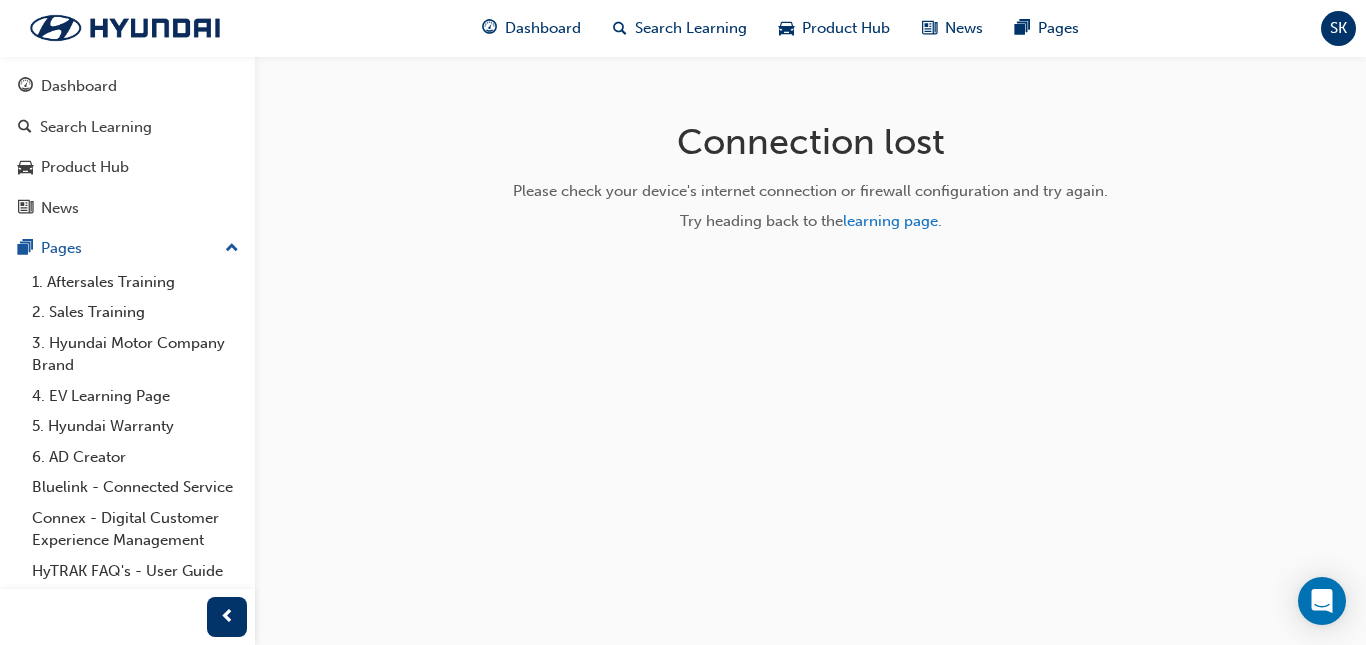 click on "Connection lost Please check your device's internet connection or firewall configuration and try again. Try heading back to the  learning page ." at bounding box center [683, 322] 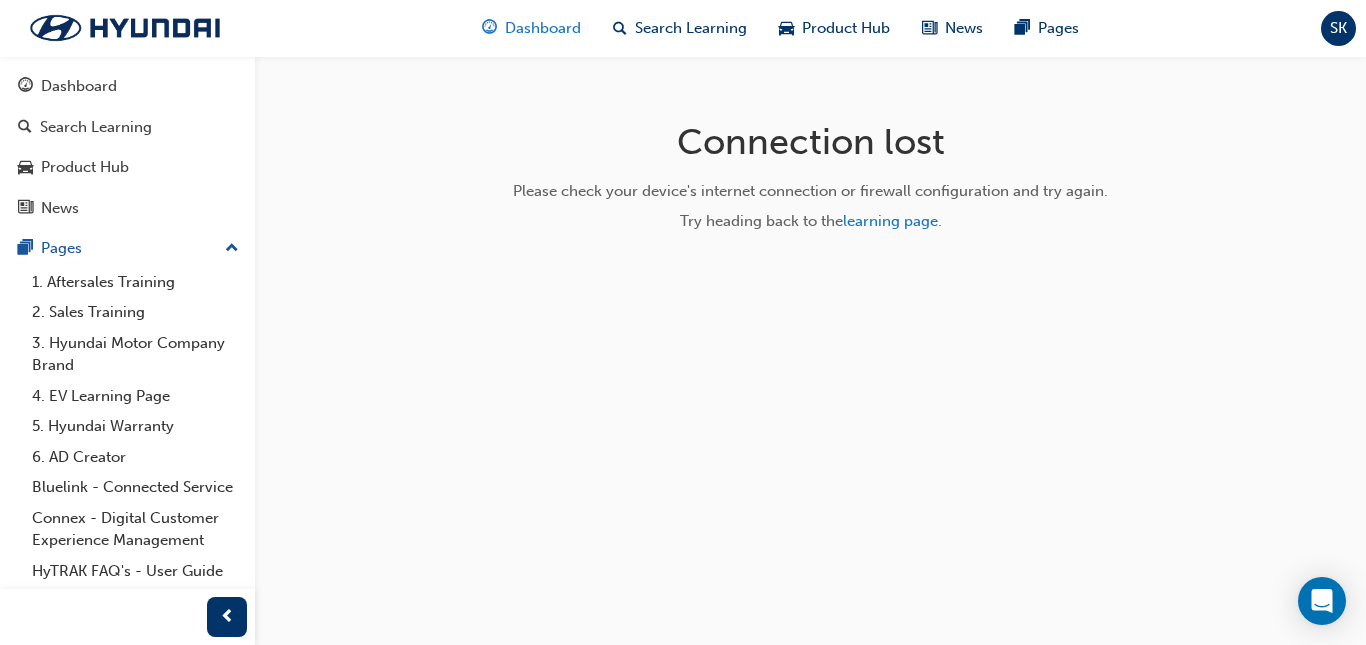 click on "Dashboard" at bounding box center [543, 28] 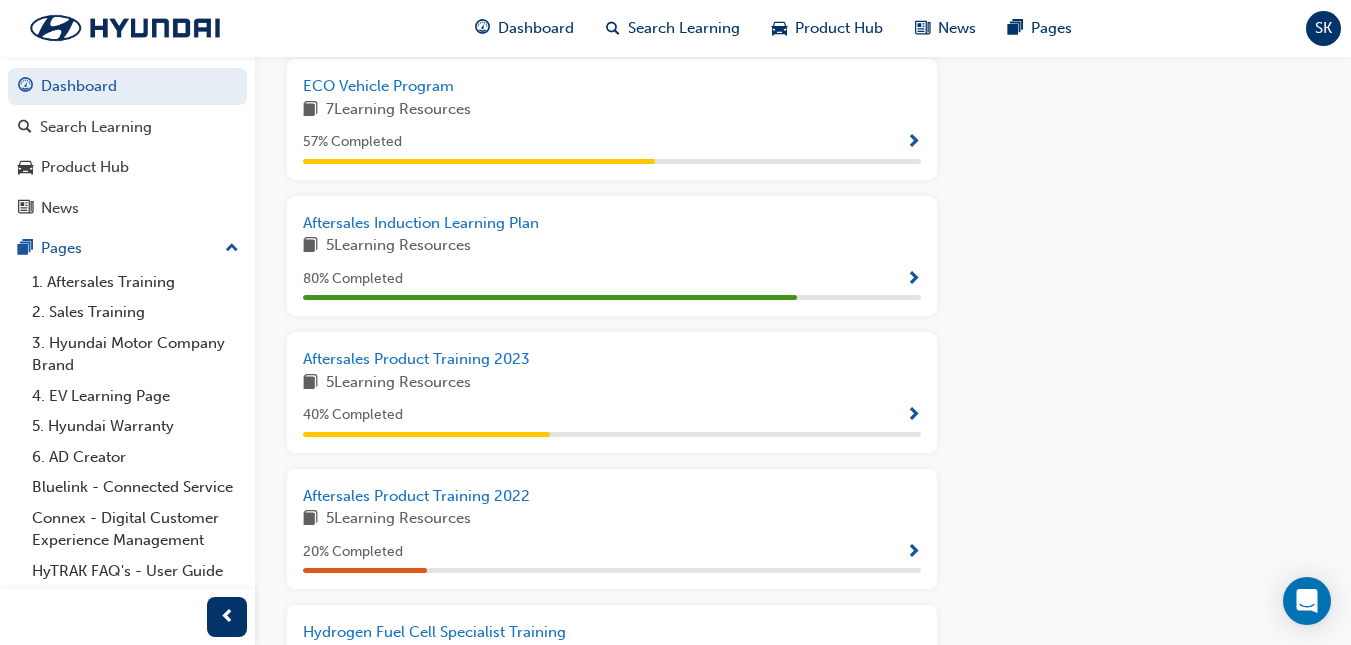 scroll, scrollTop: 1554, scrollLeft: 0, axis: vertical 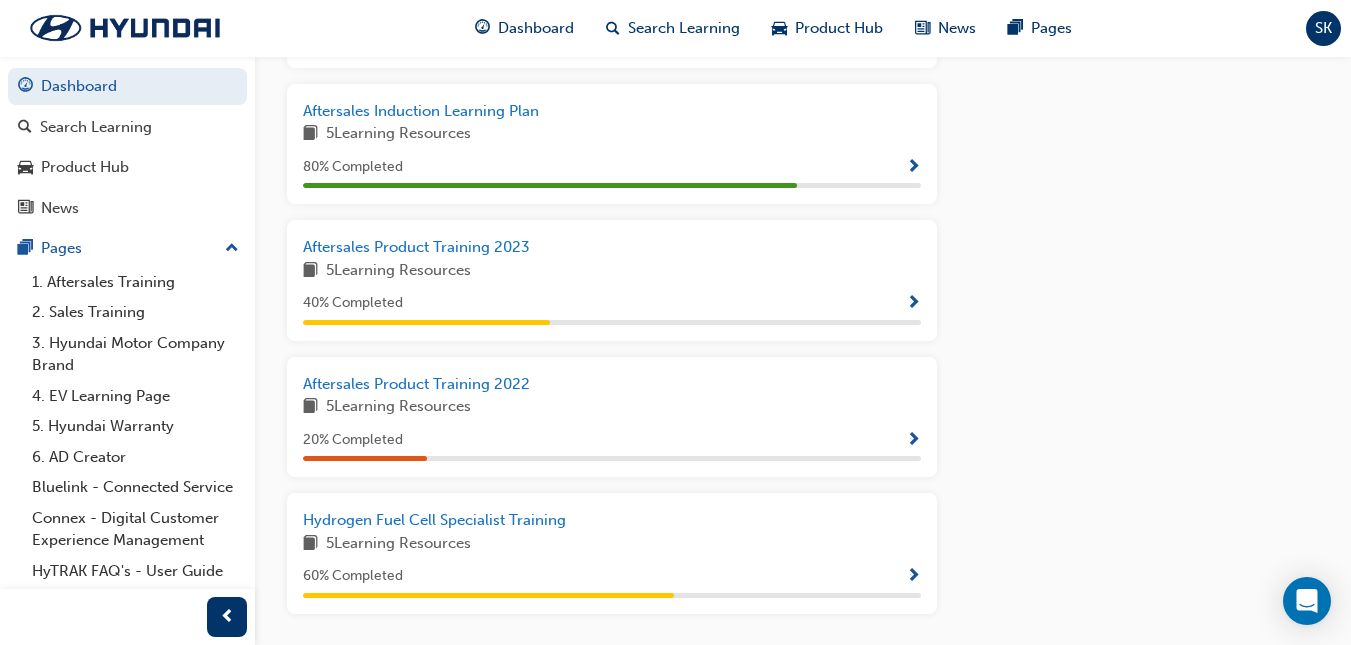 click at bounding box center [913, 31] 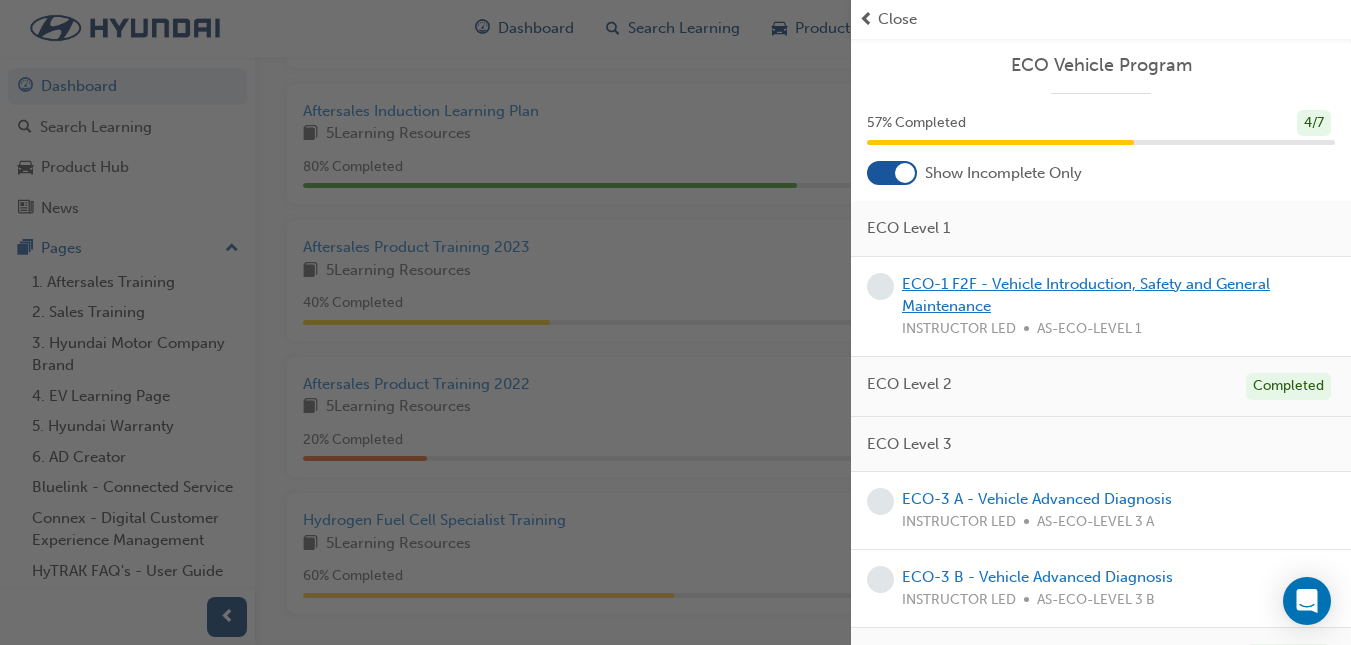 click on "ECO-1 F2F - Vehicle Introduction, Safety and General Maintenance" at bounding box center (1086, 295) 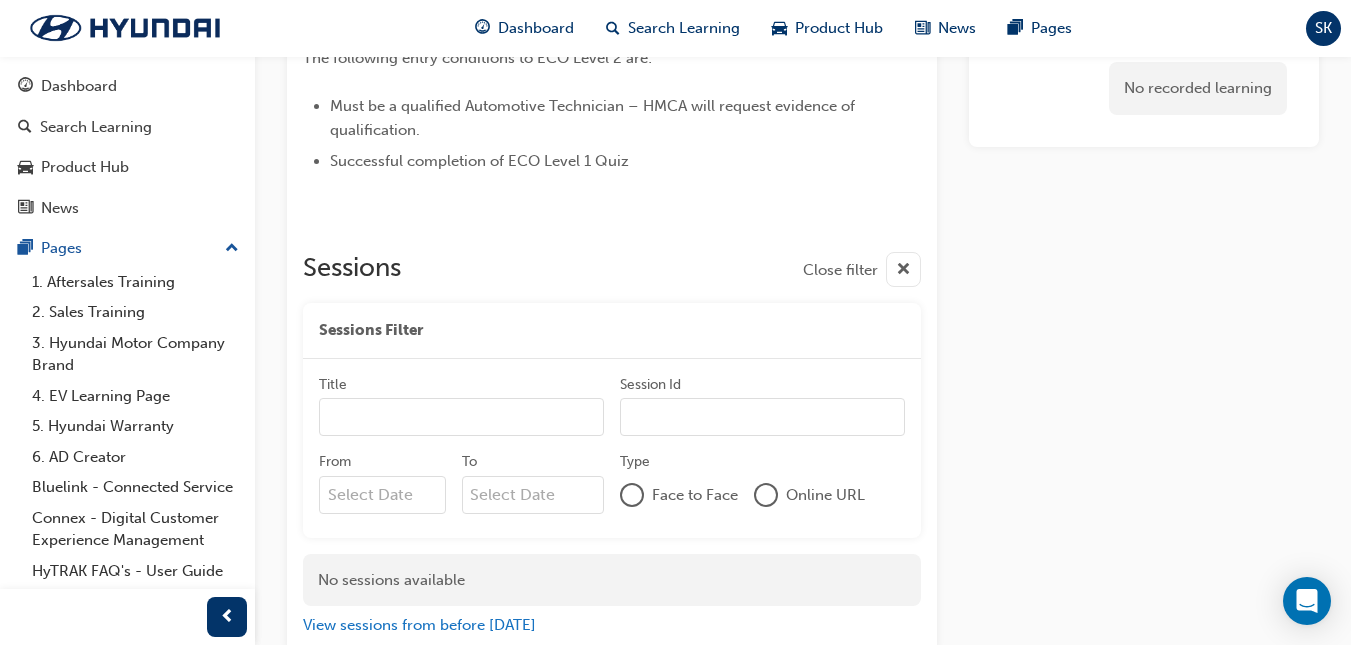 scroll, scrollTop: 1188, scrollLeft: 0, axis: vertical 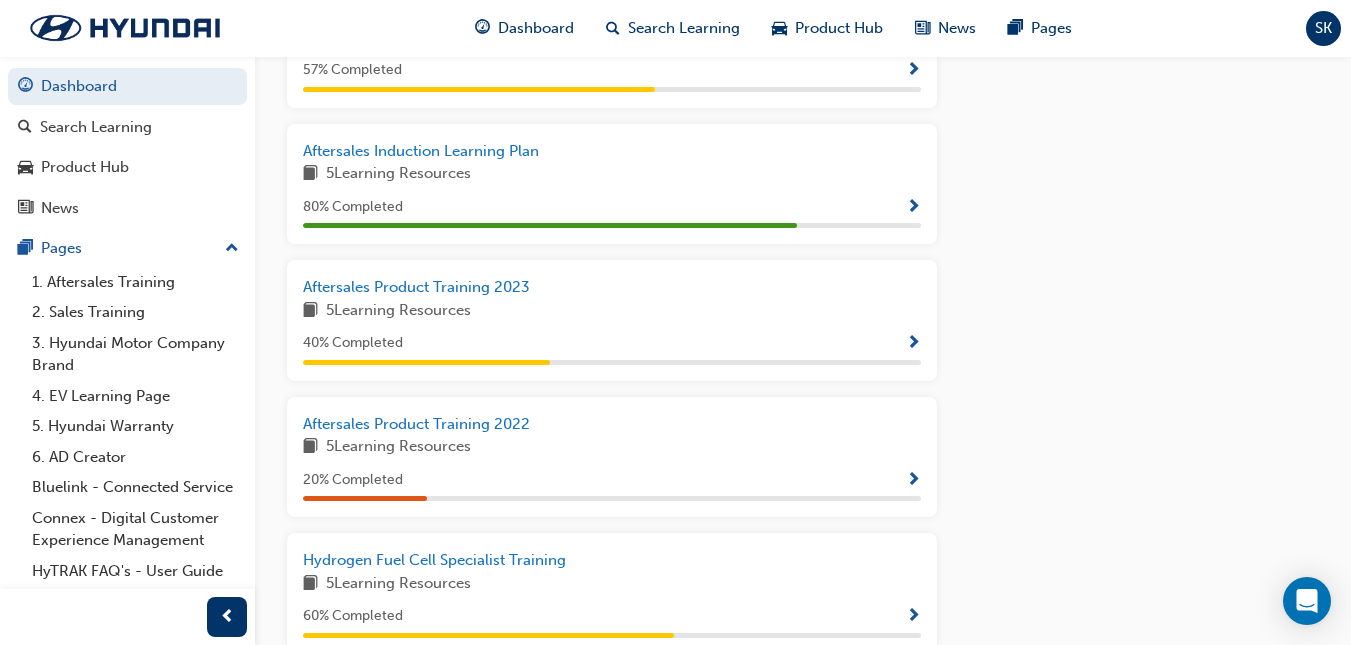 click on "ECO Vehicle Program" at bounding box center [378, 14] 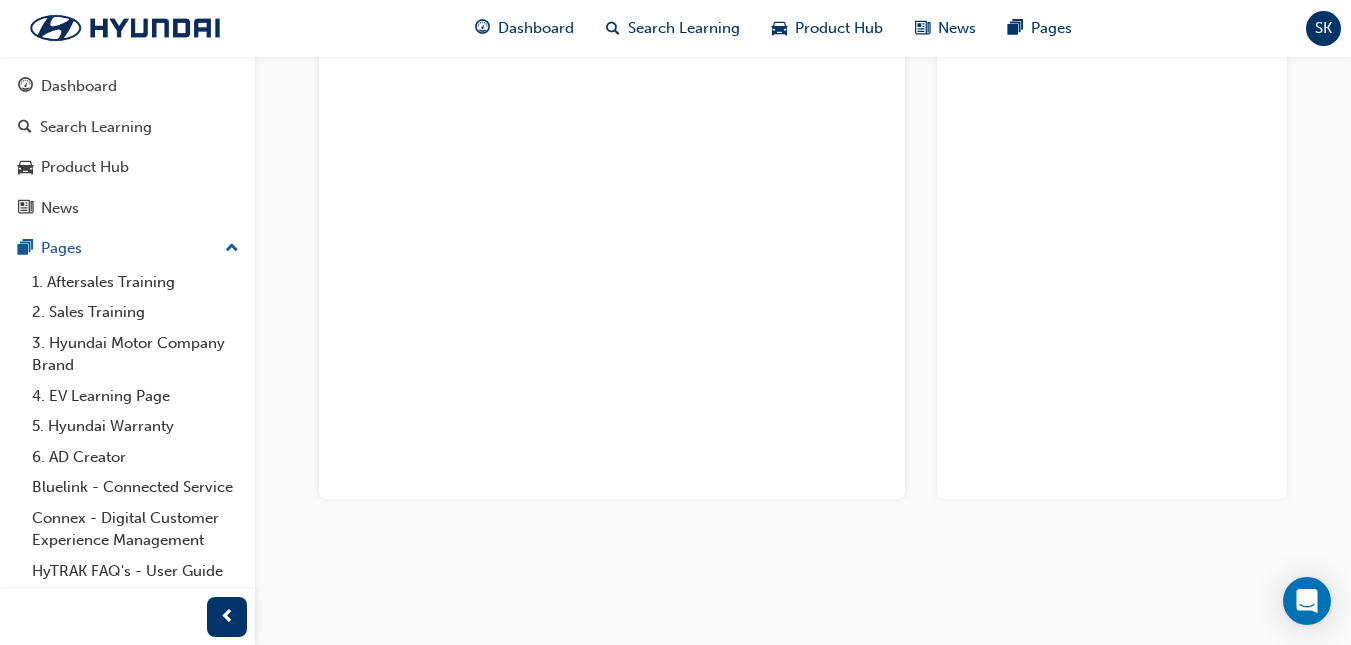 scroll, scrollTop: 616, scrollLeft: 0, axis: vertical 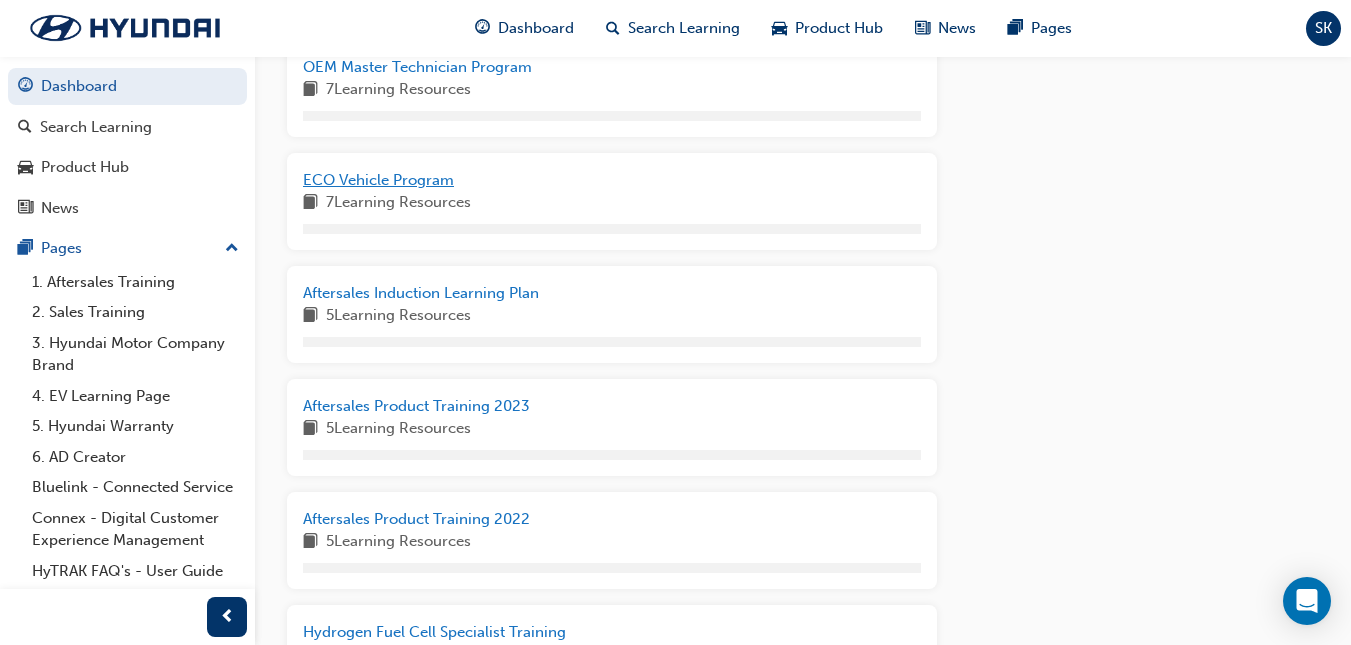 click on "ECO Vehicle Program" at bounding box center [378, 180] 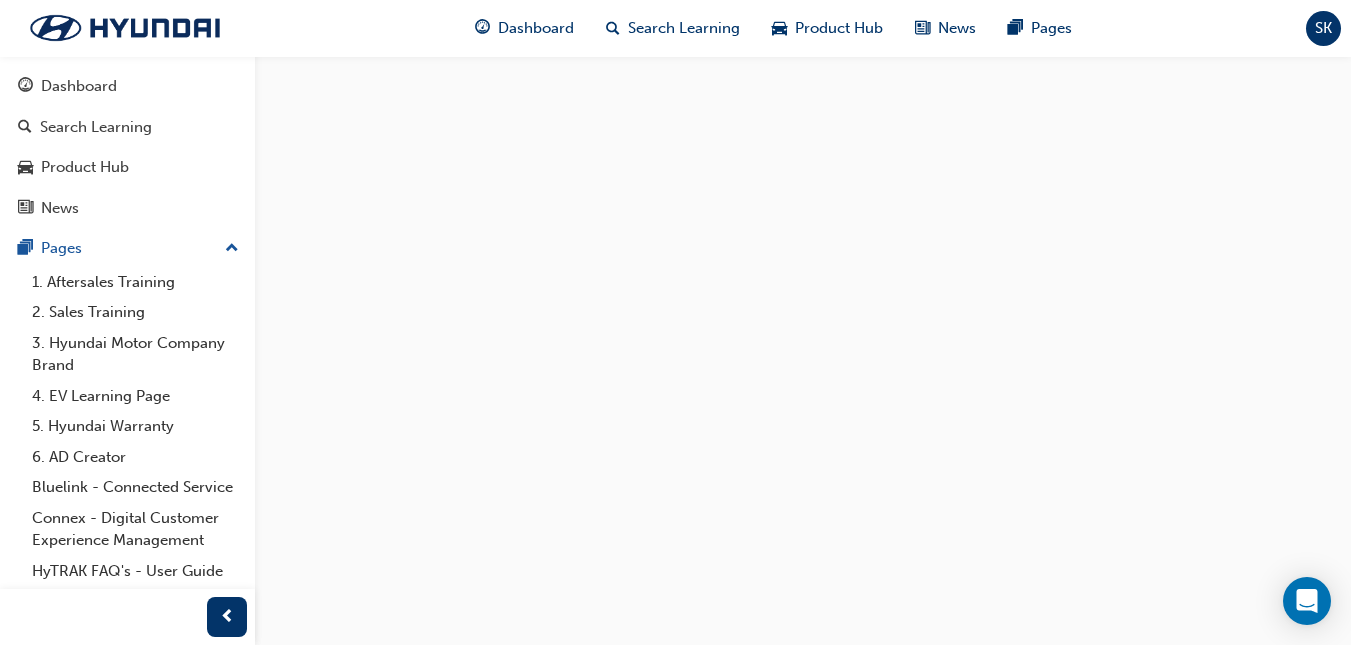 scroll, scrollTop: 0, scrollLeft: 0, axis: both 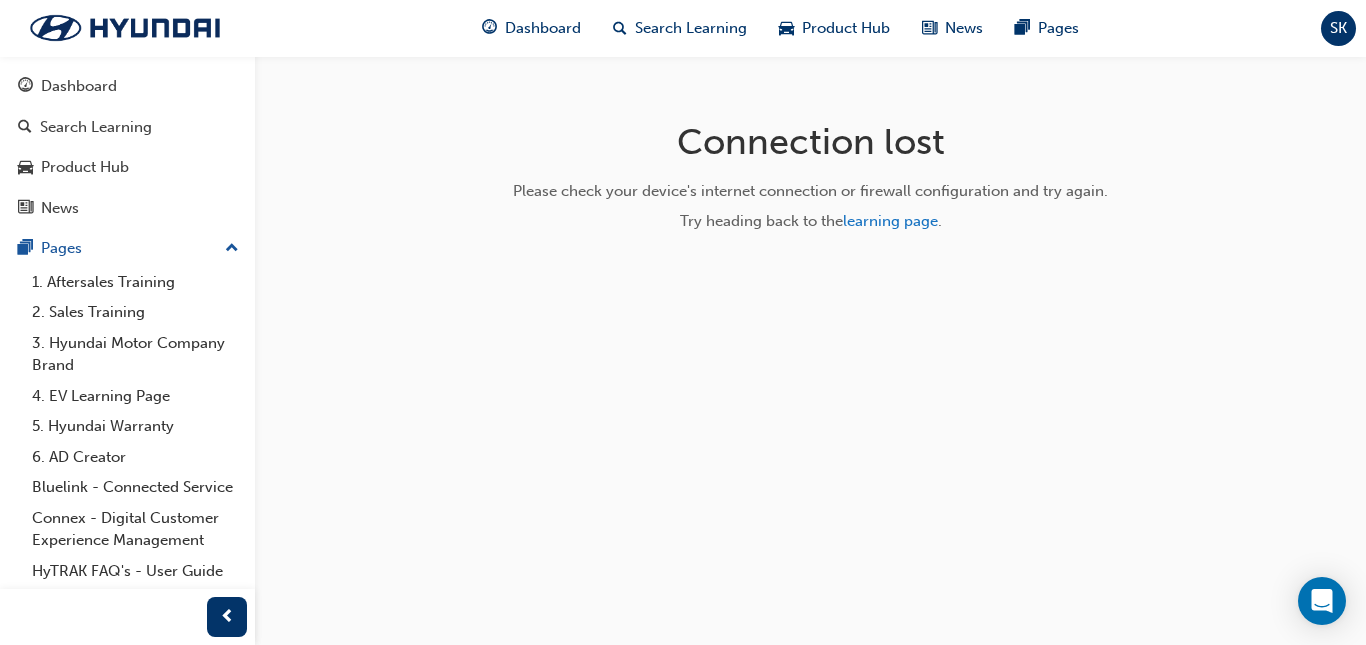 click on "Connection lost Please check your device's internet connection or firewall configuration and try again. Try heading back to the  learning page ." at bounding box center [811, 184] 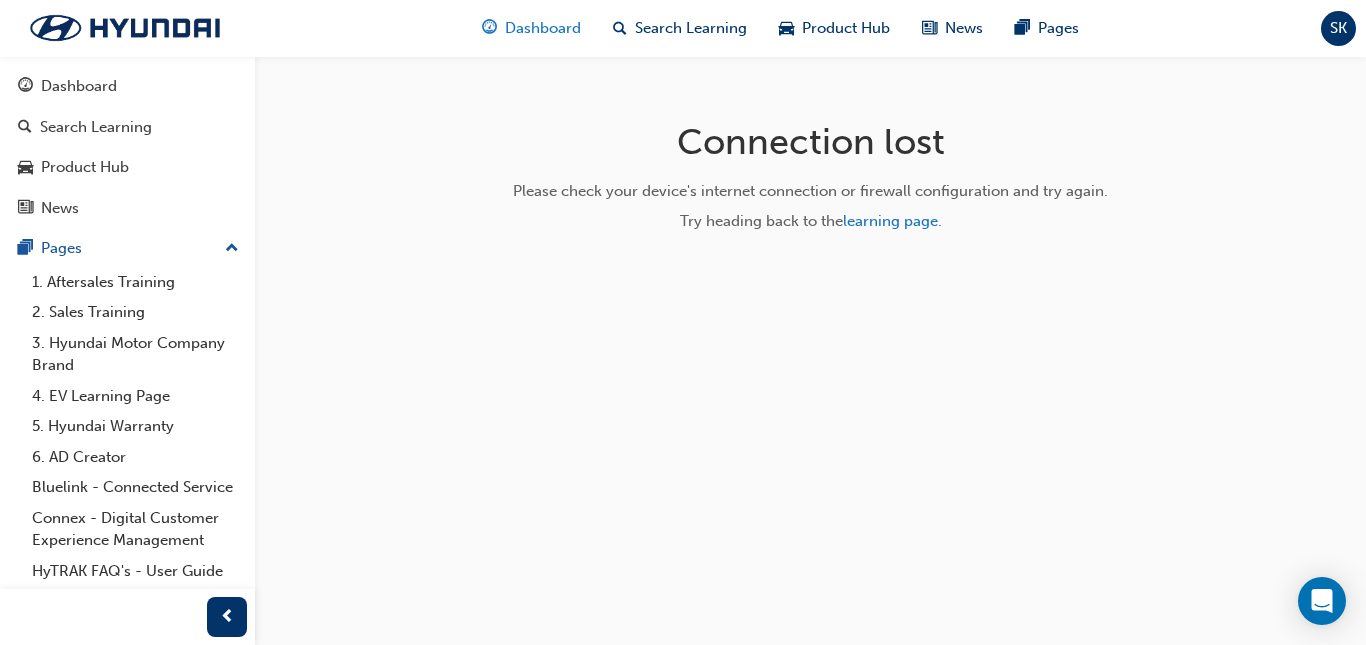 click on "Dashboard" at bounding box center (543, 28) 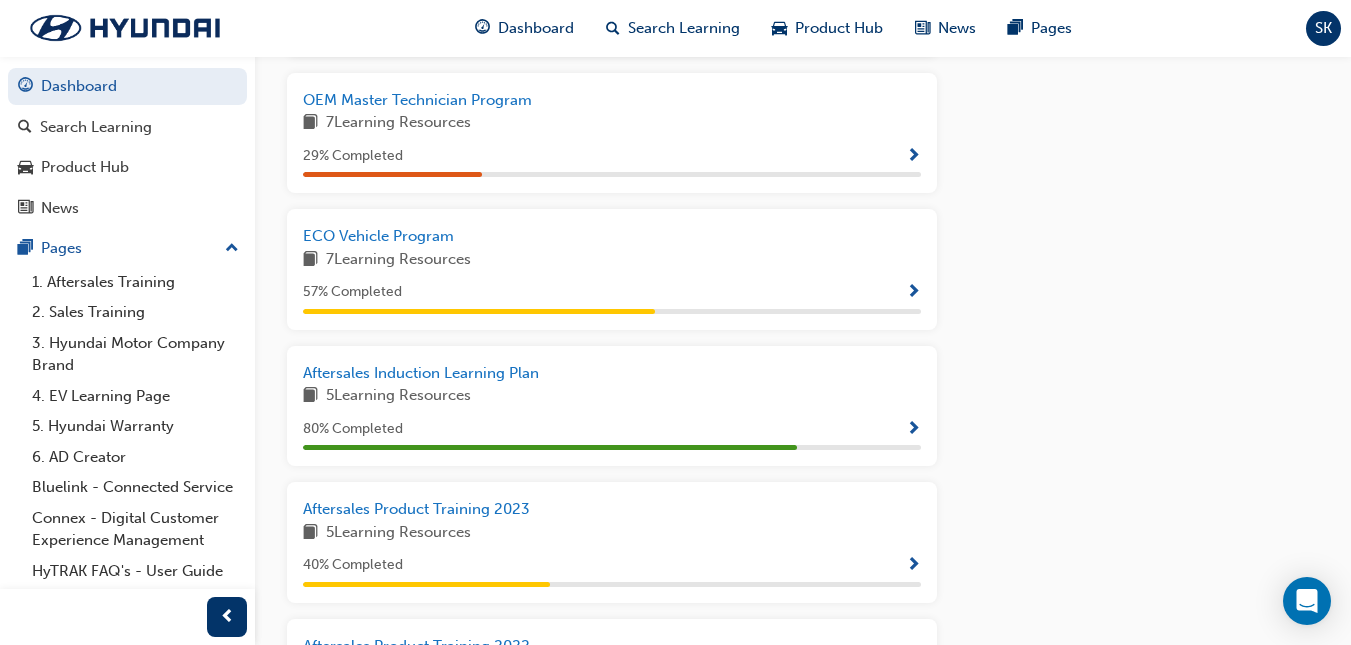 scroll, scrollTop: 1323, scrollLeft: 0, axis: vertical 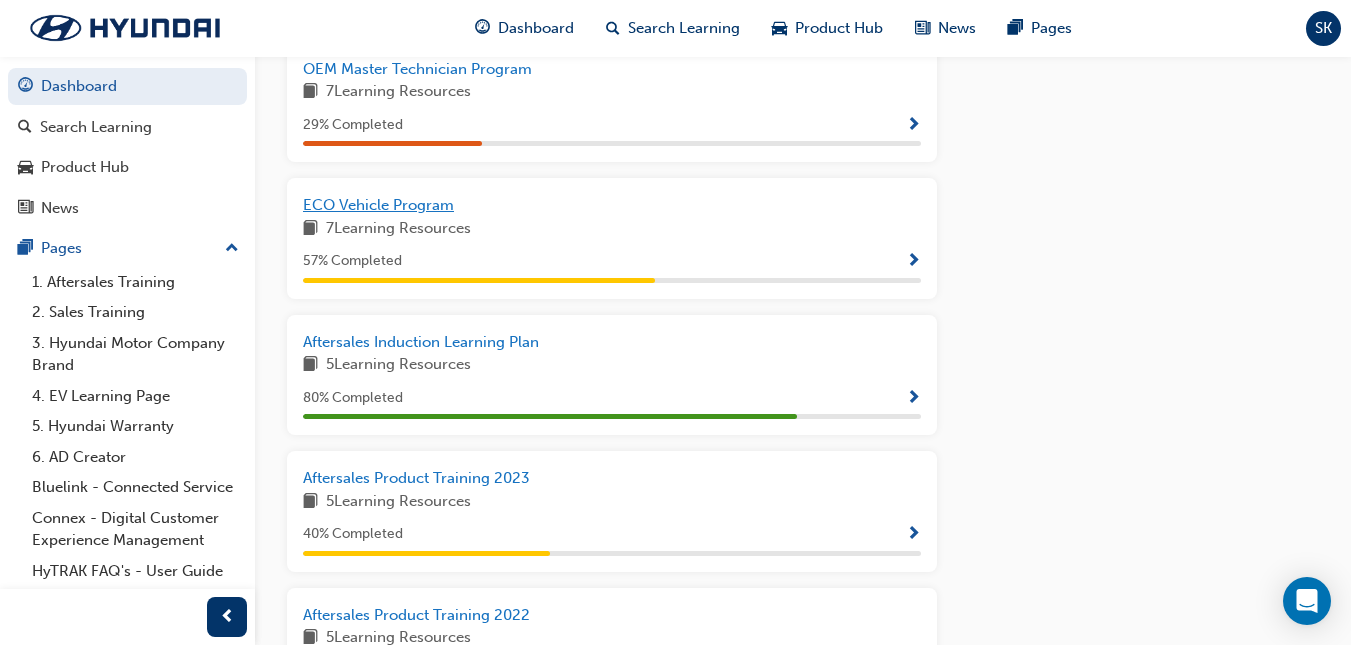 click on "ECO Vehicle Program" at bounding box center [378, 205] 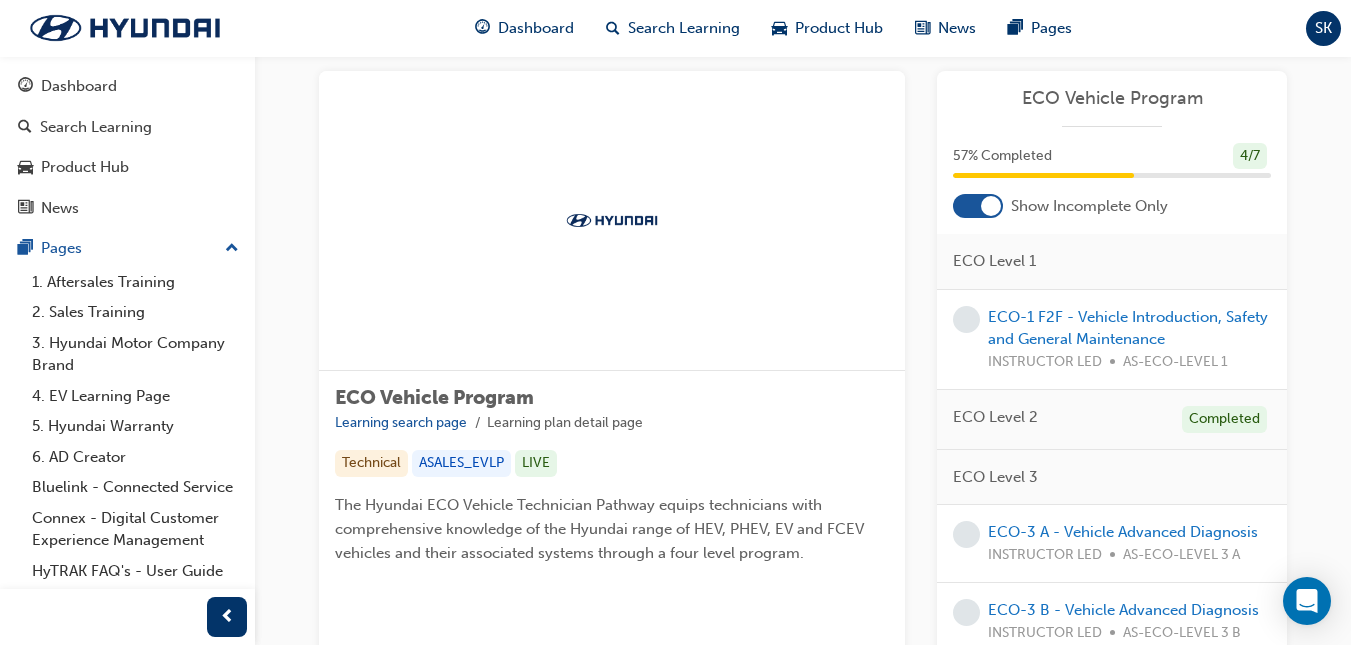 scroll, scrollTop: 49, scrollLeft: 0, axis: vertical 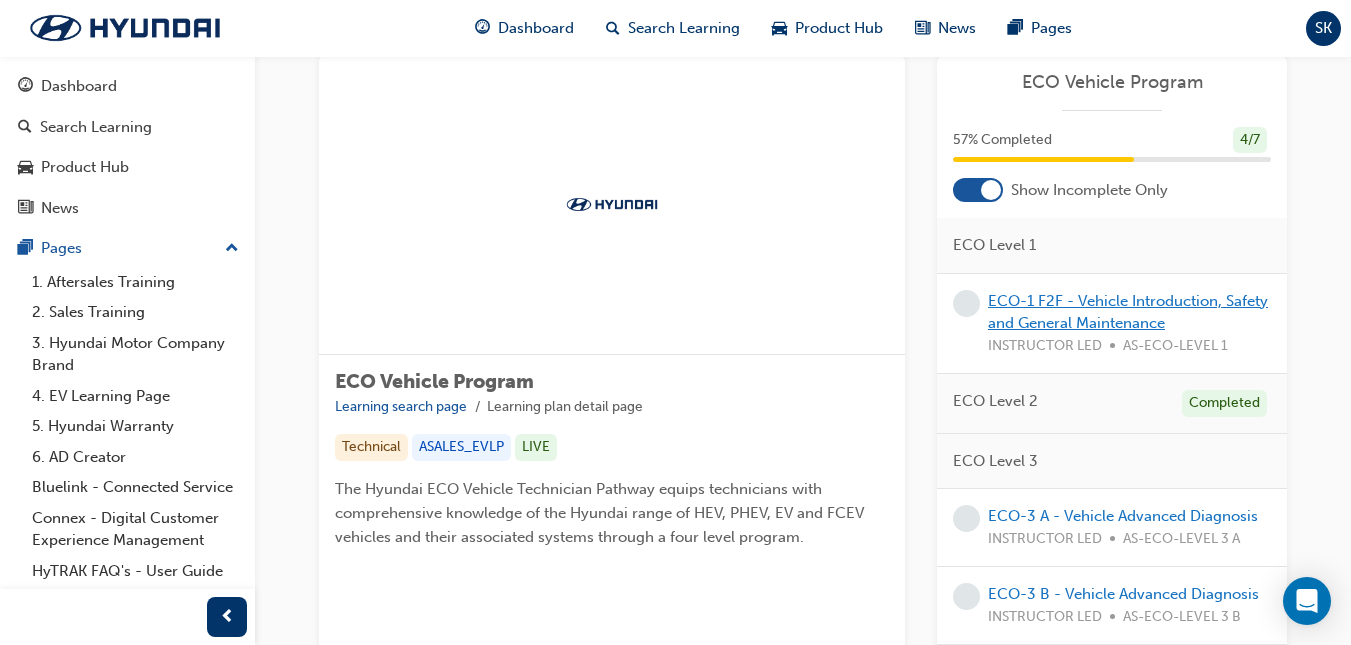 click on "ECO-1 F2F - Vehicle Introduction, Safety and General Maintenance" at bounding box center [1128, 312] 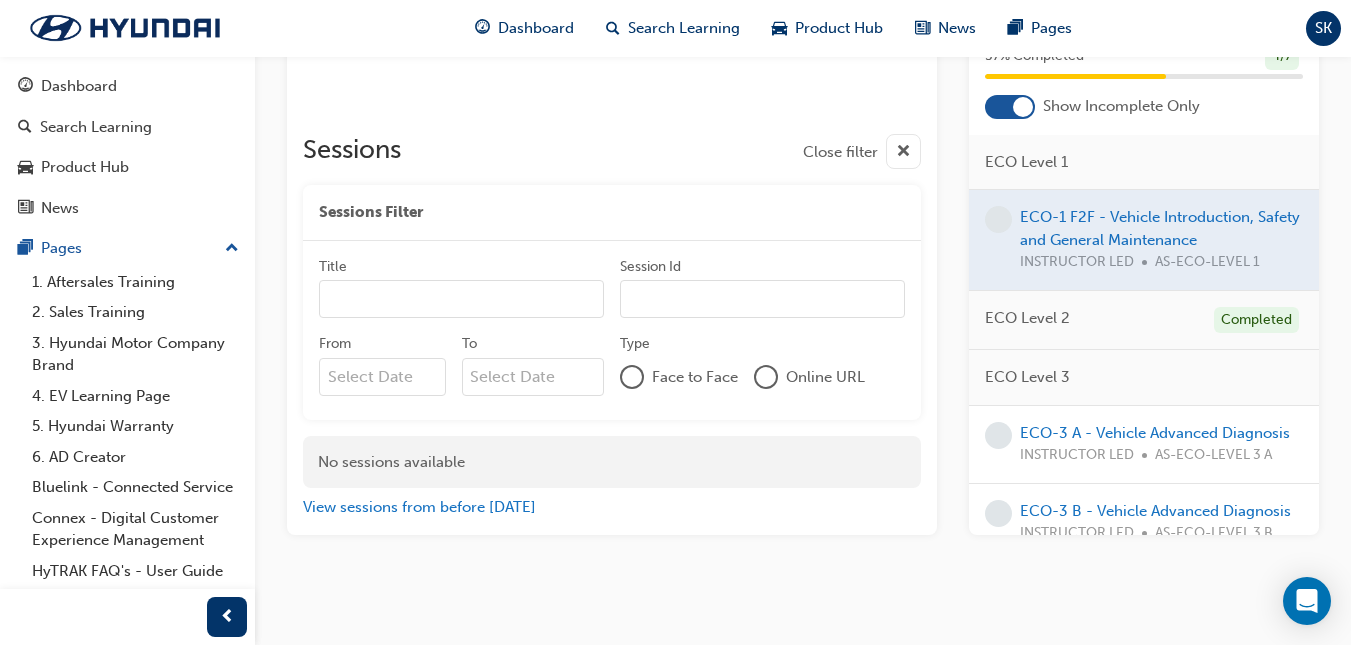 scroll, scrollTop: 1241, scrollLeft: 0, axis: vertical 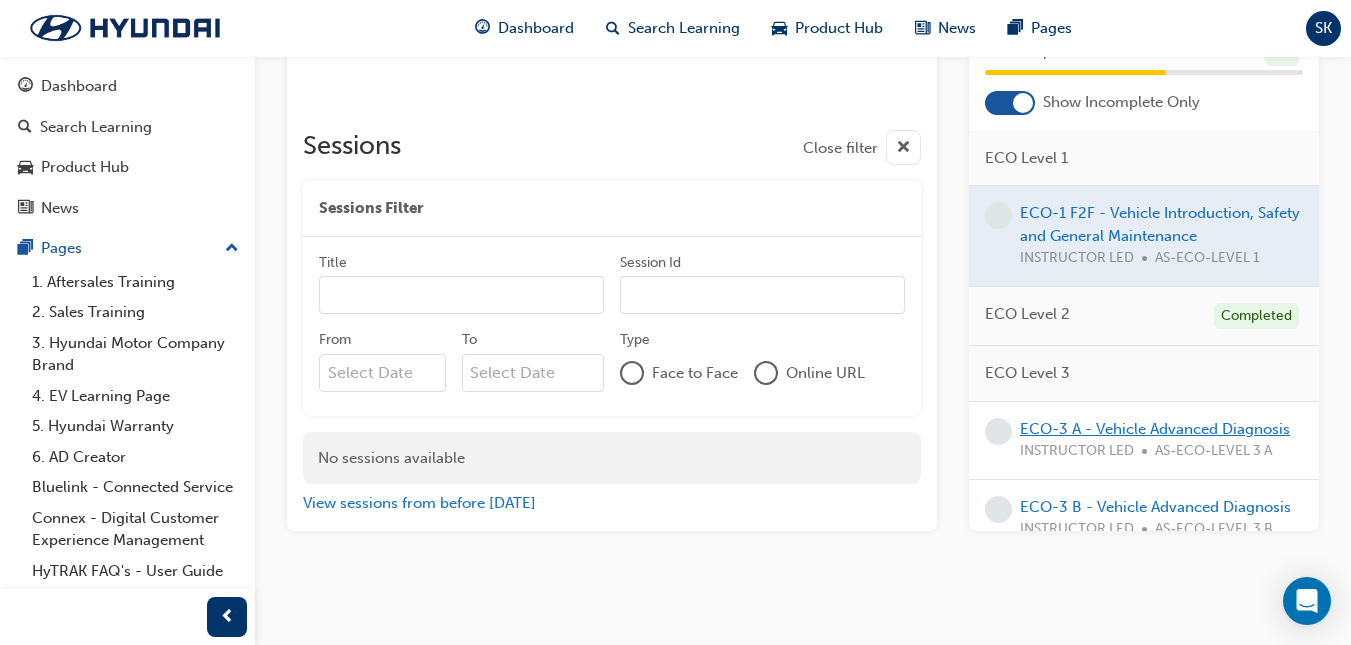 click on "ECO-3 A - Vehicle Advanced Diagnosis" at bounding box center [1155, 429] 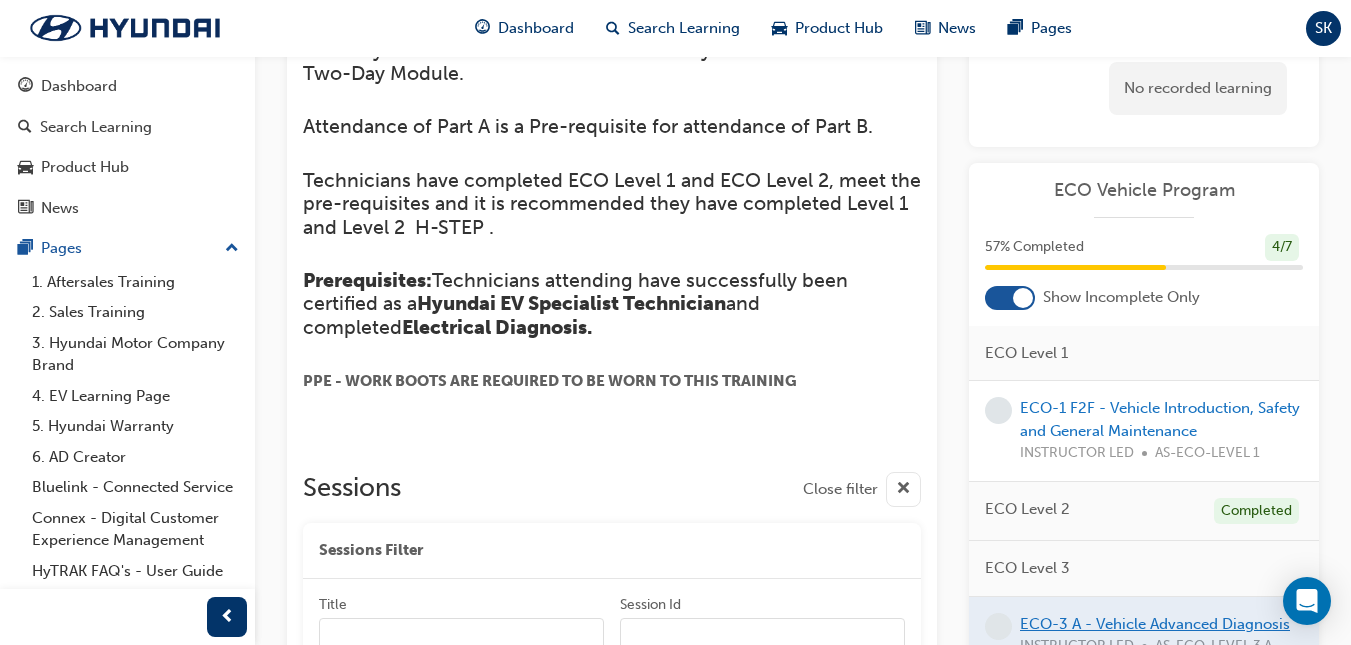 scroll, scrollTop: 1202, scrollLeft: 0, axis: vertical 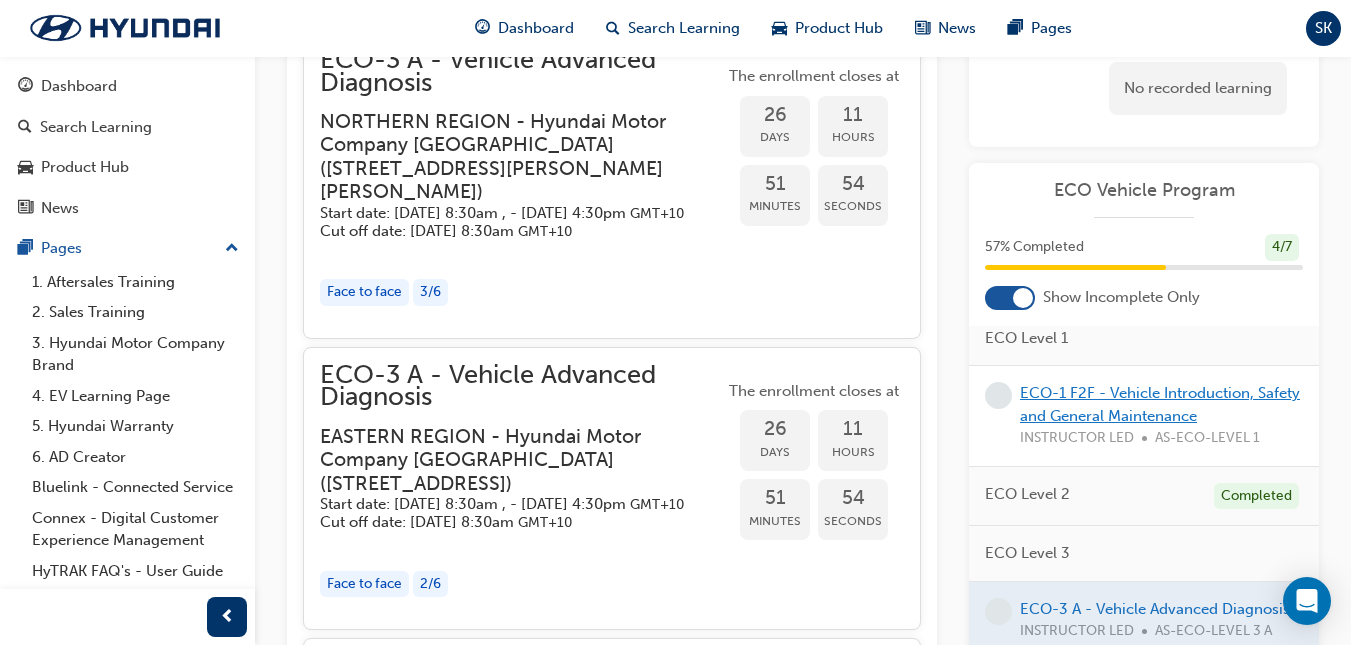 click on "ECO-1 F2F - Vehicle Introduction, Safety and General Maintenance" at bounding box center (1160, 404) 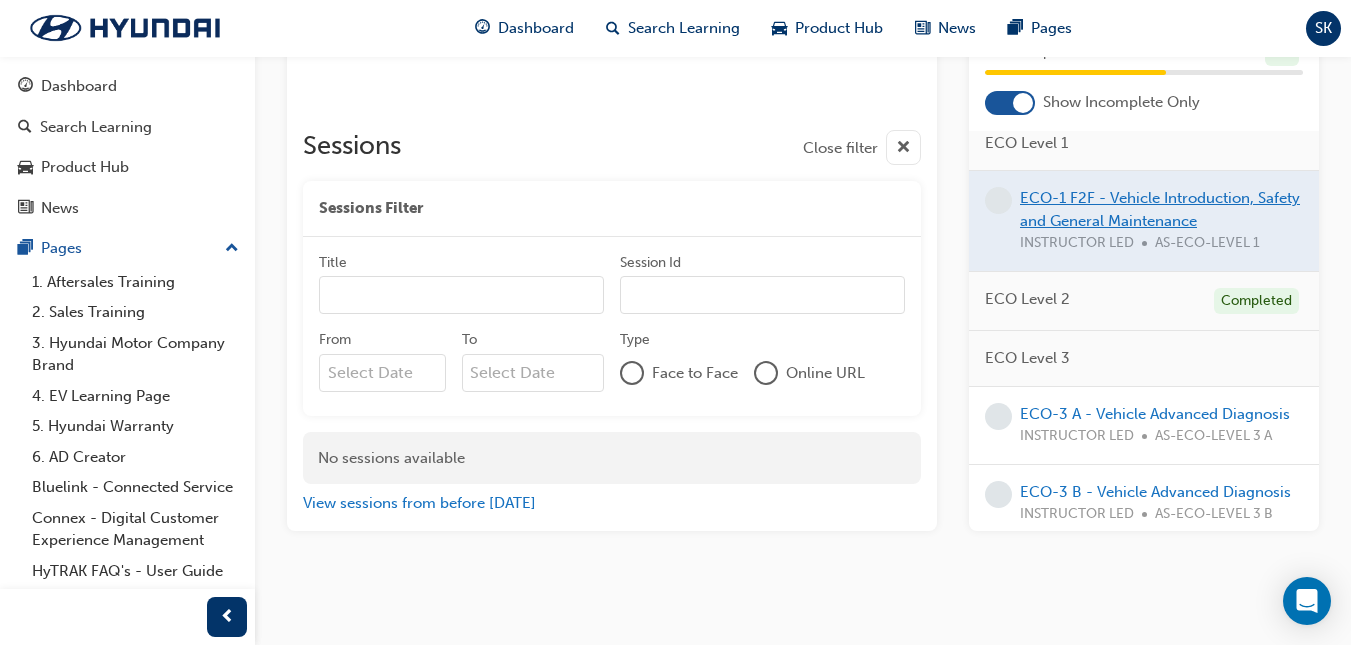 scroll, scrollTop: 1241, scrollLeft: 0, axis: vertical 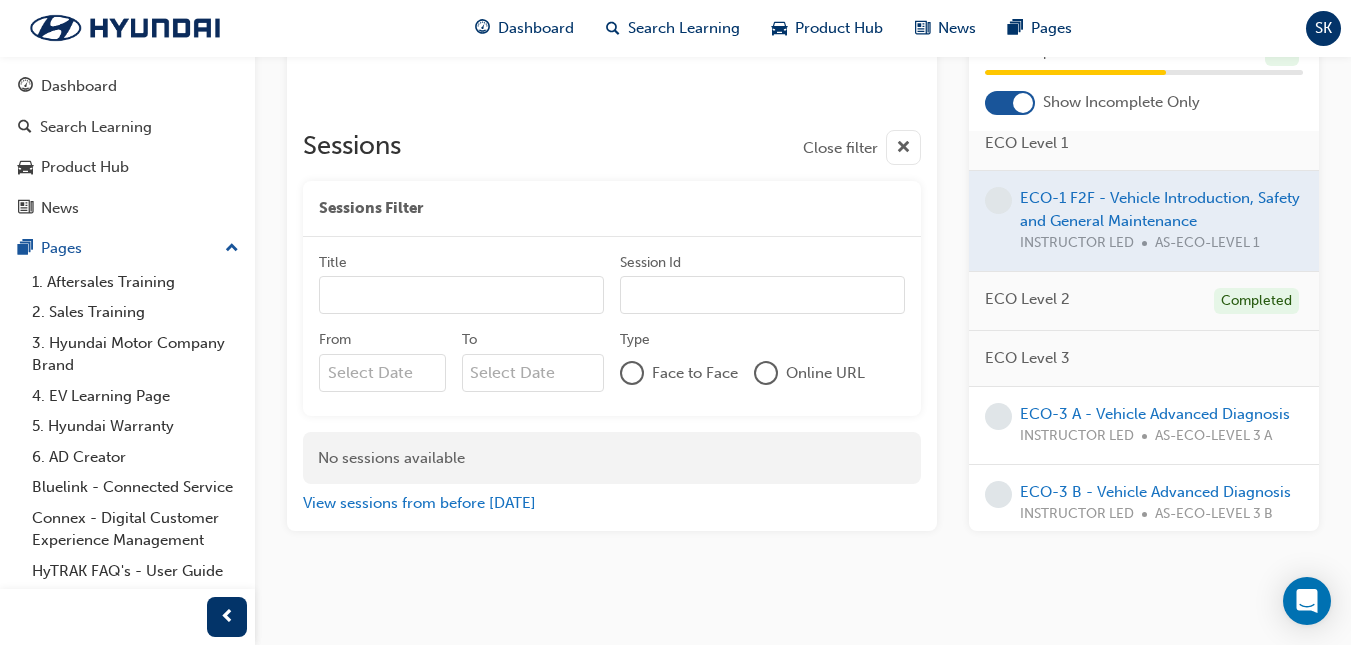 click at bounding box center [1144, 221] 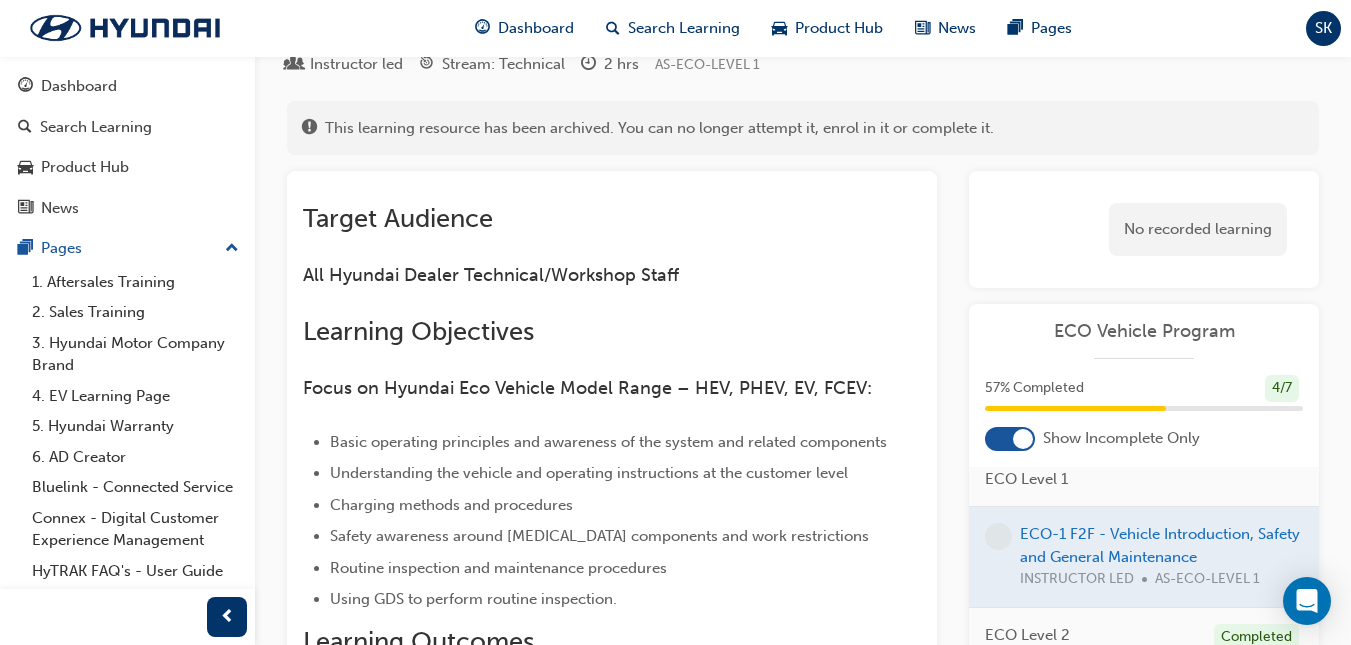 scroll, scrollTop: 105, scrollLeft: 0, axis: vertical 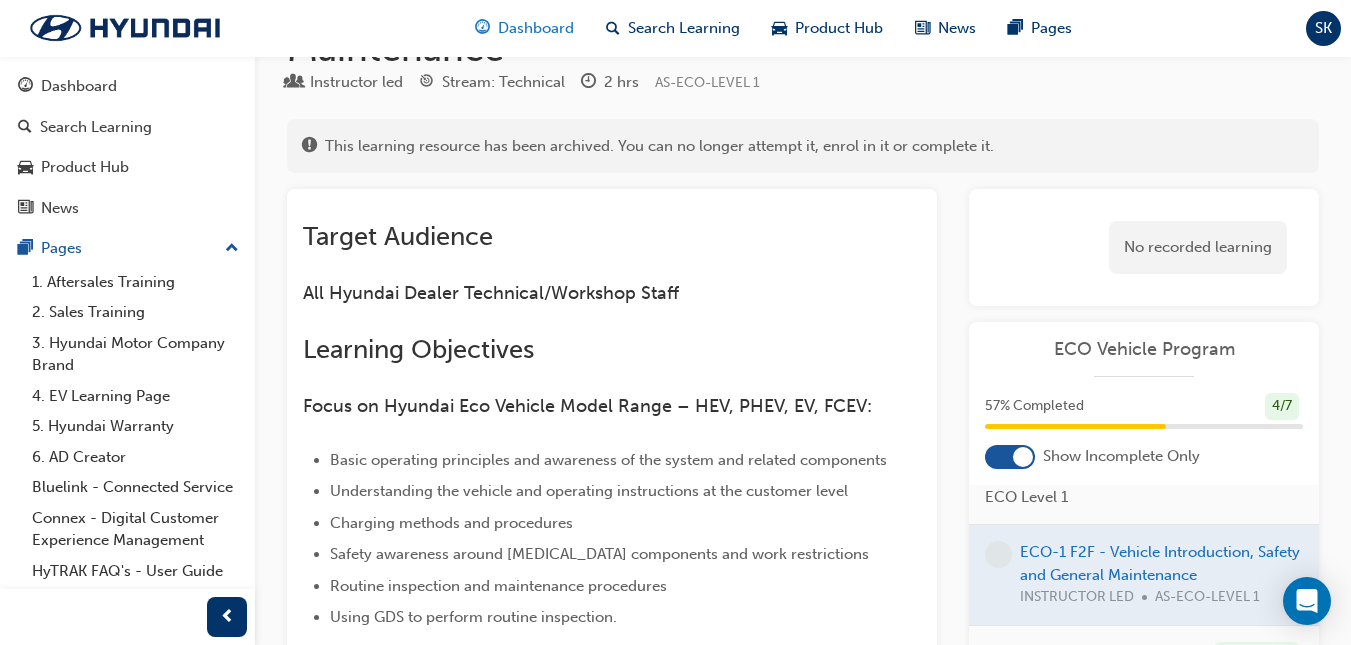 click on "Dashboard" at bounding box center [536, 28] 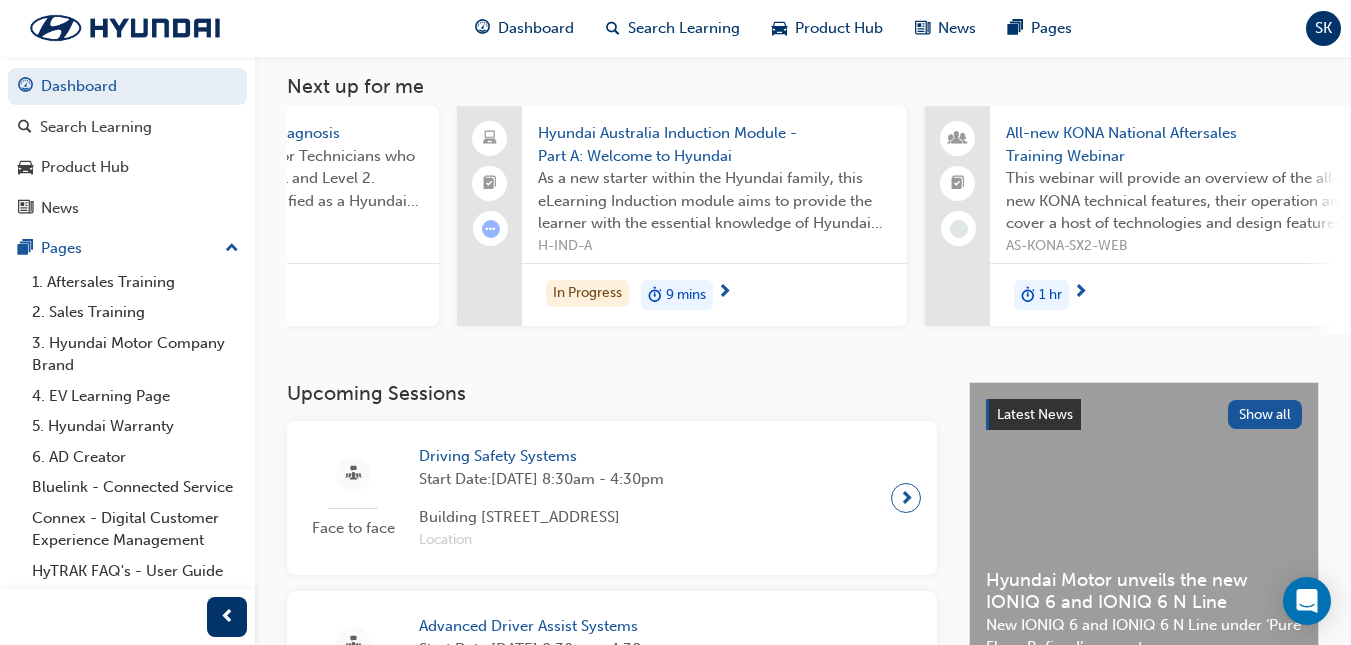 scroll, scrollTop: 0, scrollLeft: 1644, axis: horizontal 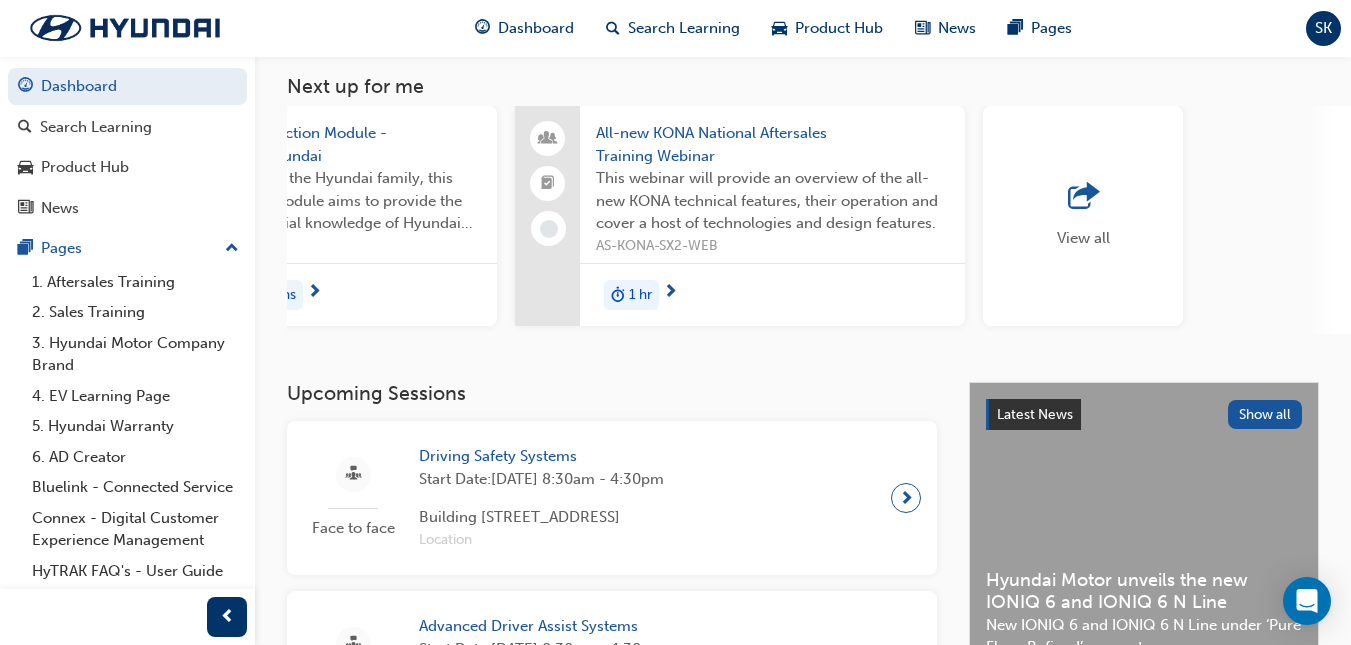 click on "View all" at bounding box center [1083, 216] 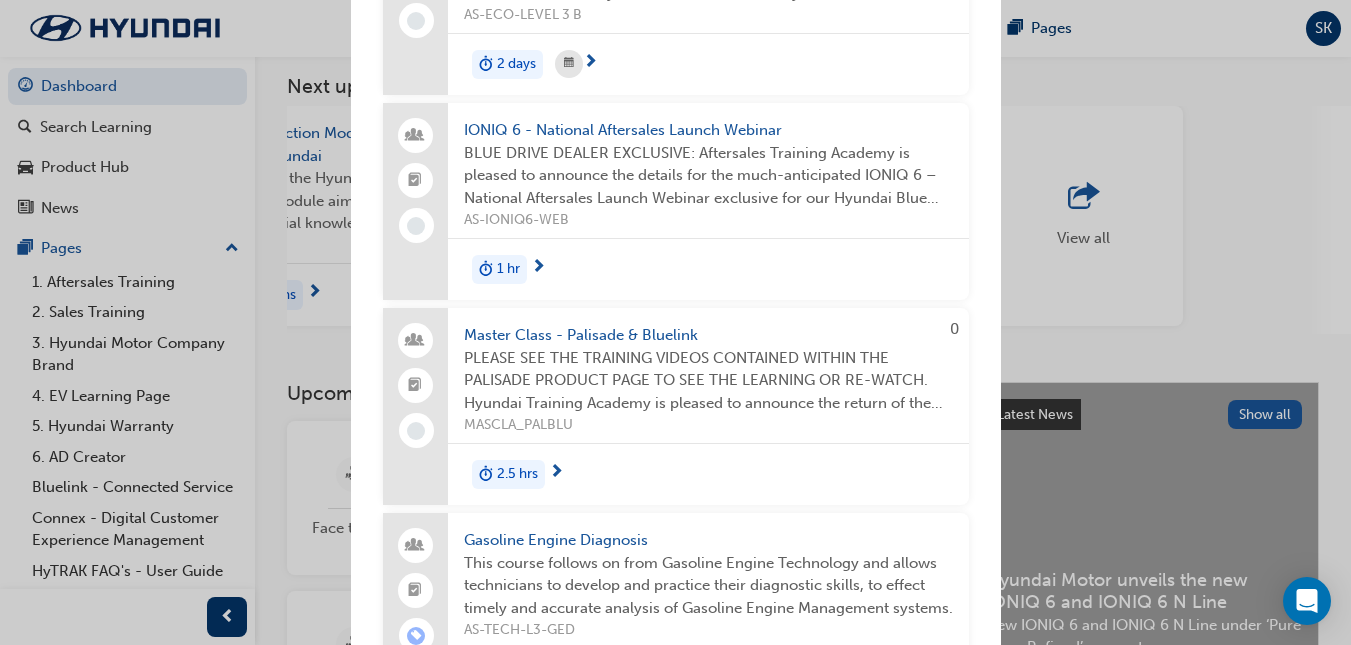 scroll, scrollTop: 1505, scrollLeft: 0, axis: vertical 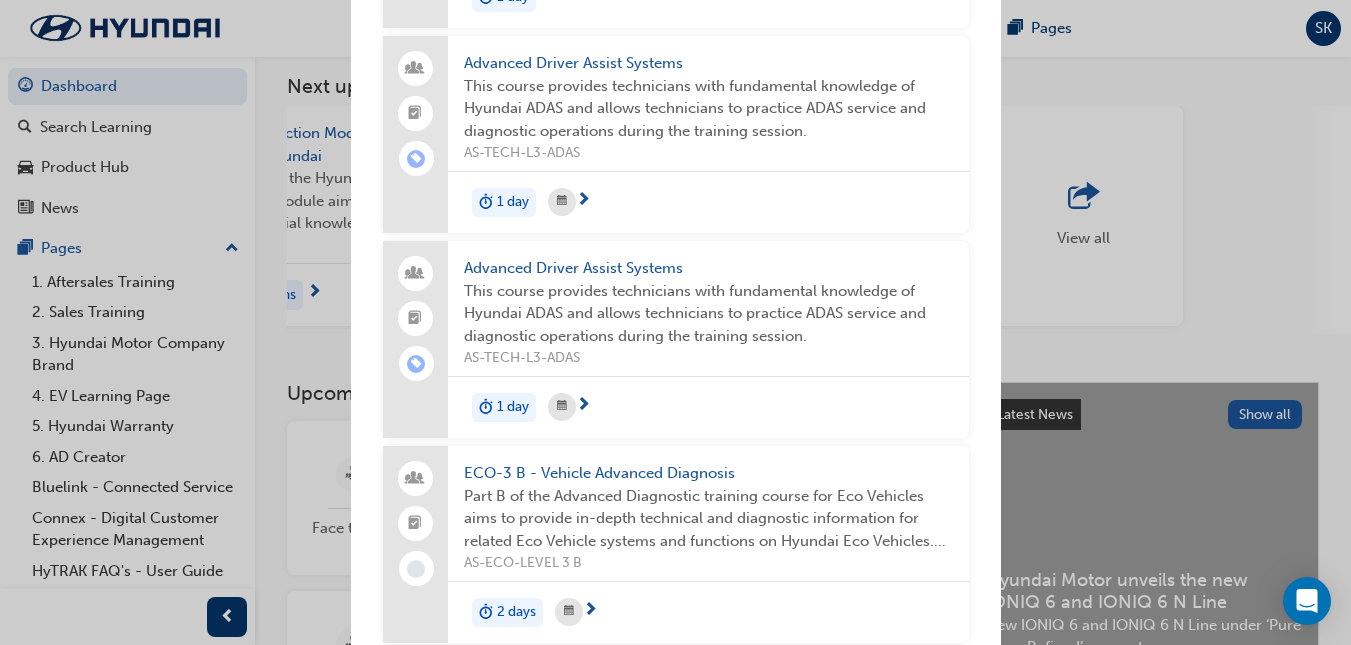 click on "Next up for me Driving Safety Systems This course provides technicians with fundamental knowledge of “Hyundai Specific” Driving Safety Systems and associated components.
The course allows technicians to practice service and diagnostic operations on systems such as ABS, ESC, MDPS, SRS, TPMS and more.
AS-TECH-L2-DSS 1 day OEM Master Technician (Recognised) This resource will be credited to individuals academic record to recognise operating at a Master Technician level with another OEM. AS-OEMMT ECO-3 A - Vehicle Advanced Diagnosis This course is recommended for Technicians who have completed H-STEP Level 1 and Level 2.  Prerequisites: Successfully certified as a Hyundai EV Specialist Technician and completed Electrical Diagnosis. This Advanced Diagnostic training course for Eco Vehicles aims to provide in-depth technical and diagnostic information for related Eco Vehicle systems and functions on Hyundai Eco Vehicles. Four Day Course delivered as Part A Two-Day Module and Part B Two-Day Module.  2 days 1 hr" at bounding box center [675, 322] 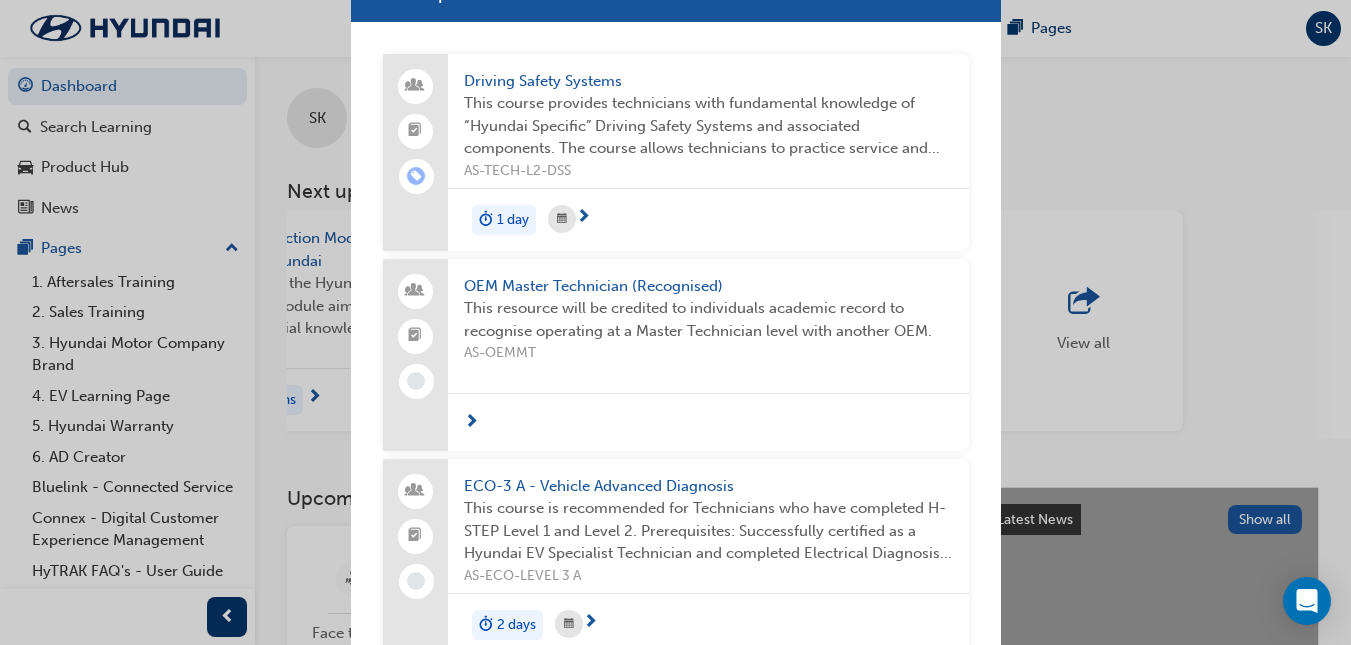 scroll, scrollTop: 0, scrollLeft: 0, axis: both 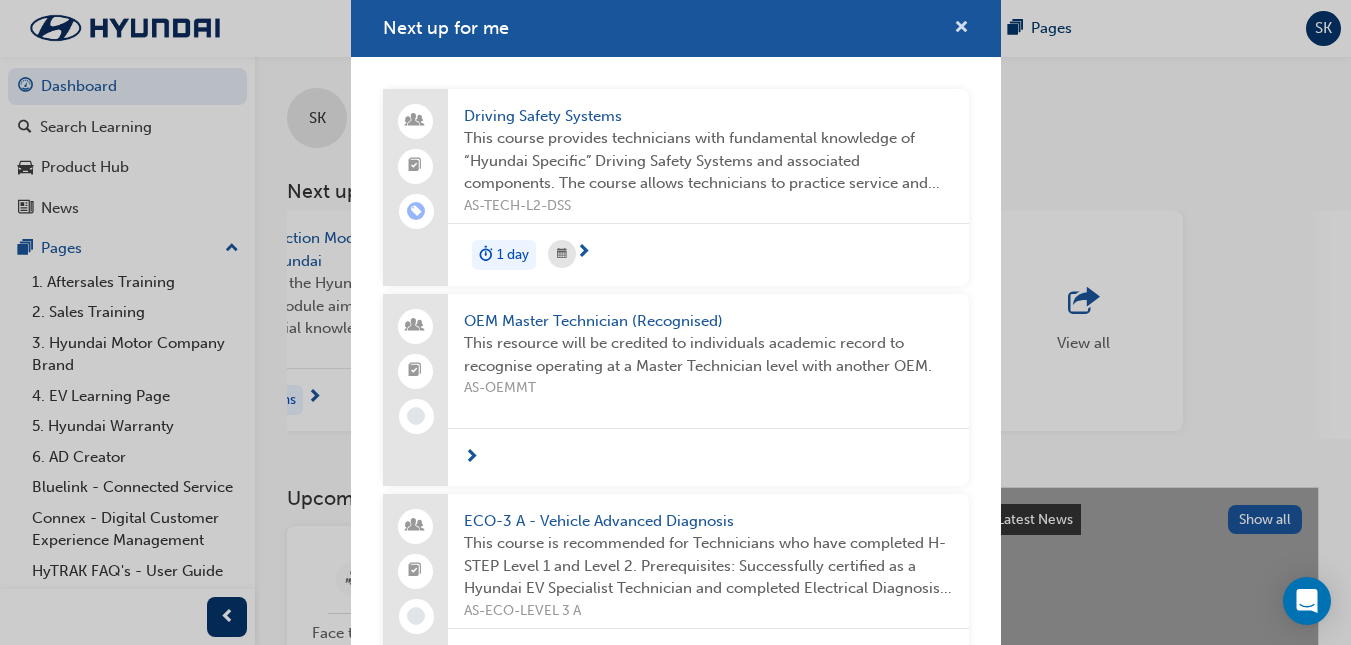 click at bounding box center [961, 29] 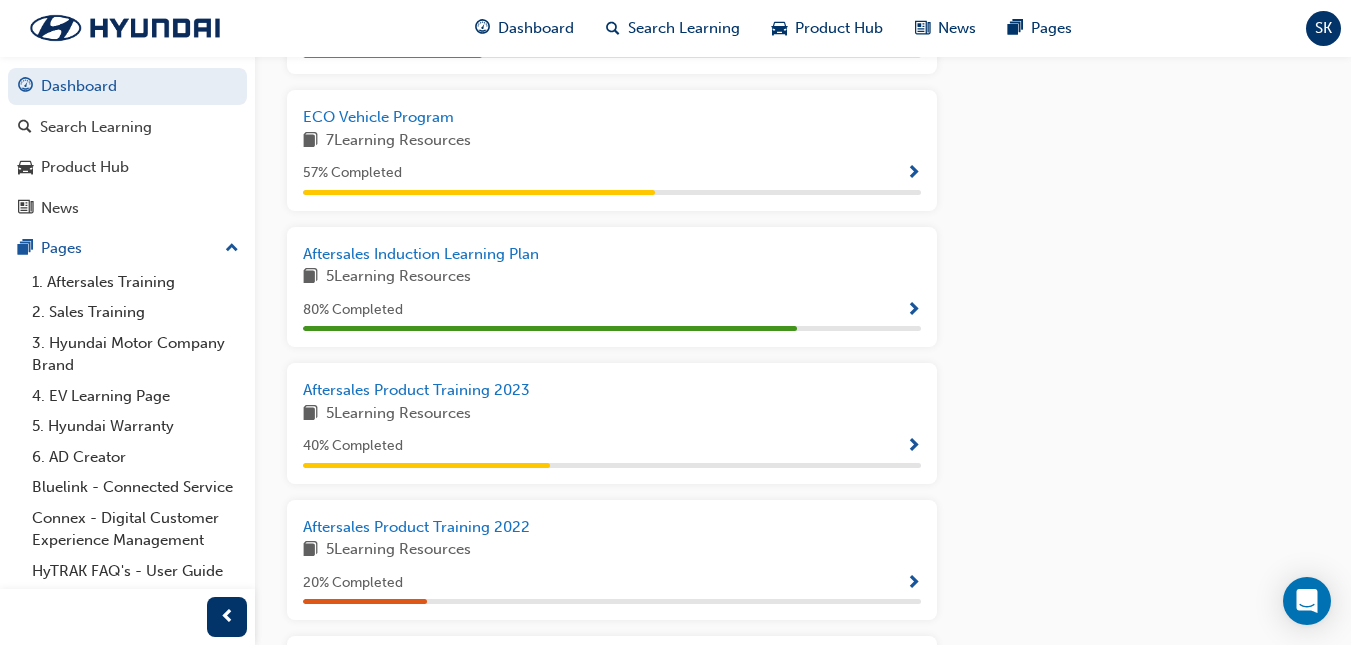 scroll, scrollTop: 1342, scrollLeft: 0, axis: vertical 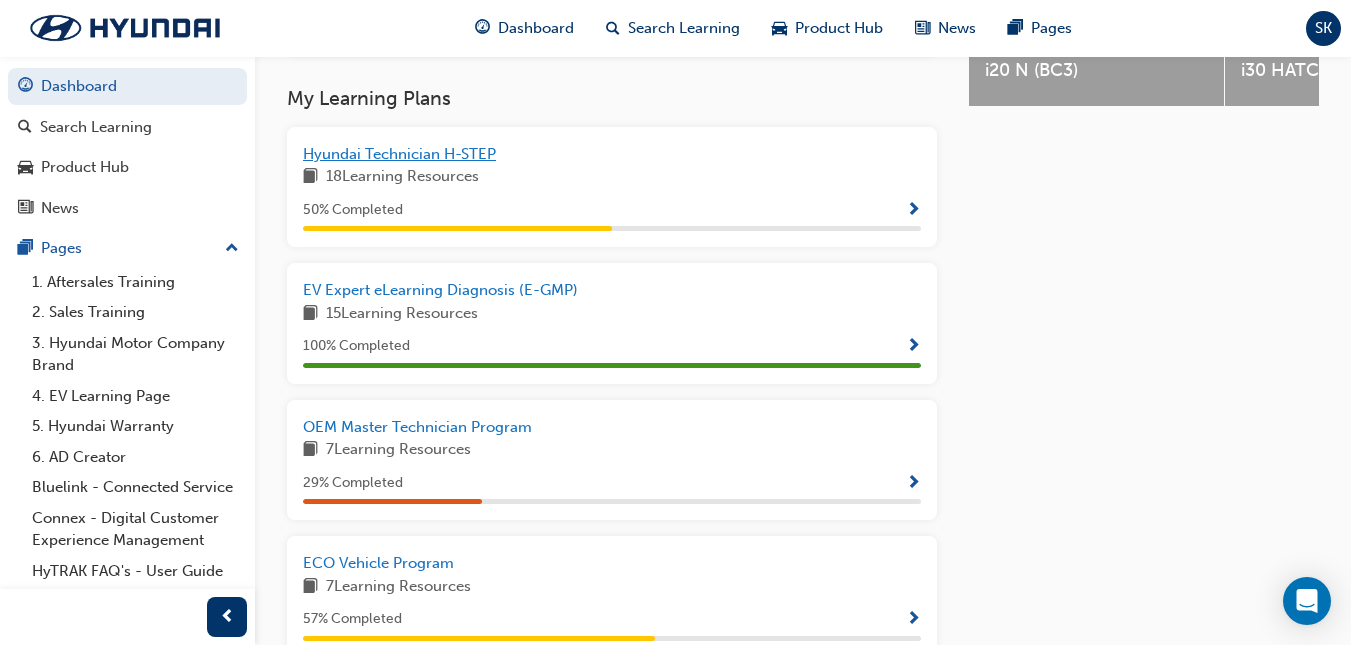 click on "Hyundai Technician H-STEP" at bounding box center [399, 154] 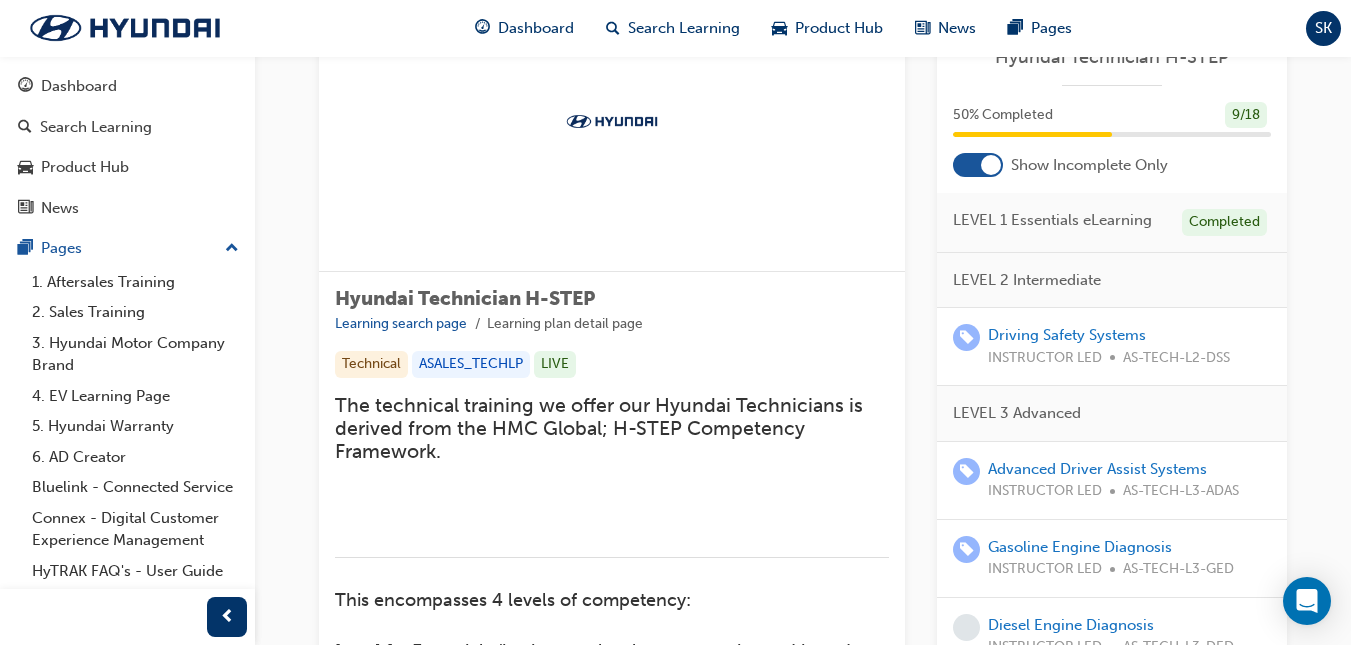 scroll, scrollTop: 121, scrollLeft: 0, axis: vertical 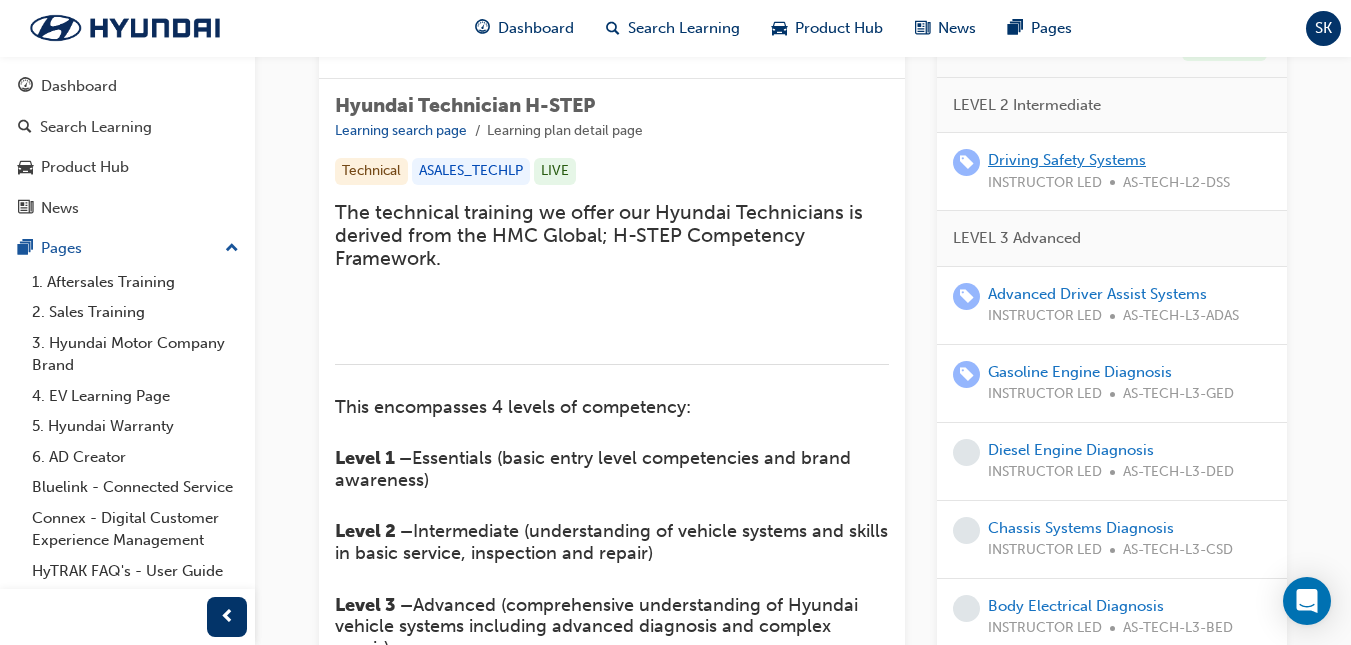click on "Driving Safety Systems" at bounding box center [1067, 160] 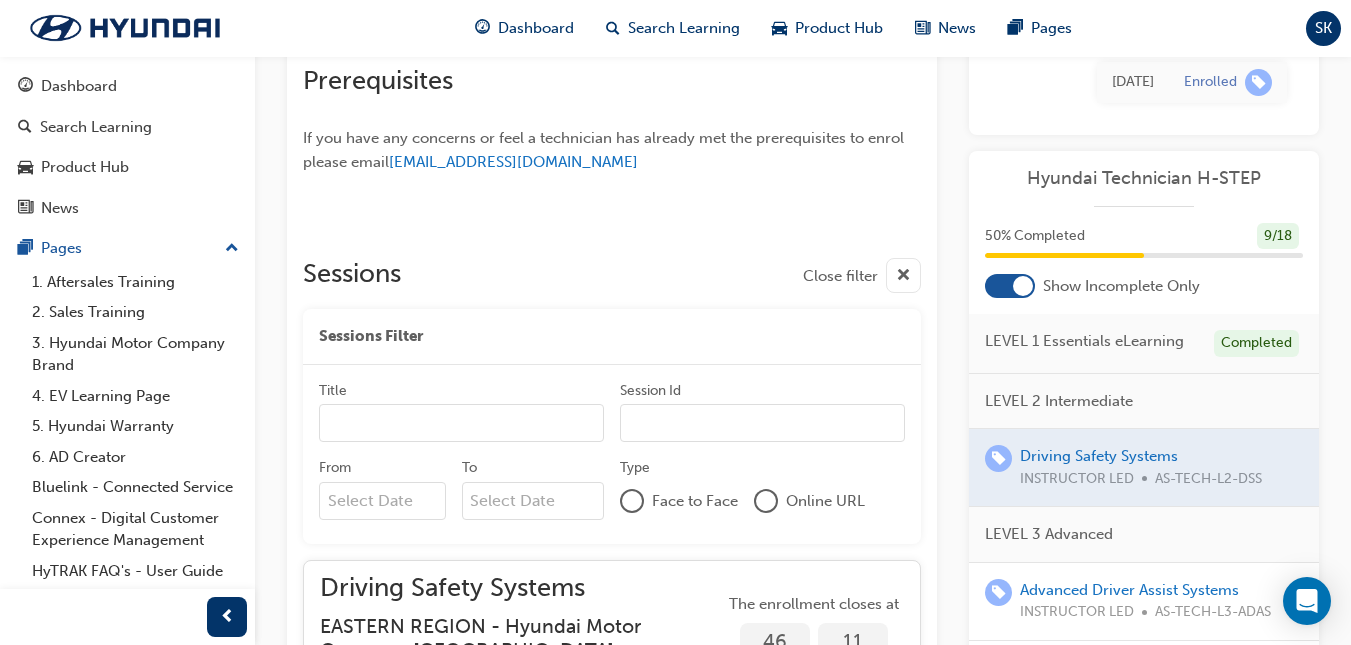 scroll, scrollTop: 1208, scrollLeft: 0, axis: vertical 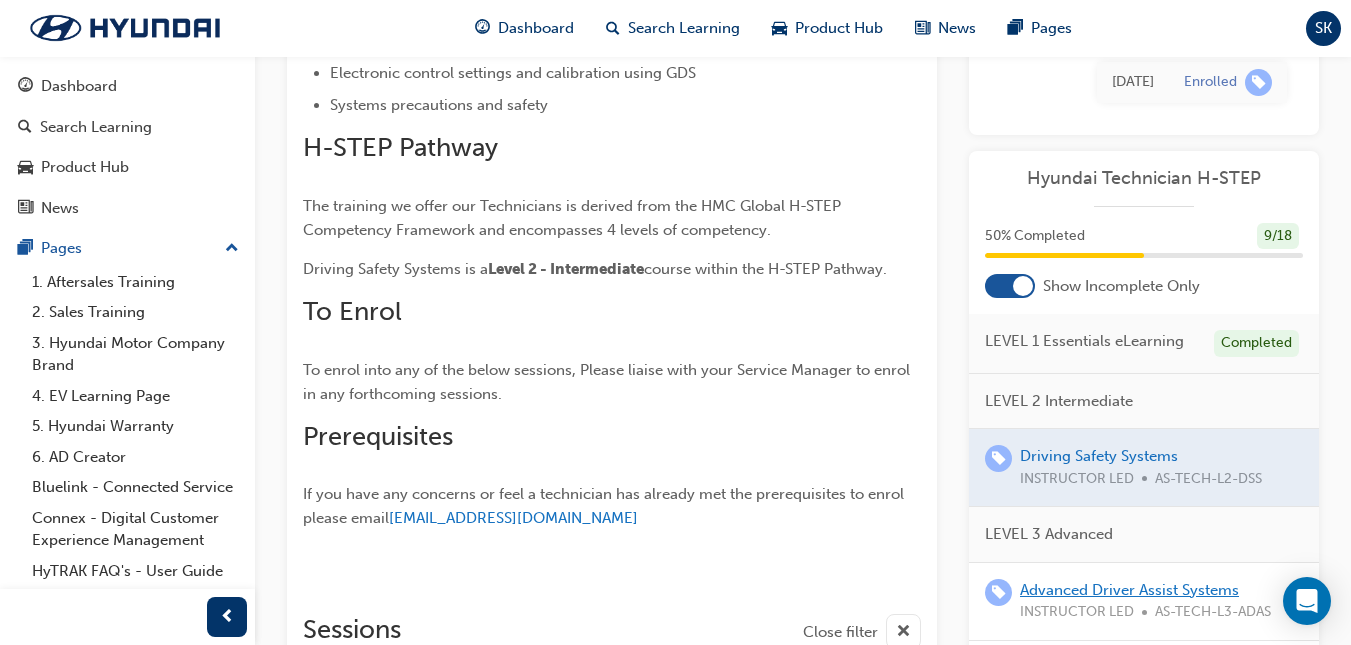 click on "Advanced Driver Assist Systems" at bounding box center [1129, 590] 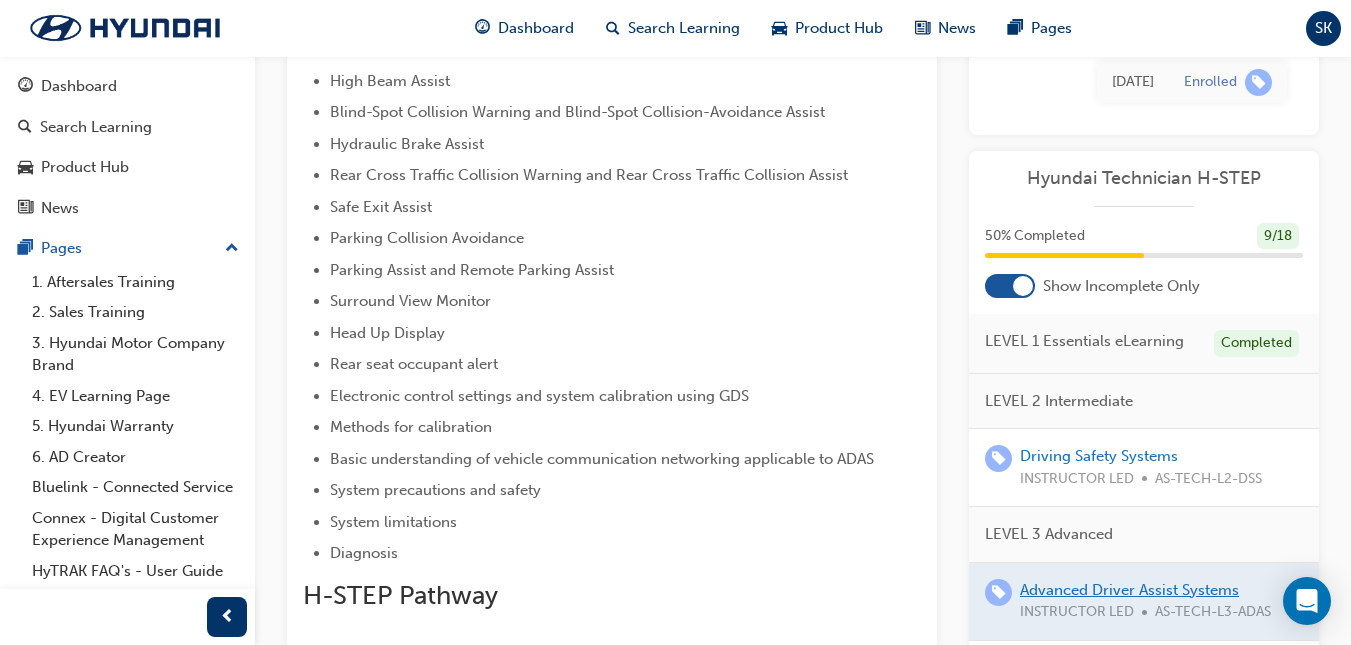 scroll, scrollTop: 822, scrollLeft: 0, axis: vertical 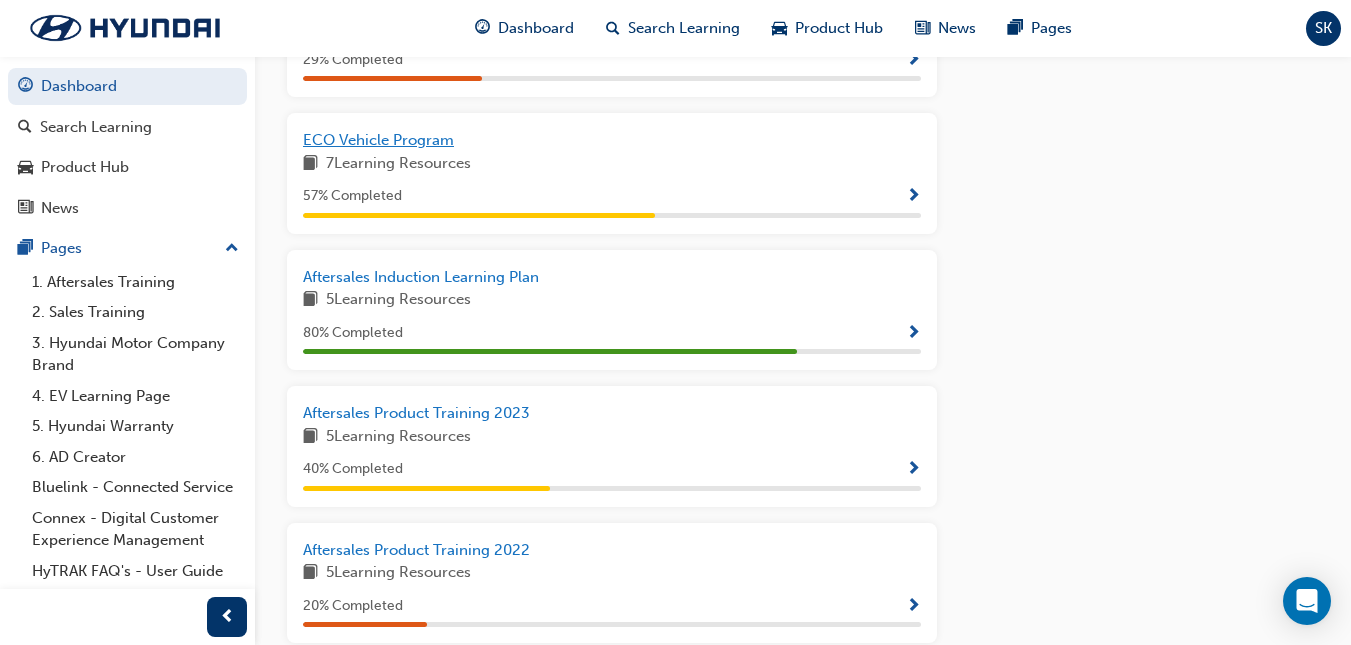 click on "ECO Vehicle Program" at bounding box center [378, 140] 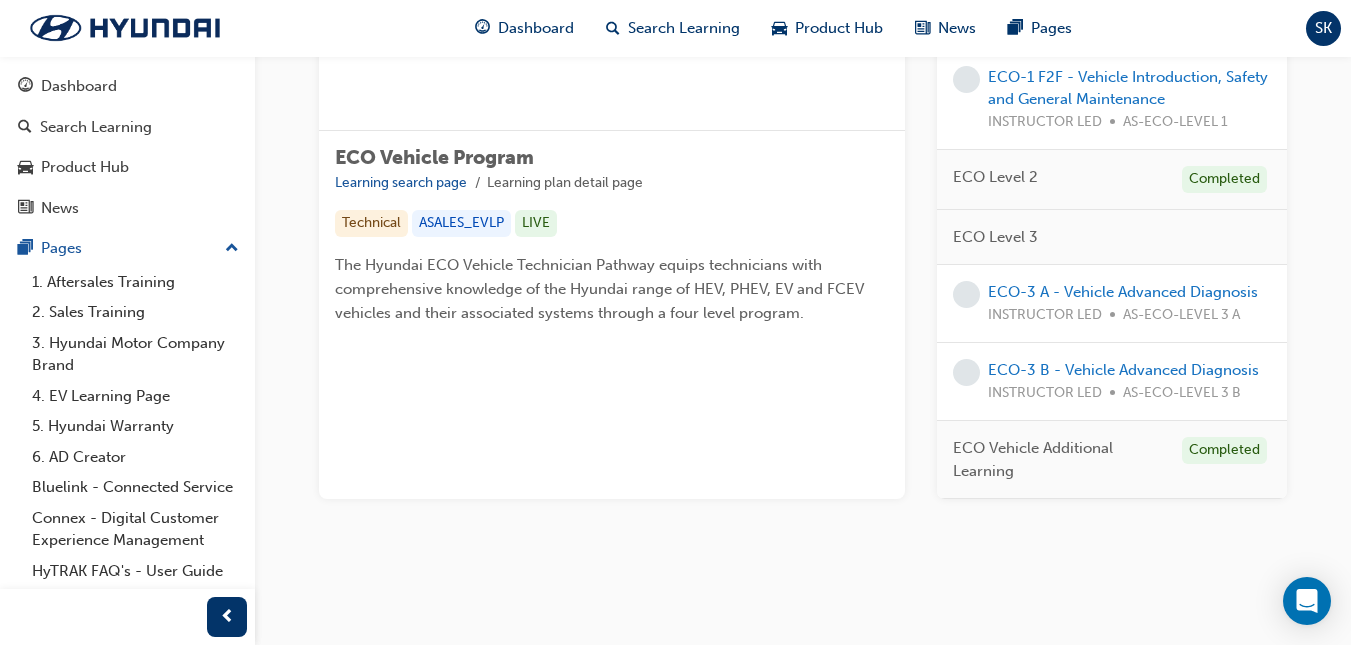 scroll, scrollTop: 409, scrollLeft: 0, axis: vertical 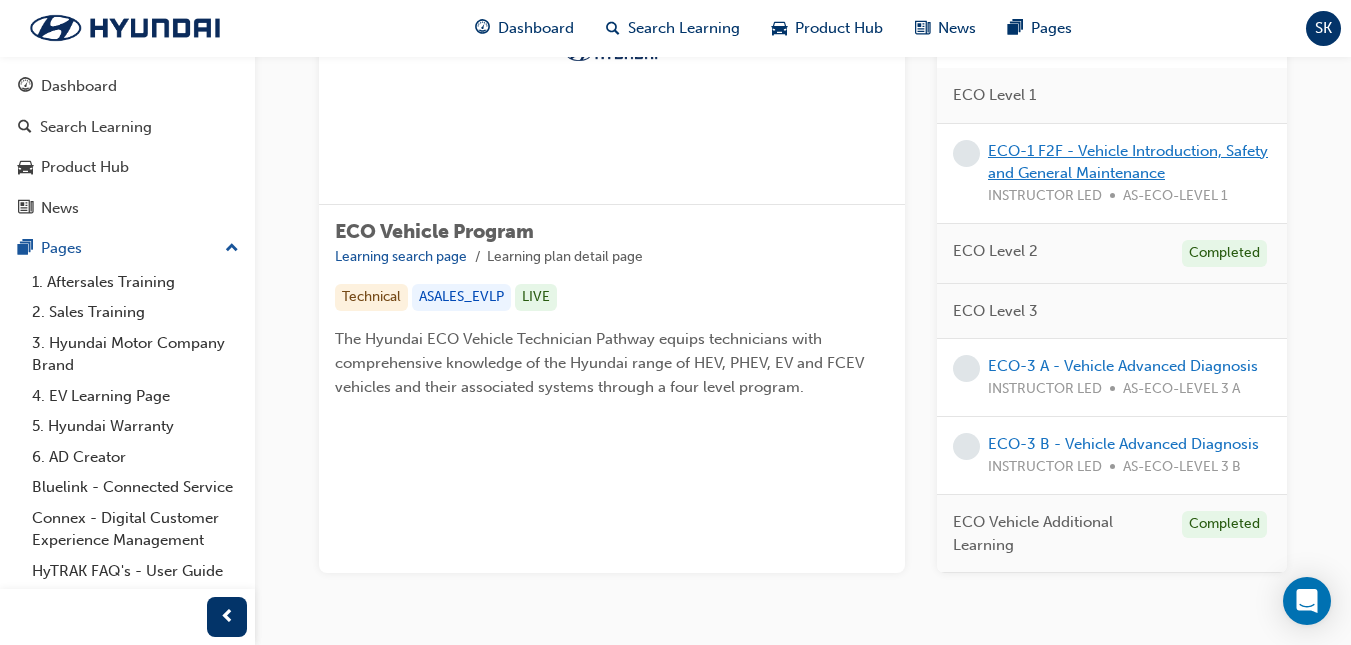 click on "ECO-1 F2F - Vehicle Introduction, Safety and General Maintenance" at bounding box center [1128, 162] 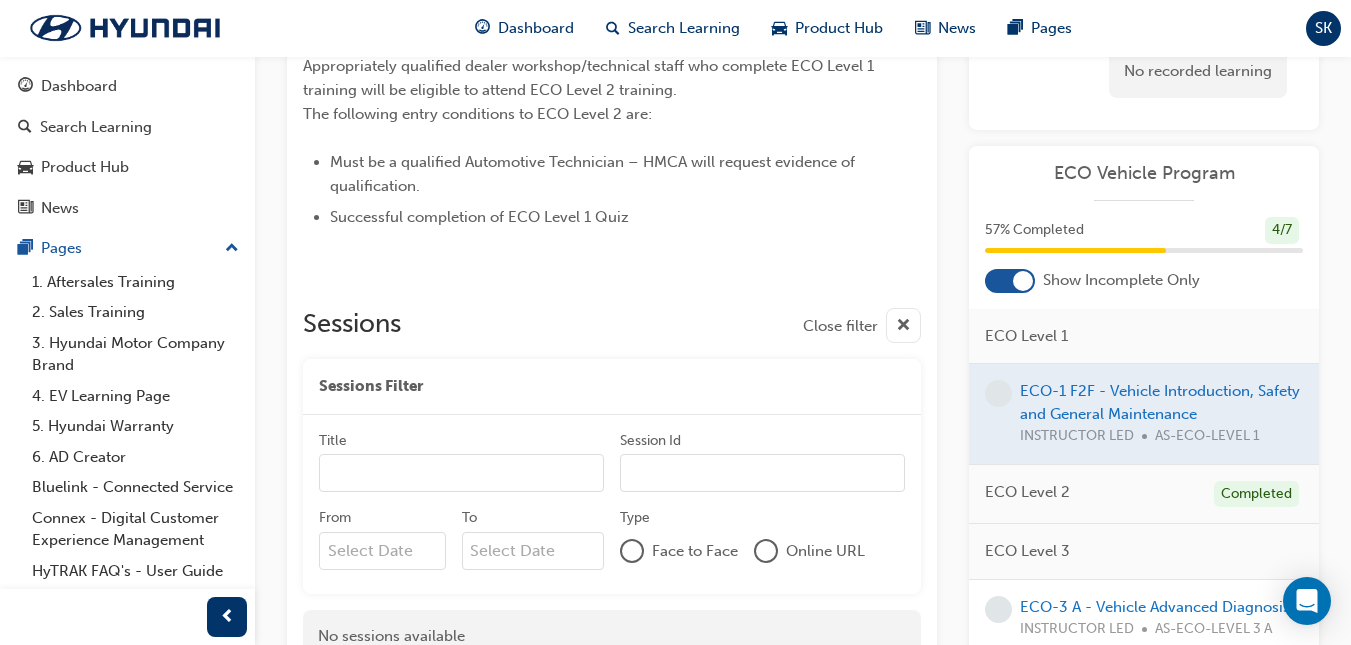 scroll, scrollTop: 1241, scrollLeft: 0, axis: vertical 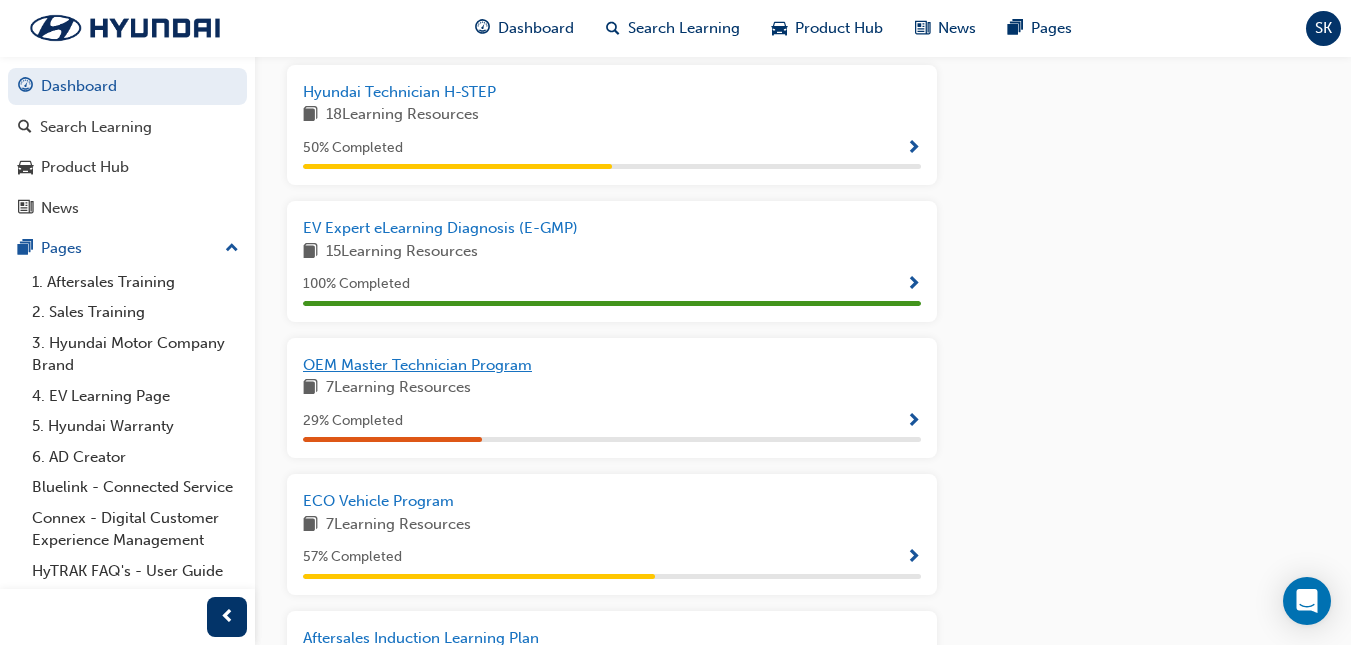click on "OEM Master Technician Program" at bounding box center [417, 365] 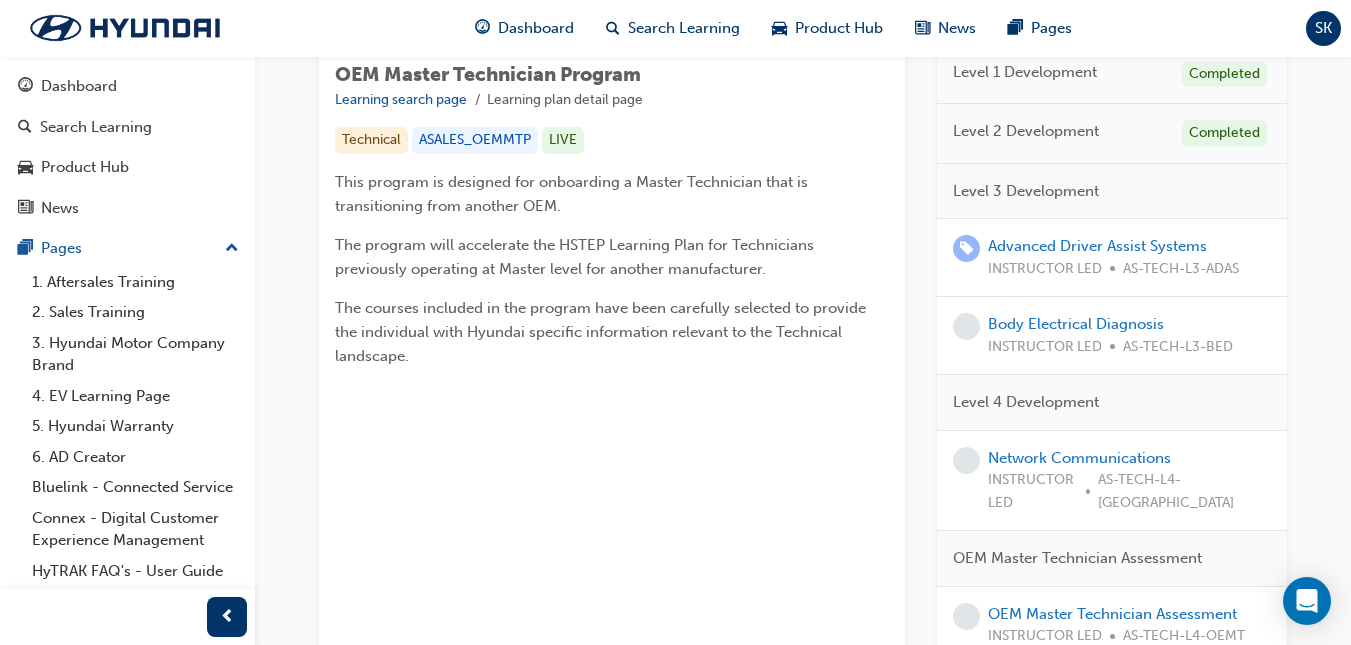 scroll, scrollTop: 366, scrollLeft: 0, axis: vertical 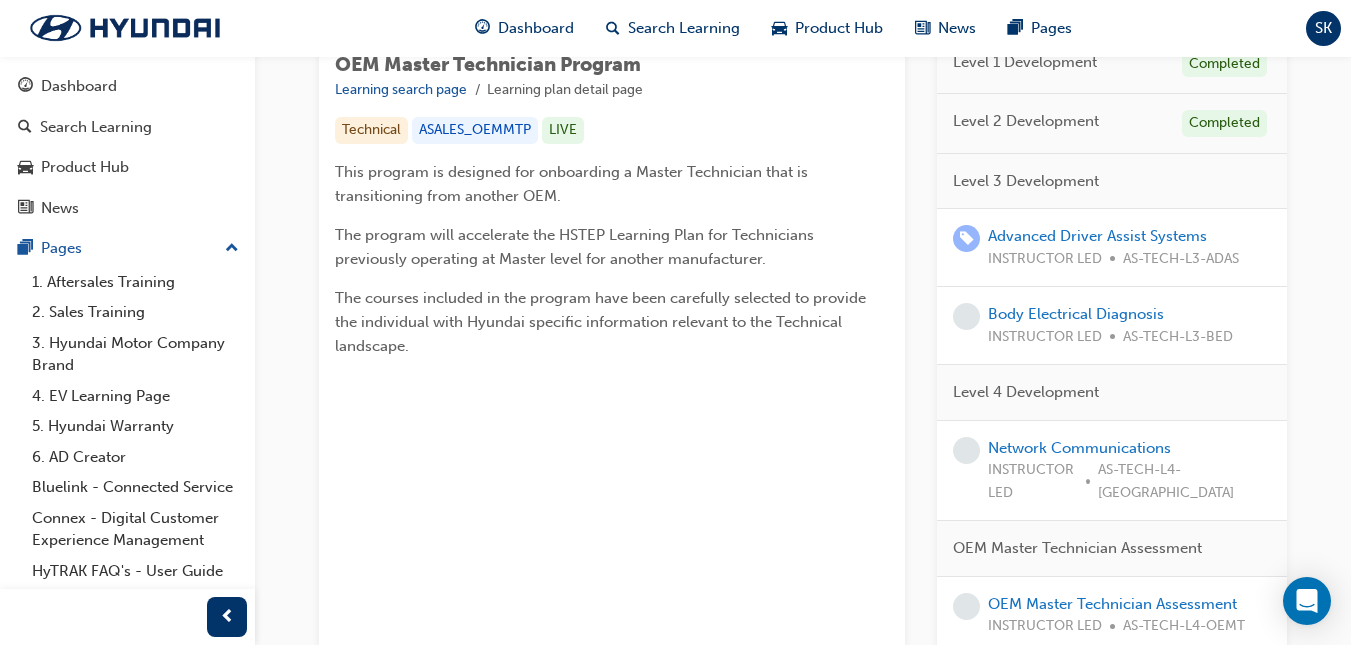 click on "OEM Master Technician Program   Learning search page Learning plan detail page OEM Master Technician Program   Learning search page Learning plan detail page Technical ASALES_OEMMTP LIVE This program is designed for onboarding a Master Technician that is transitioning from another OEM. The program will accelerate the HSTEP Learning Plan for Technicians previously operating at Master level for another manufacturer.  The courses included in the program have been carefully selected to provide the individual with Hyundai specific information relevant to the Technical landscape. Learning Plan OEM Master Technician Program 29 % Completed 2 / 7 Show Incomplete Only OEM Master Technician Recognised OEM Master Technician (Recognised) INSTRUCTOR LED AS-OEMMT Level 1 Development Completed Level 2 Development Completed Level 3 Development Advanced Driver Assist Systems INSTRUCTOR LED AS-TECH-L3-ADAS Body Electrical Diagnosis INSTRUCTOR LED AS-TECH-L3-BED Level 4 Development Network Communications INSTRUCTOR LED" at bounding box center (803, 220) 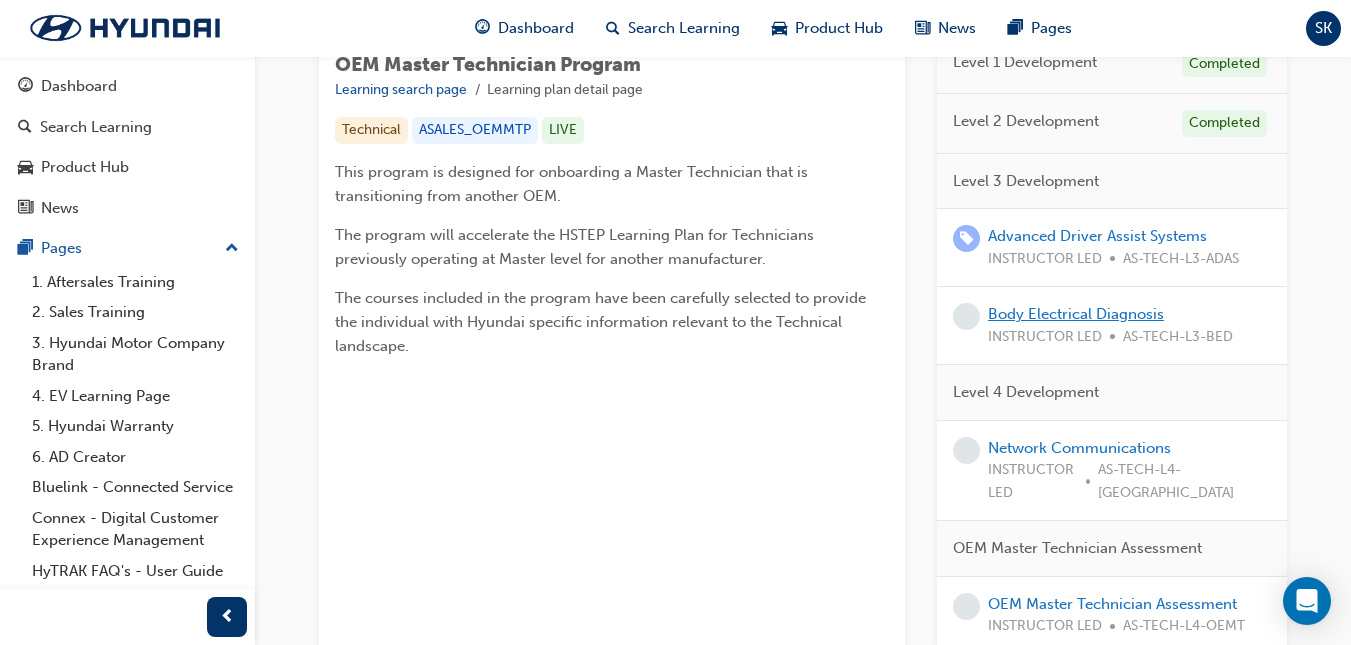 click on "Body Electrical Diagnosis" at bounding box center [1076, 314] 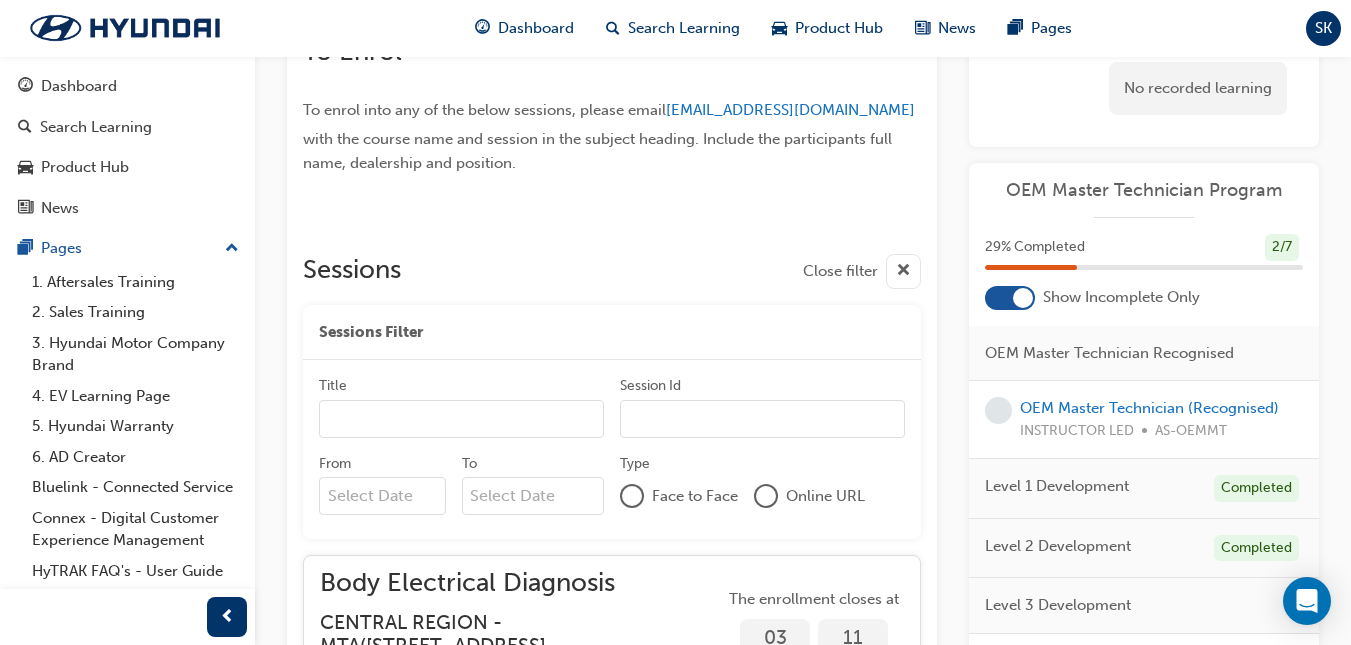 scroll, scrollTop: 1224, scrollLeft: 0, axis: vertical 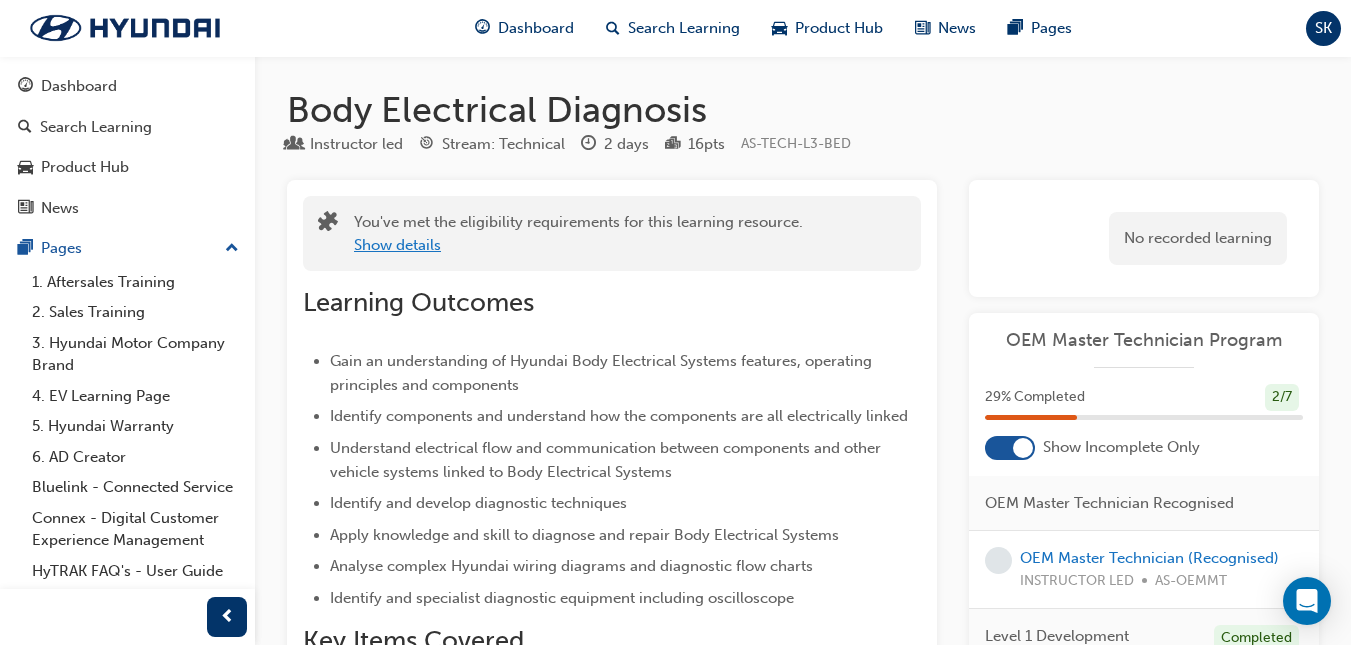 click on "Show details" at bounding box center (397, 245) 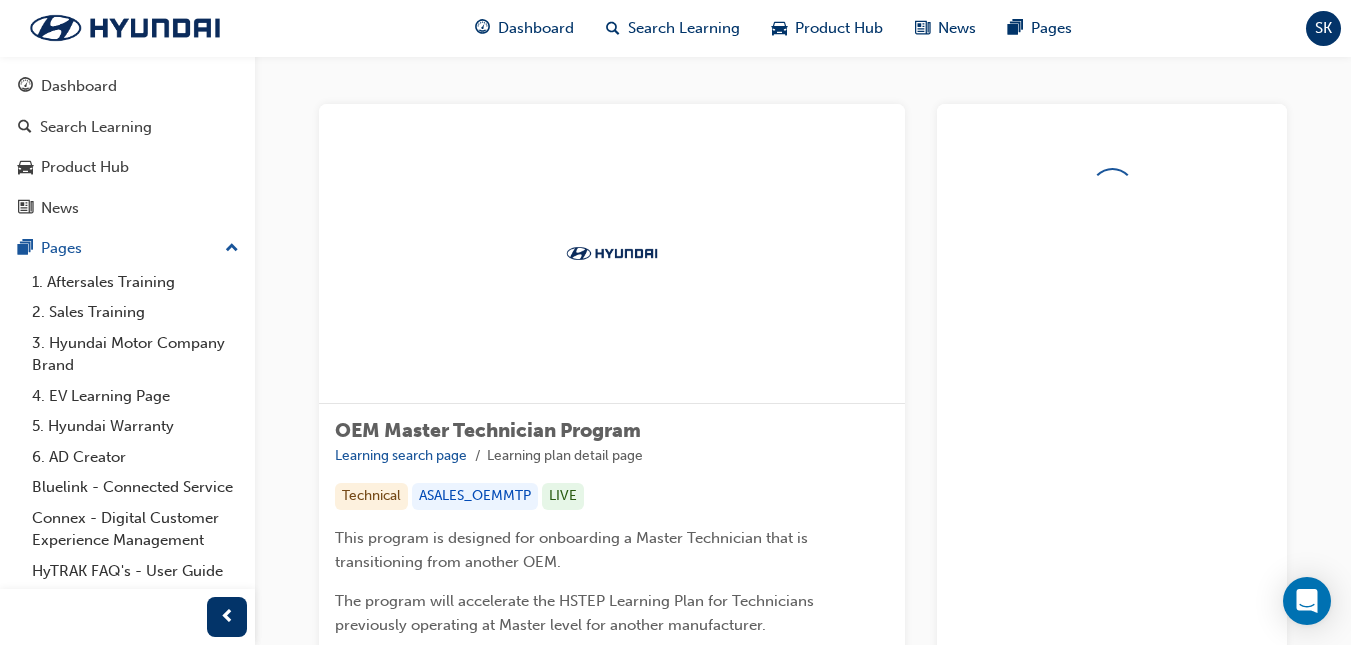 scroll, scrollTop: 366, scrollLeft: 0, axis: vertical 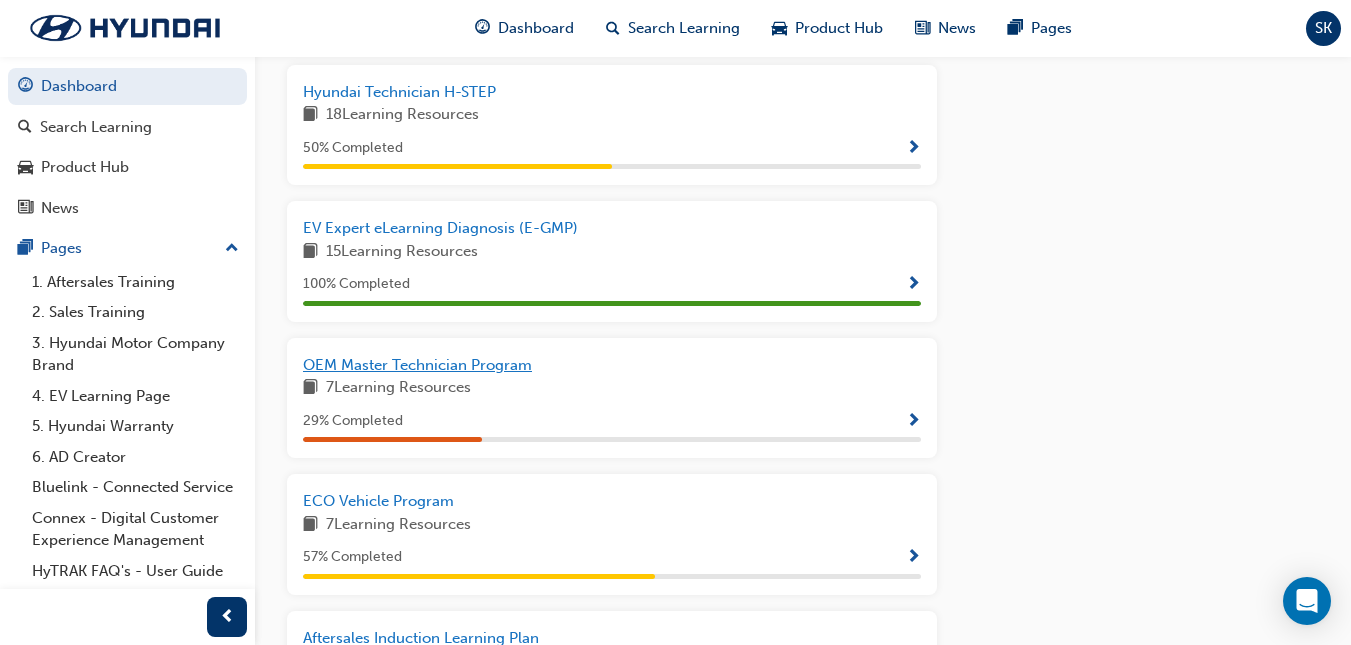 click on "OEM Master Technician Program" at bounding box center (612, 365) 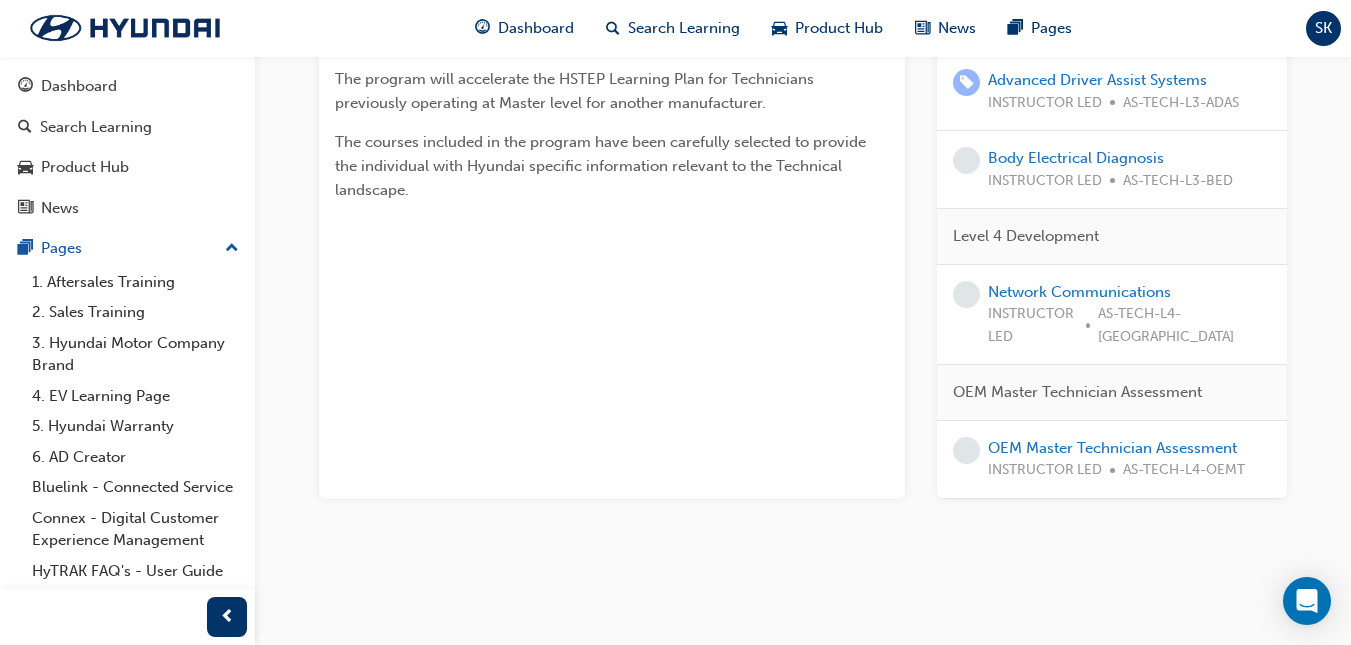 scroll, scrollTop: 499, scrollLeft: 0, axis: vertical 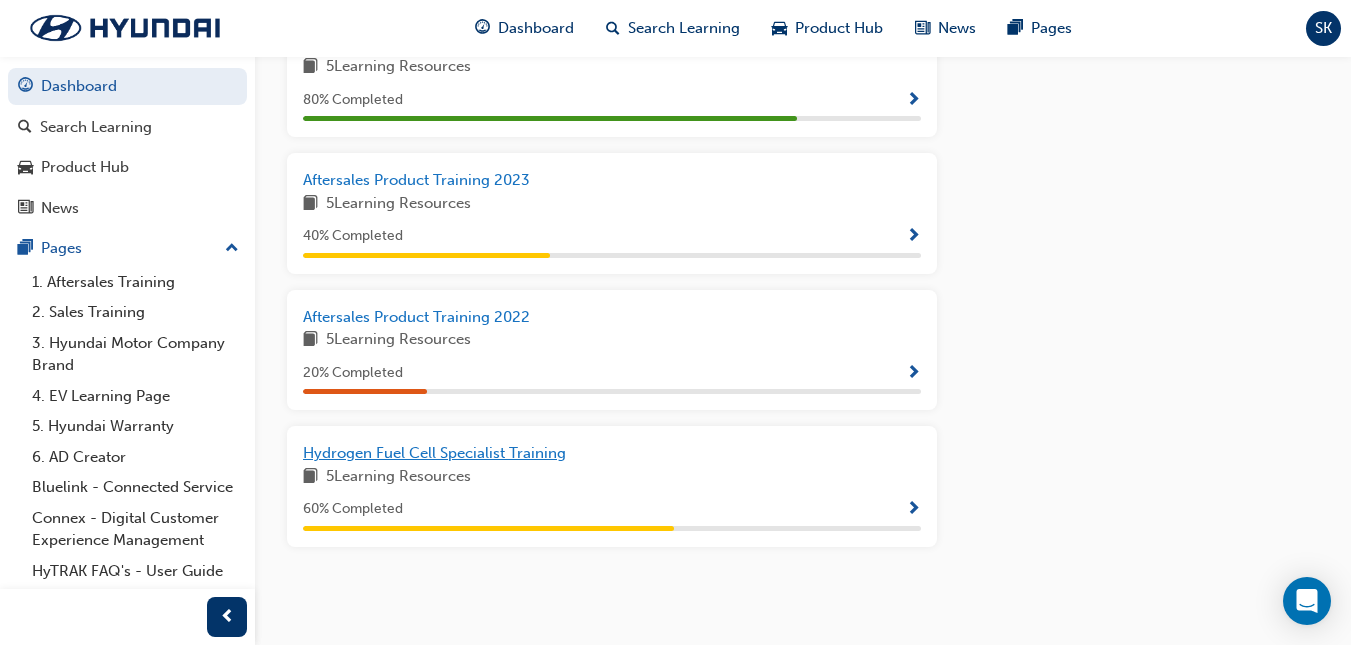 click on "Hydrogen Fuel Cell Specialist Training" at bounding box center [434, 453] 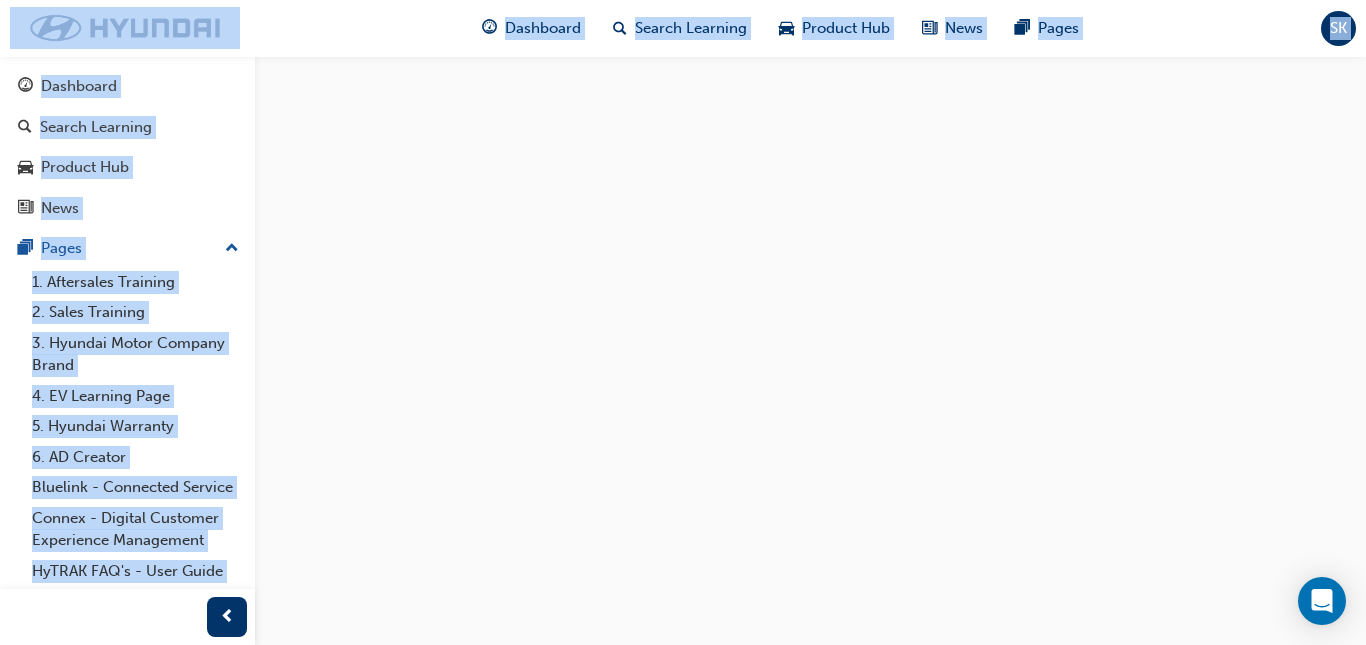 click at bounding box center (683, 322) 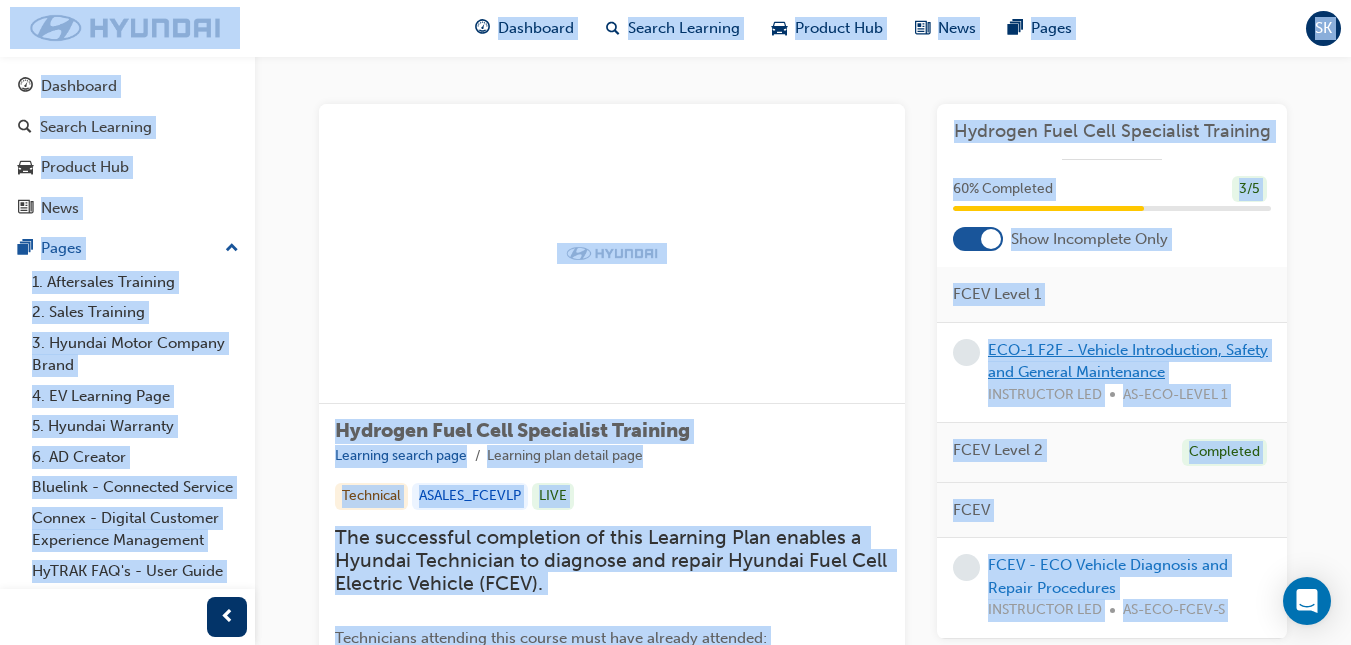 click on "ECO-1 F2F - Vehicle Introduction, Safety and General Maintenance" at bounding box center [1128, 361] 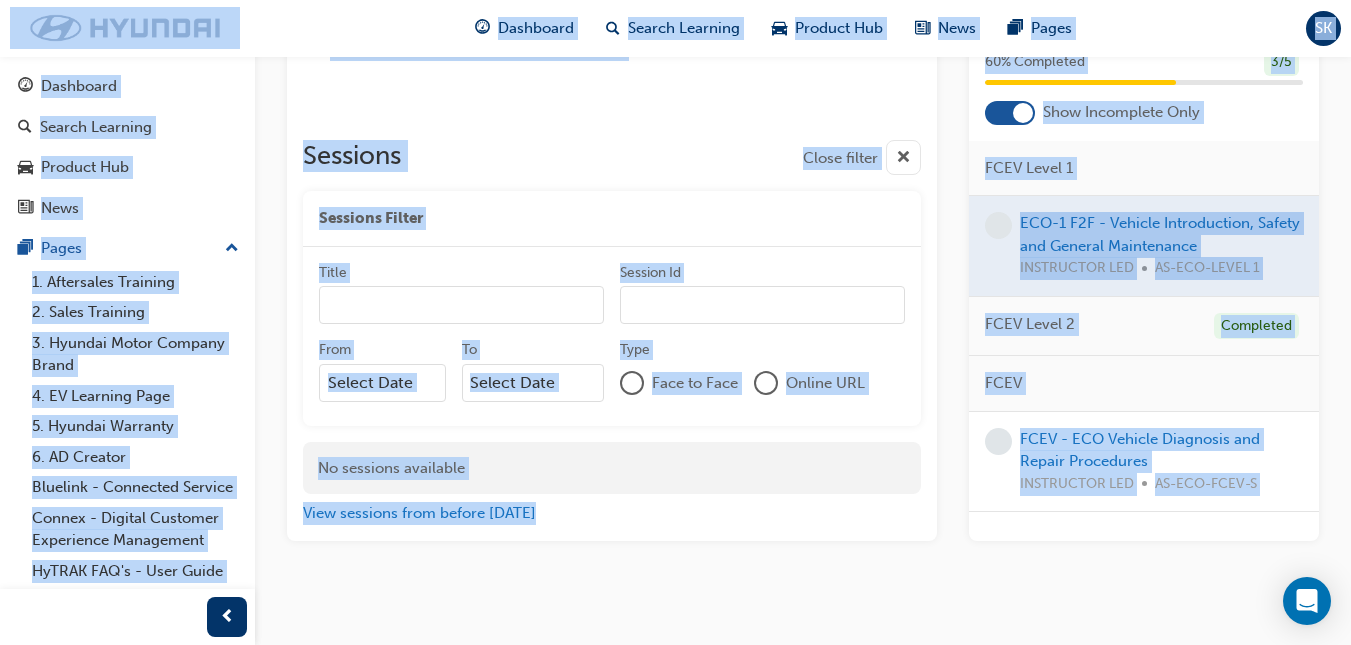 scroll, scrollTop: 1241, scrollLeft: 0, axis: vertical 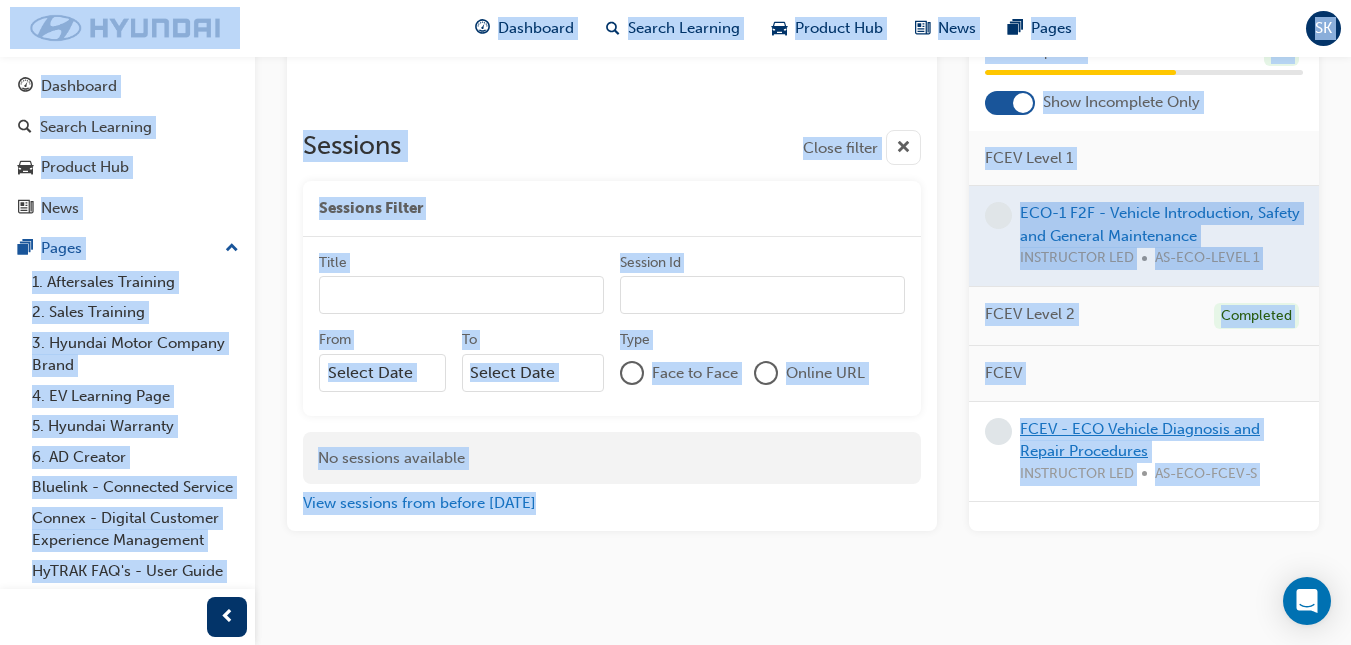 click on "FCEV - ECO Vehicle Diagnosis and Repair Procedures" at bounding box center [1140, 440] 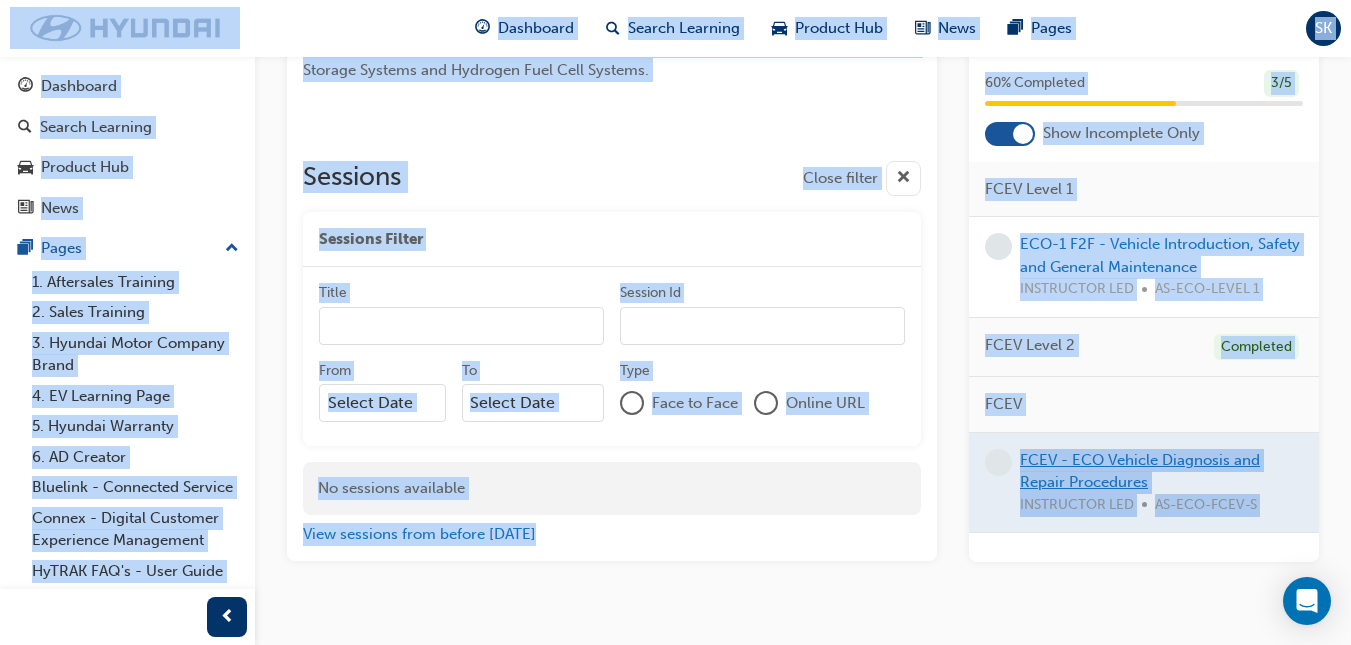 scroll, scrollTop: 447, scrollLeft: 0, axis: vertical 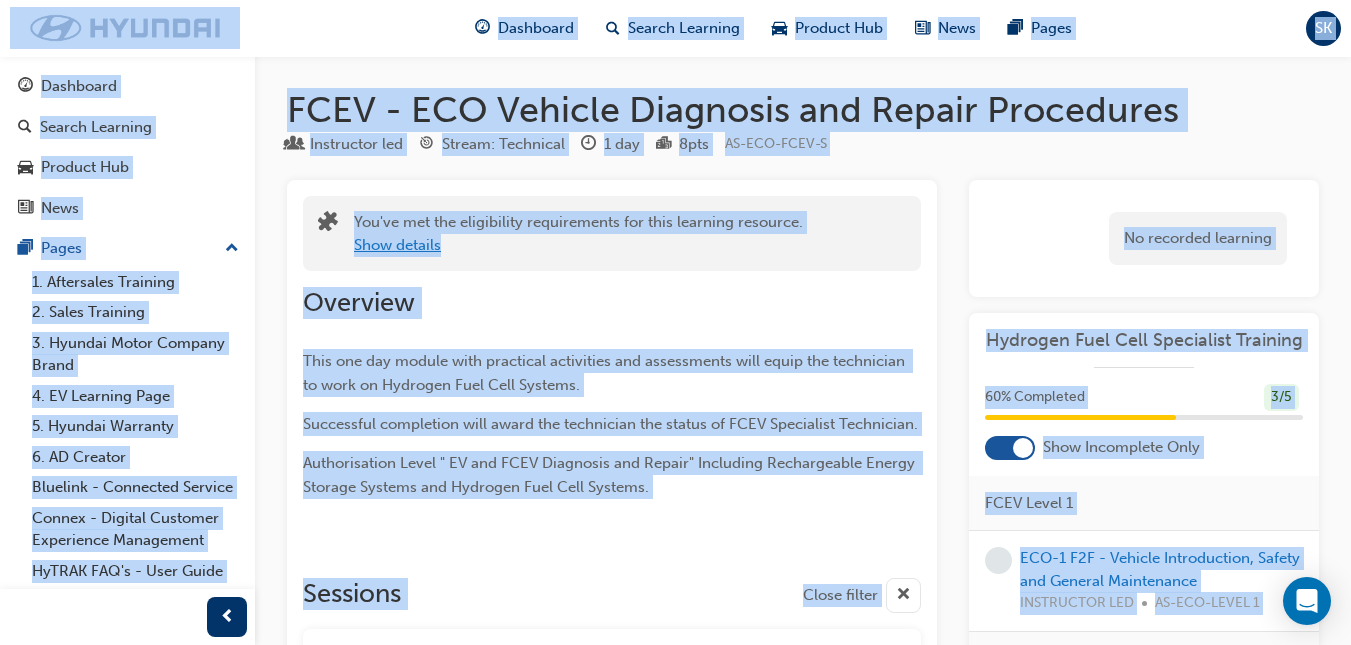 click on "Show details" at bounding box center (397, 245) 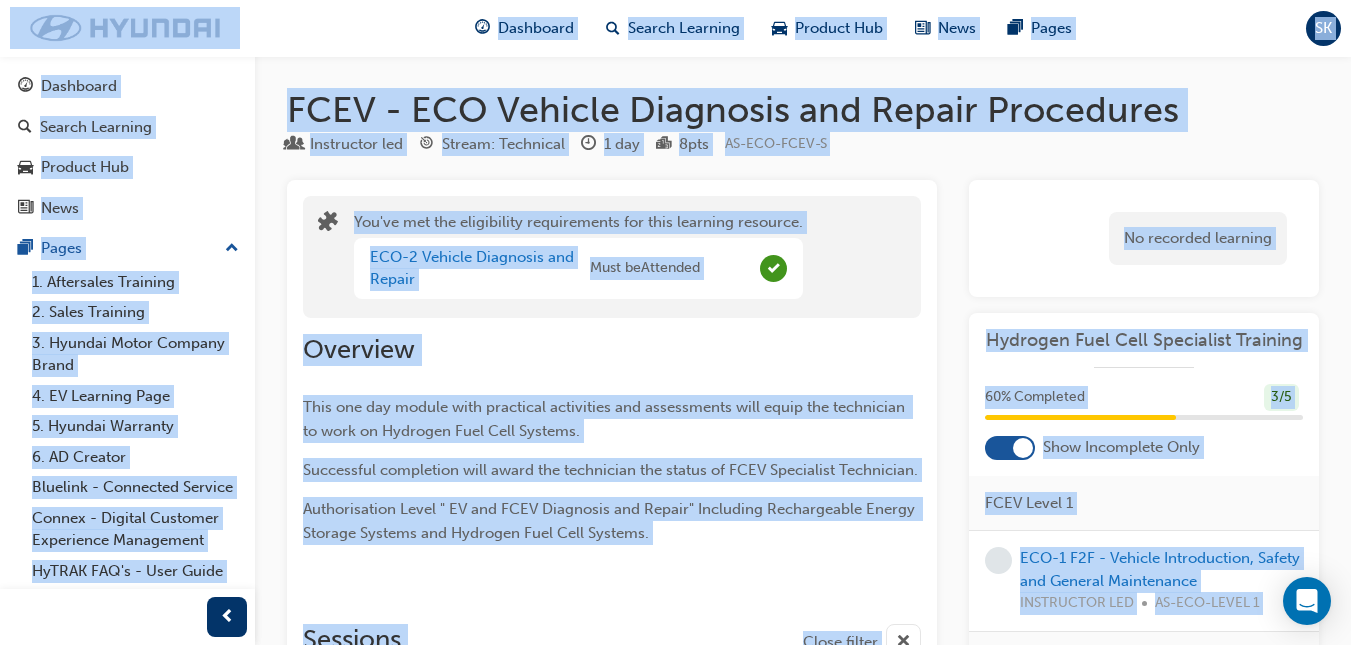 scroll, scrollTop: 1241, scrollLeft: 0, axis: vertical 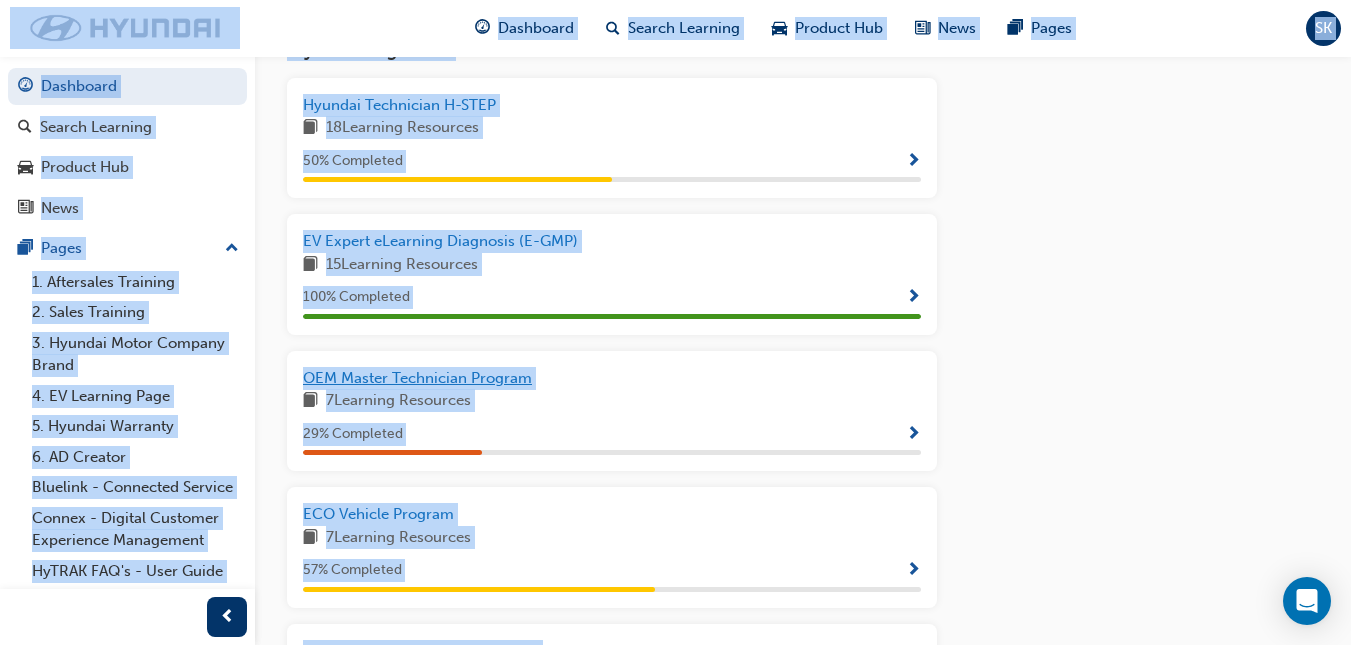 click on "OEM Master Technician Program" at bounding box center (417, 378) 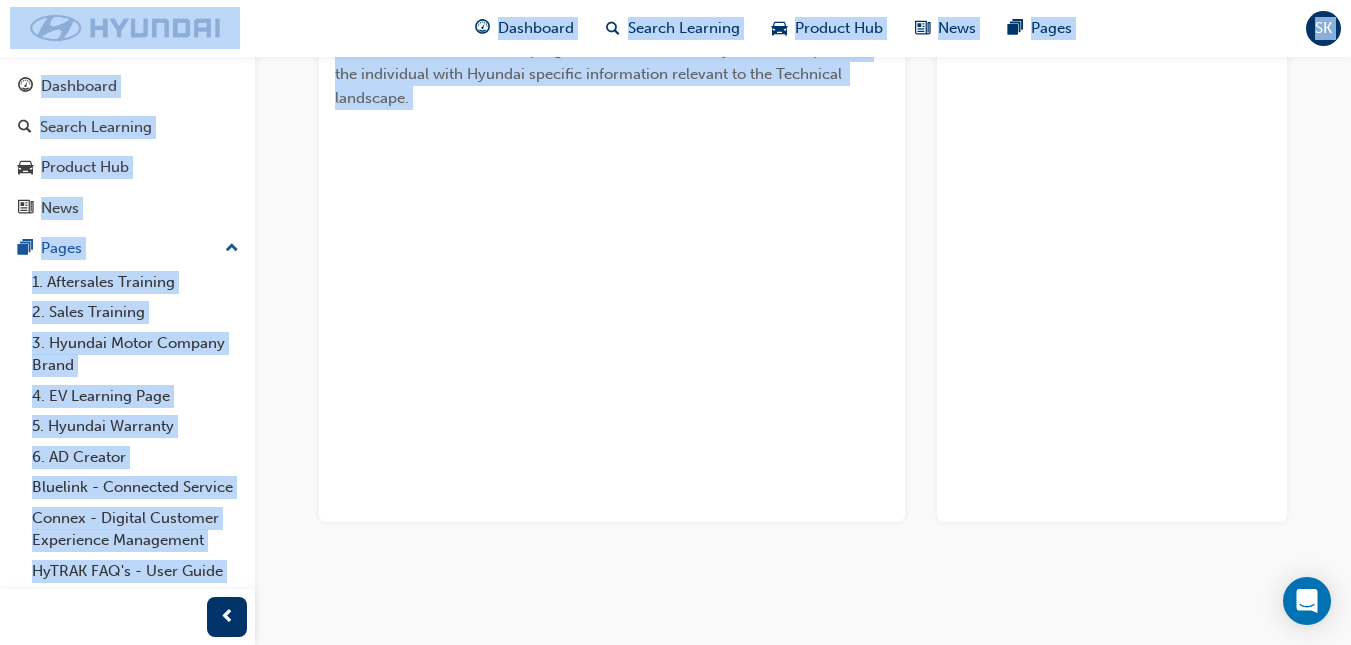 scroll, scrollTop: 499, scrollLeft: 0, axis: vertical 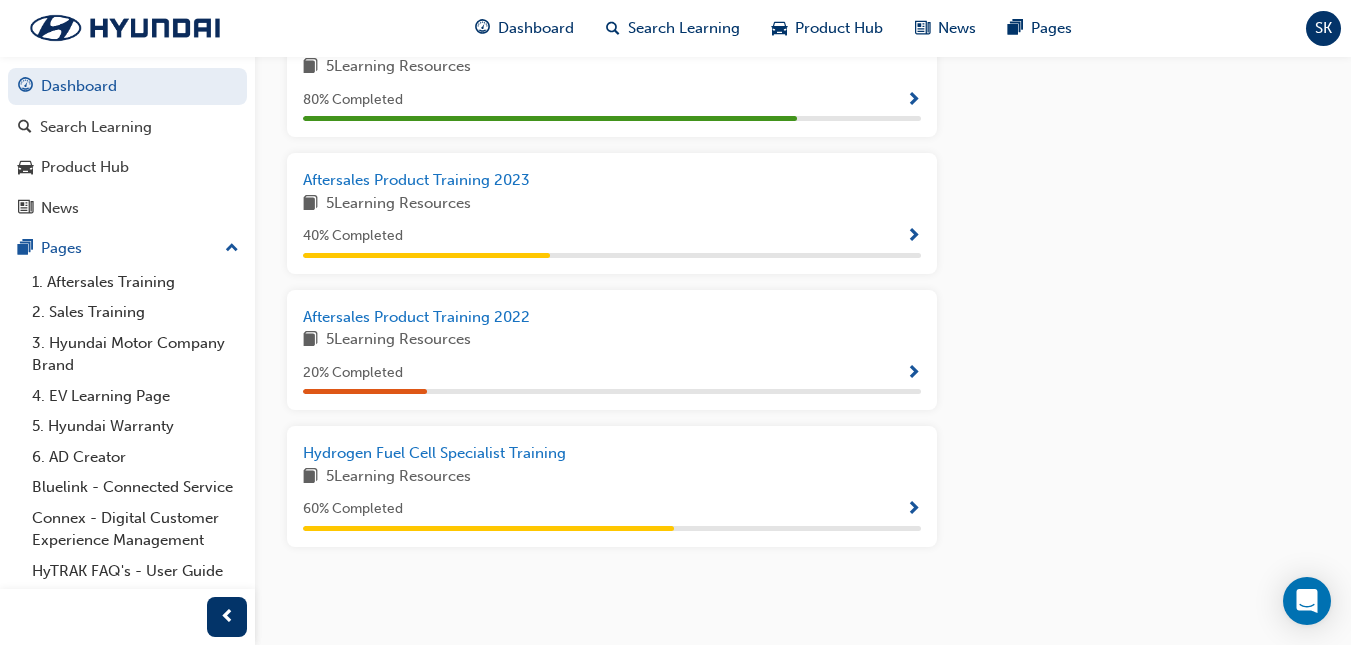 click on "Upcoming Sessions Face to face Driving Safety Systems Start Date:  [DATE] 8:30am - 4:30pm Building 15, [STREET_ADDRESS] Location Face to face Advanced Driver Assist Systems Start Date:  [DATE] 8:30am - 4:30pm Building 15, [STREET_ADDRESS] Location Face to face Gasoline Engine Diagnosis Start Date:  [DATE] 8:30am - 4:30pm Building 15, [STREET_ADDRESS] Location My Learning Plans  Hyundai Technician H-STEP 18  Learning Resources 50 % Completed EV Expert eLearning Diagnosis (E-GMP) 15  Learning Resources 100 % Completed OEM Master Technician Program 7  Learning Resources 29 % Completed ECO Vehicle Program 7  Learning Resources 57 % Completed Aftersales Induction Learning Plan 5  Learning Resources 80 % Completed Aftersales Product Training 2023 5  Learning Resources 40 % Completed Aftersales Product Training 2022 5  Learning Resources 20 % Completed 5 60 Show all" at bounding box center (803, -270) 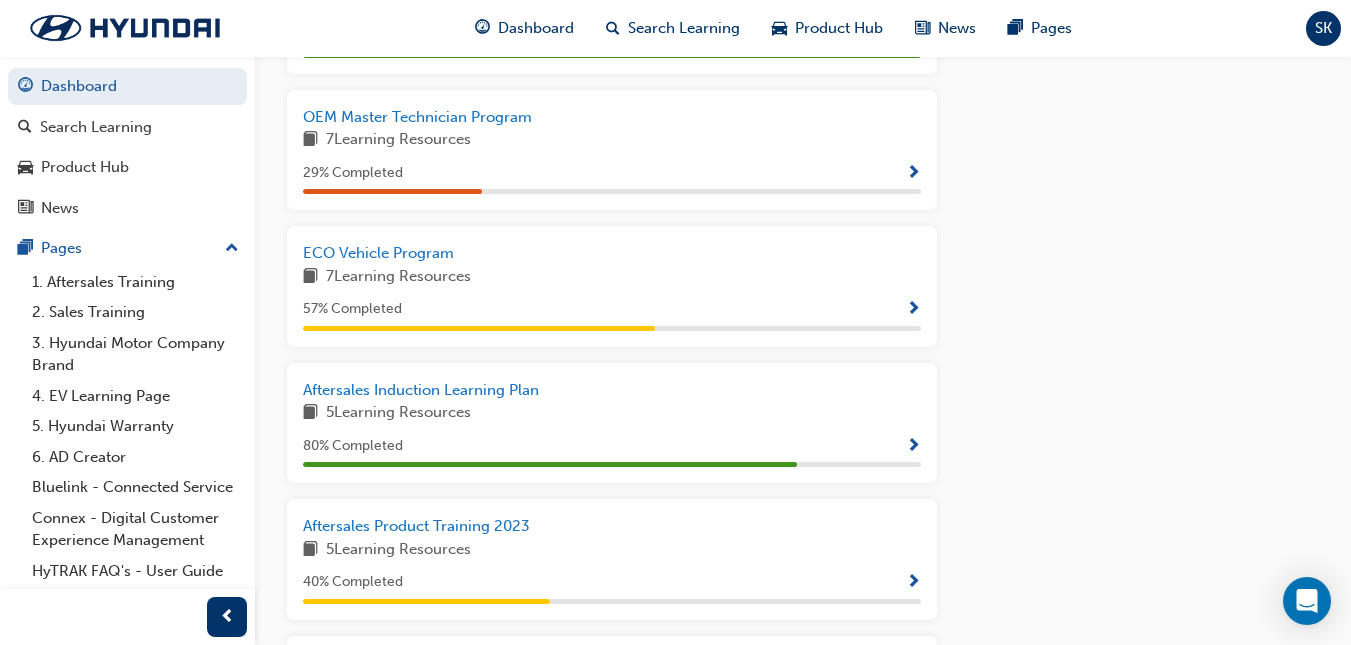 scroll, scrollTop: 1271, scrollLeft: 0, axis: vertical 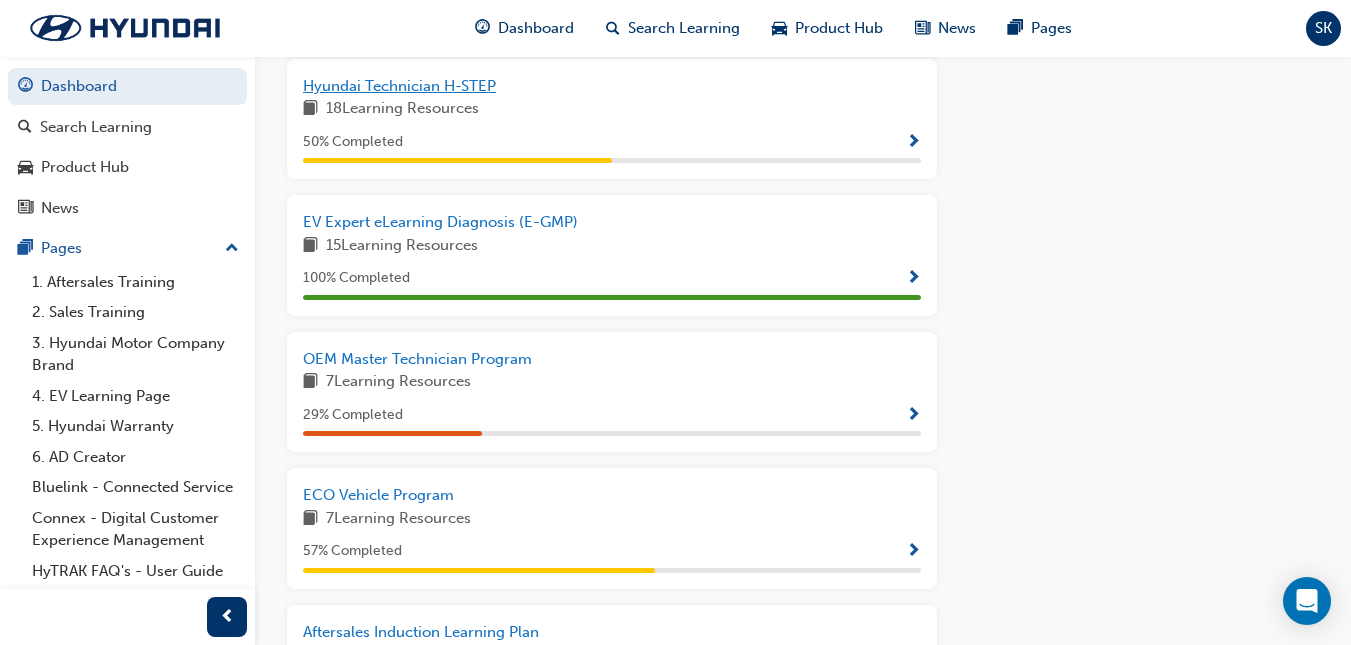 click on "Hyundai Technician H-STEP" at bounding box center (399, 86) 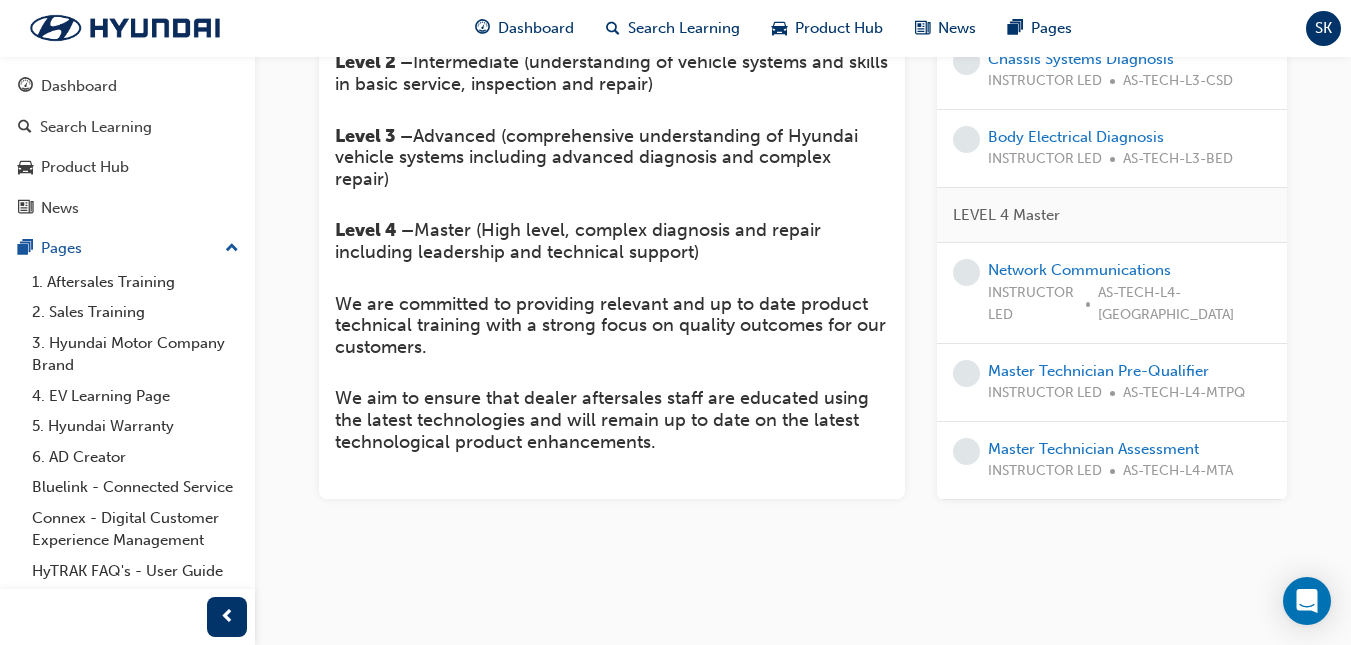 scroll, scrollTop: 992, scrollLeft: 0, axis: vertical 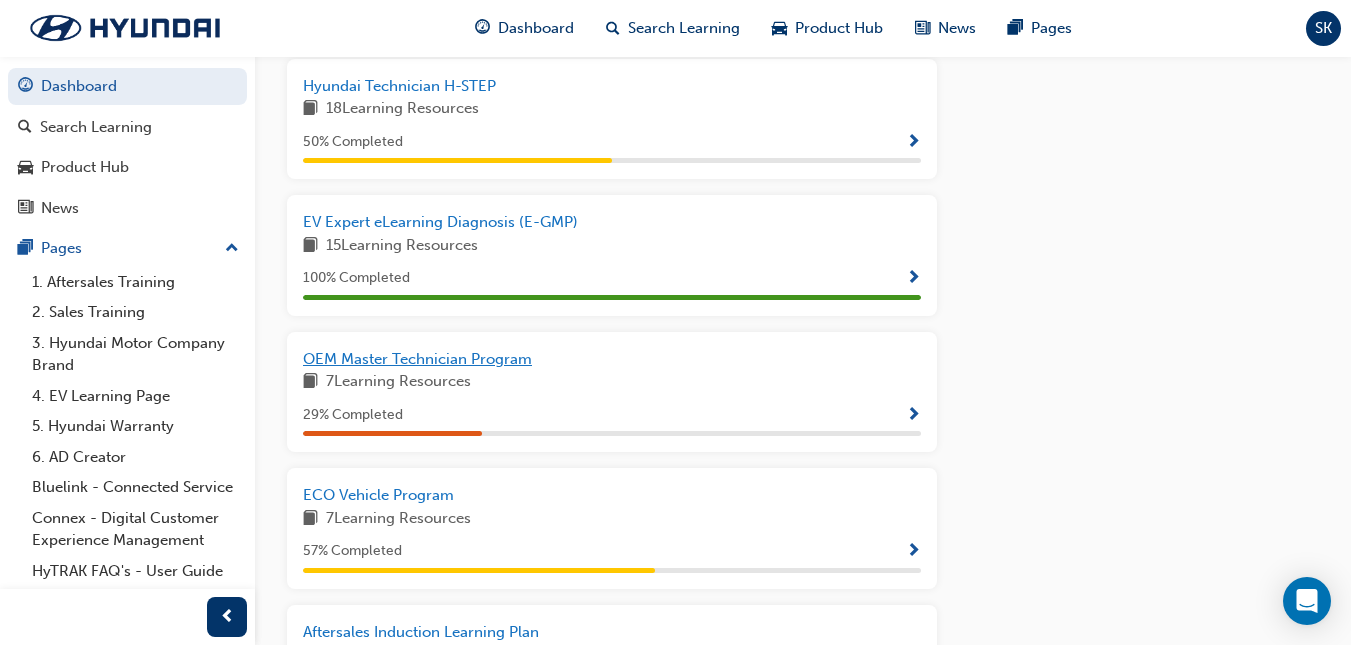 click on "OEM Master Technician Program" at bounding box center [417, 359] 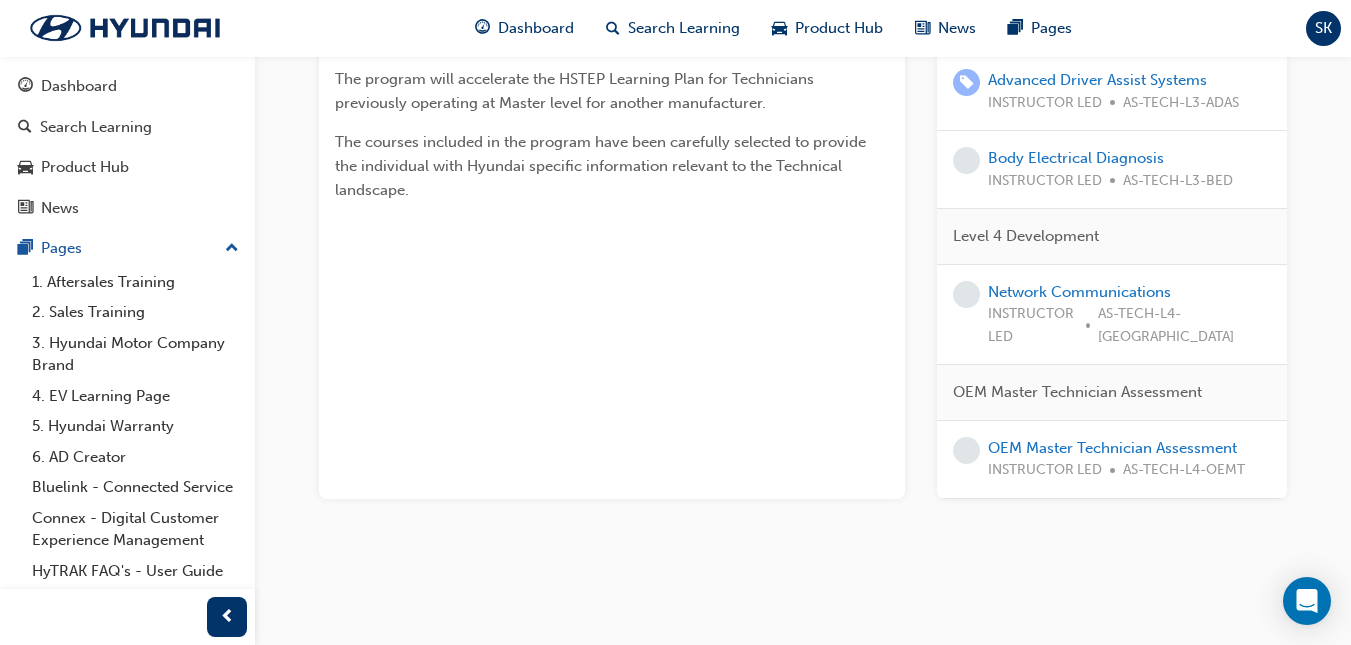 scroll, scrollTop: 499, scrollLeft: 0, axis: vertical 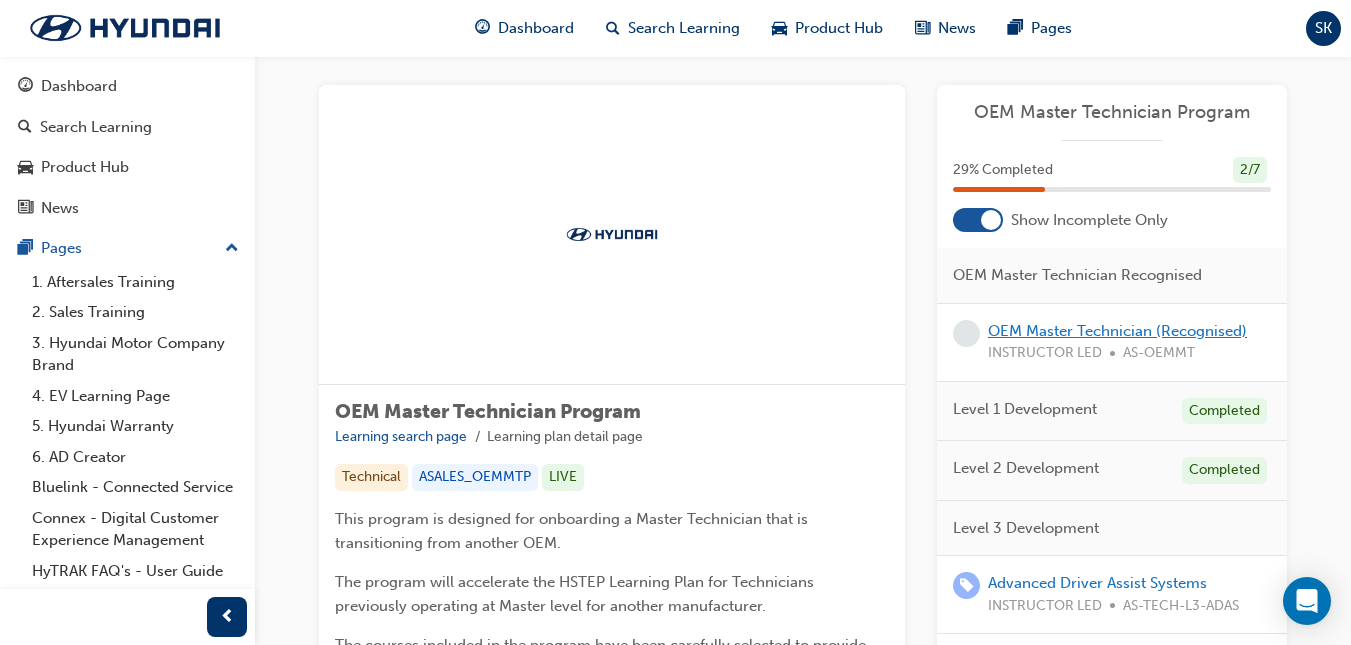 click on "OEM Master Technician (Recognised)" at bounding box center [1117, 331] 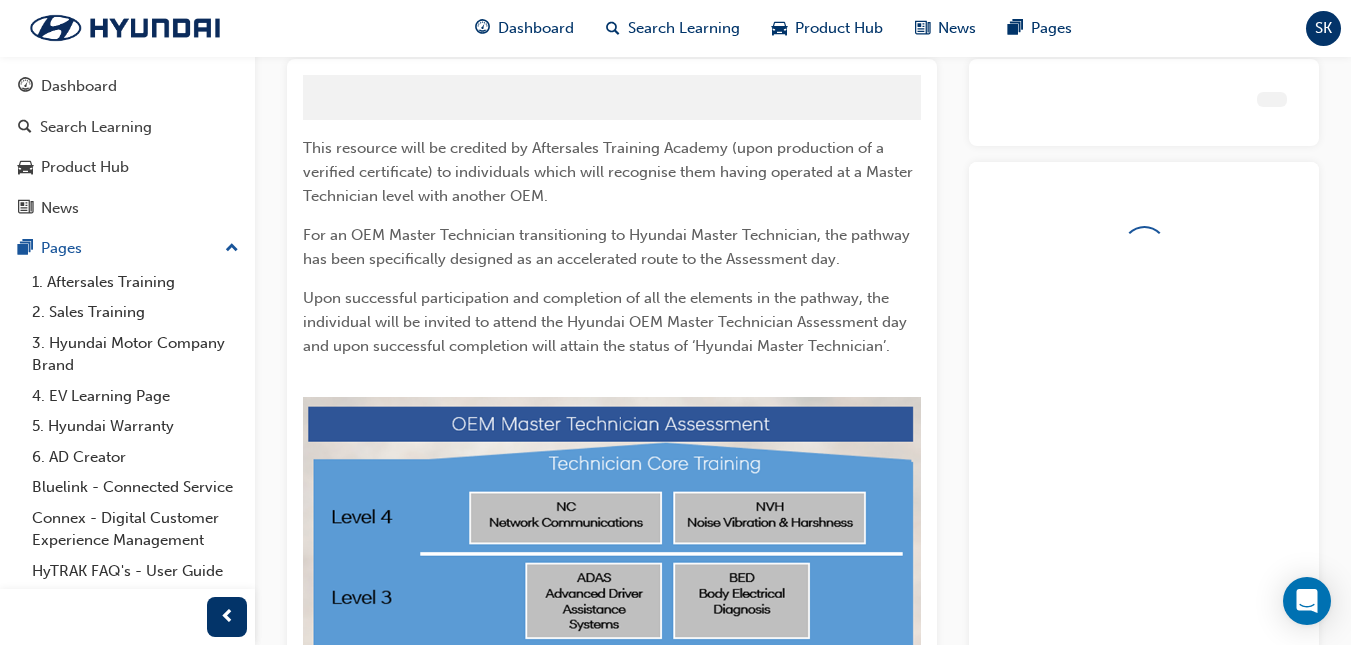 scroll, scrollTop: 393, scrollLeft: 0, axis: vertical 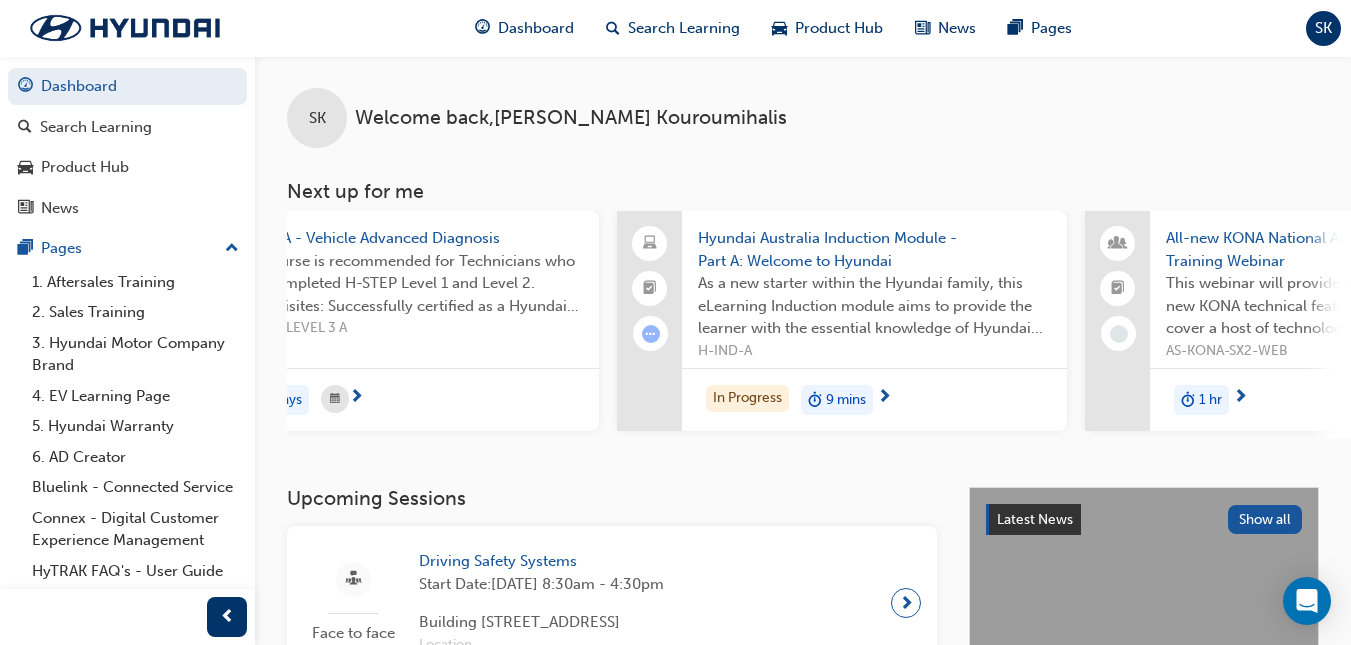 drag, startPoint x: 1018, startPoint y: 438, endPoint x: 941, endPoint y: 412, distance: 81.27115 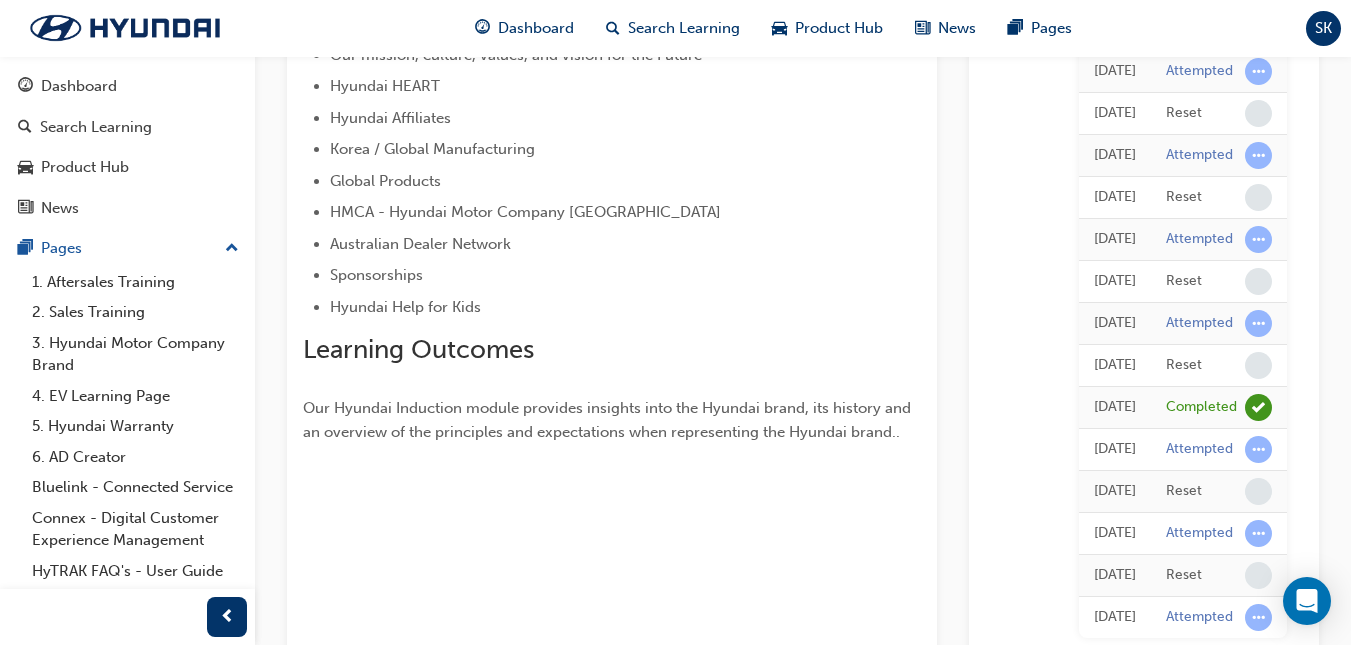 scroll, scrollTop: 468, scrollLeft: 0, axis: vertical 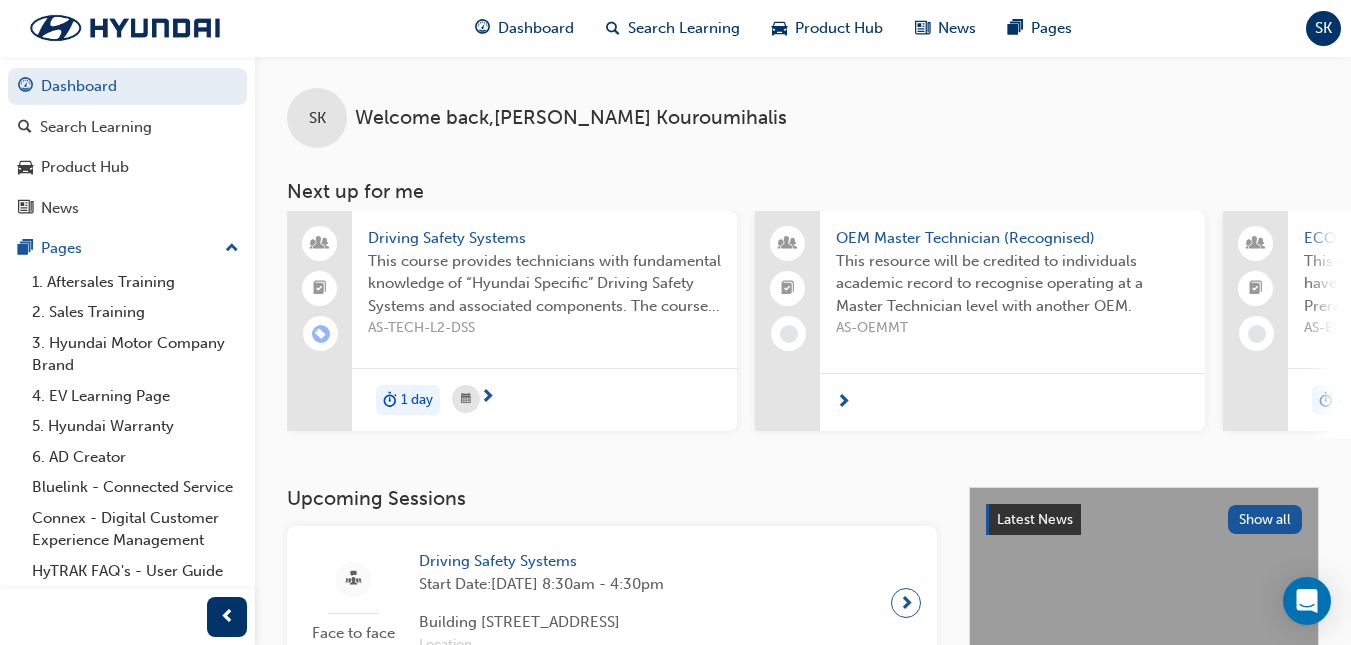 click on "SK Welcome back ,  [PERSON_NAME]   Kouroumihalis Next up for me Driving Safety Systems This course provides technicians with fundamental knowledge of “Hyundai Specific” Driving Safety Systems and associated components.
The course allows technicians to practice service and diagnostic operations on systems such as ABS, ESC, MDPS, SRS, TPMS and more.
AS-TECH-L2-DSS 1 day OEM Master Technician (Recognised) This resource will be credited to individuals academic record to recognise operating at a Master Technician level with another OEM. AS-OEMMT ECO-3 A - Vehicle Advanced Diagnosis AS-ECO-LEVEL 3 A 2 days Hyundai Australia Induction Module - Part A: Welcome to Hyundai As a new starter within the Hyundai family, this eLearning Induction module aims to provide the learner with the essential knowledge of Hyundai History, Brand and Products. H-IND-A In Progress 9 mins All-new KONA National Aftersales Training Webinar AS-KONA-SX2-WEB 1 hr View all" at bounding box center (803, 271) 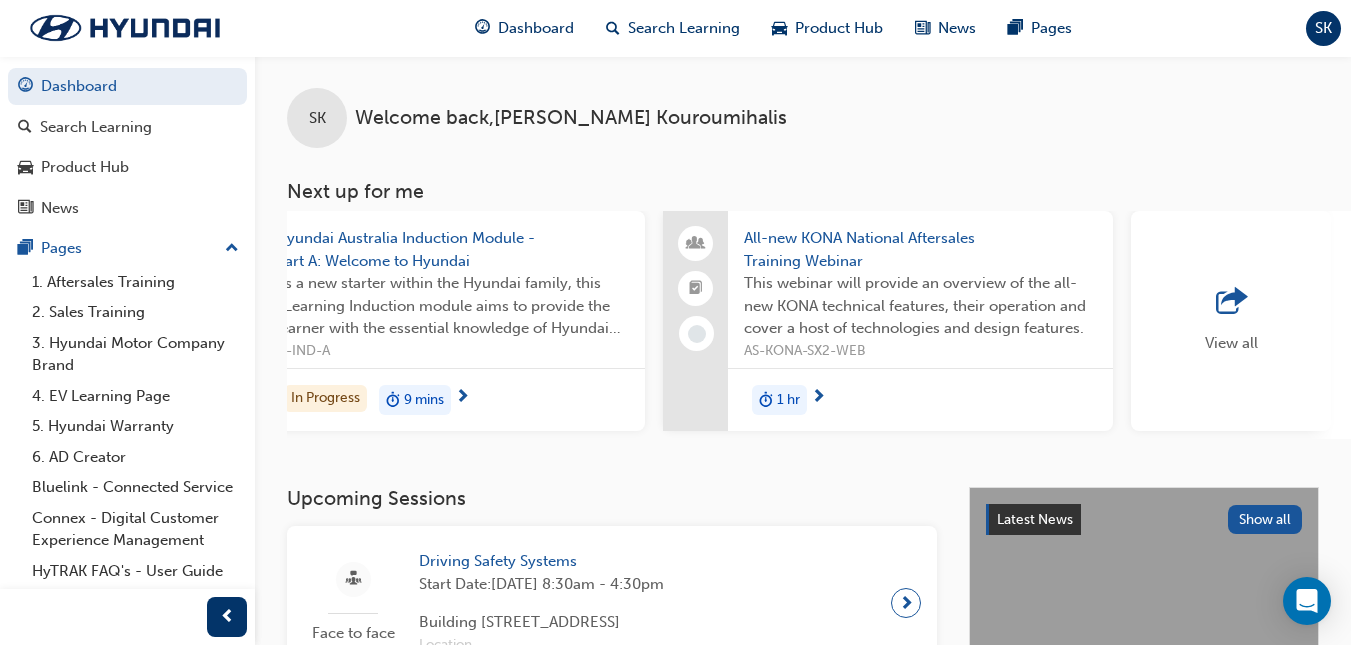 scroll, scrollTop: 0, scrollLeft: 1573, axis: horizontal 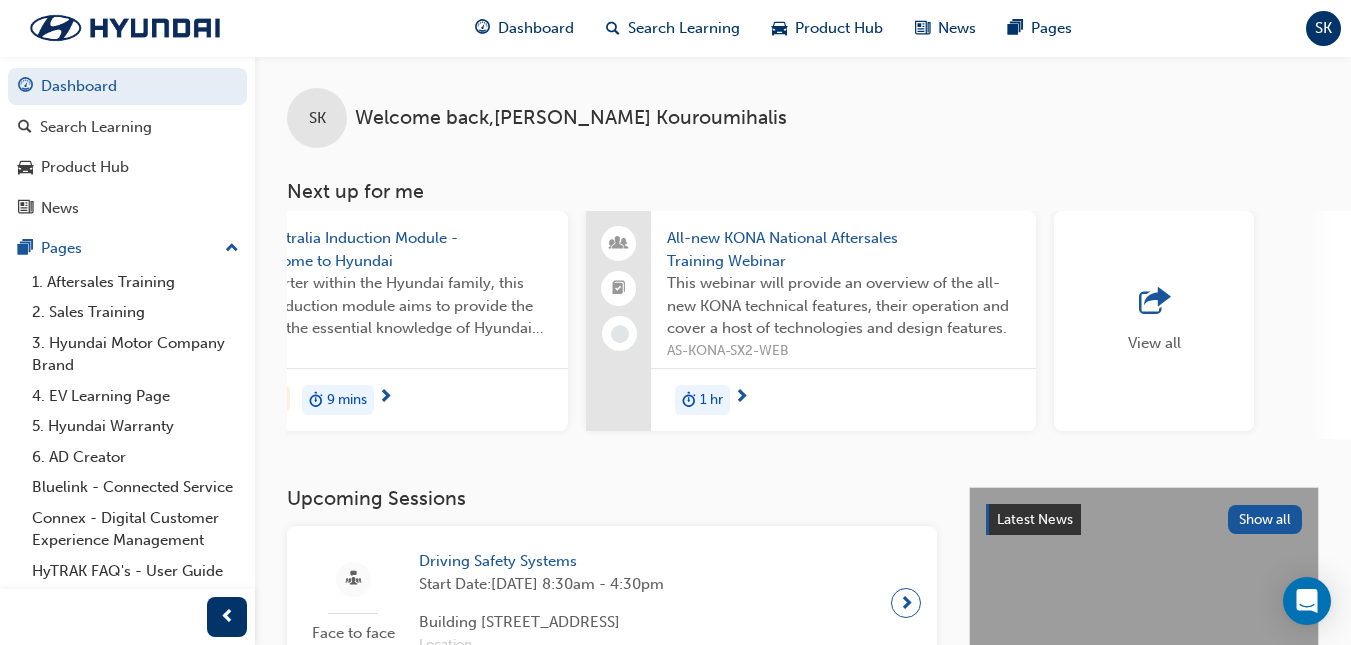 click on "View all" at bounding box center [1154, 321] 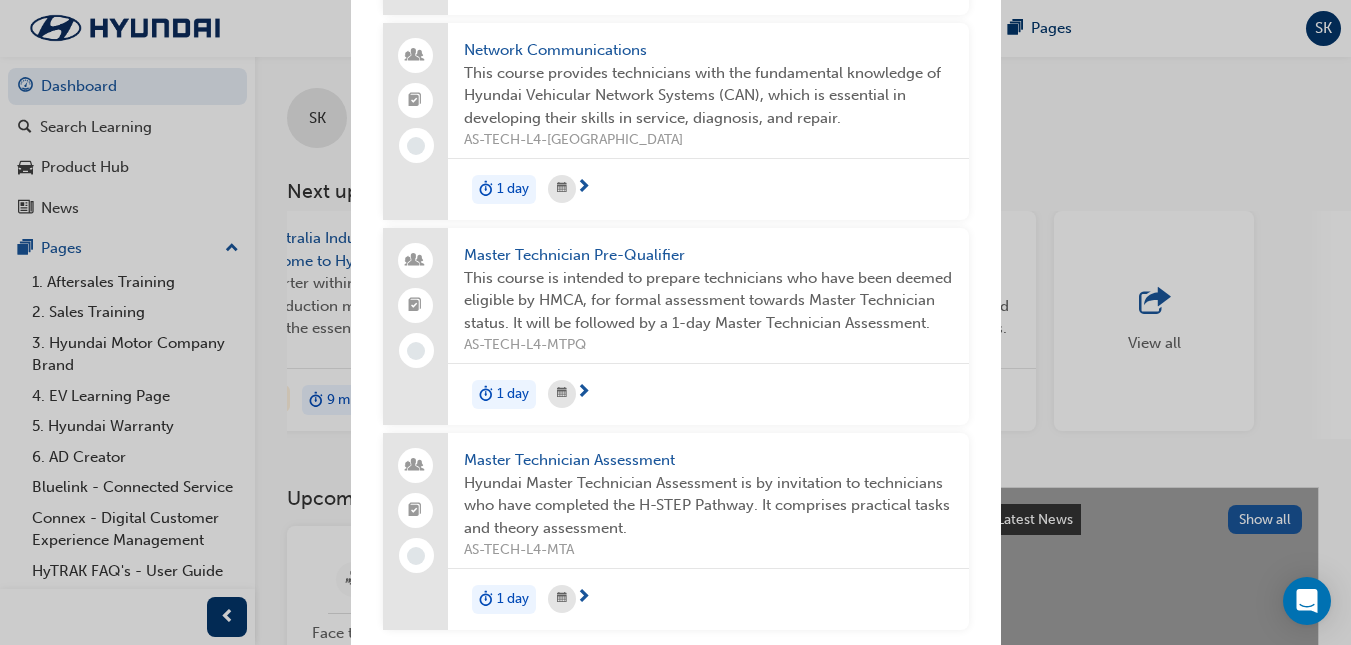 scroll, scrollTop: 4655, scrollLeft: 0, axis: vertical 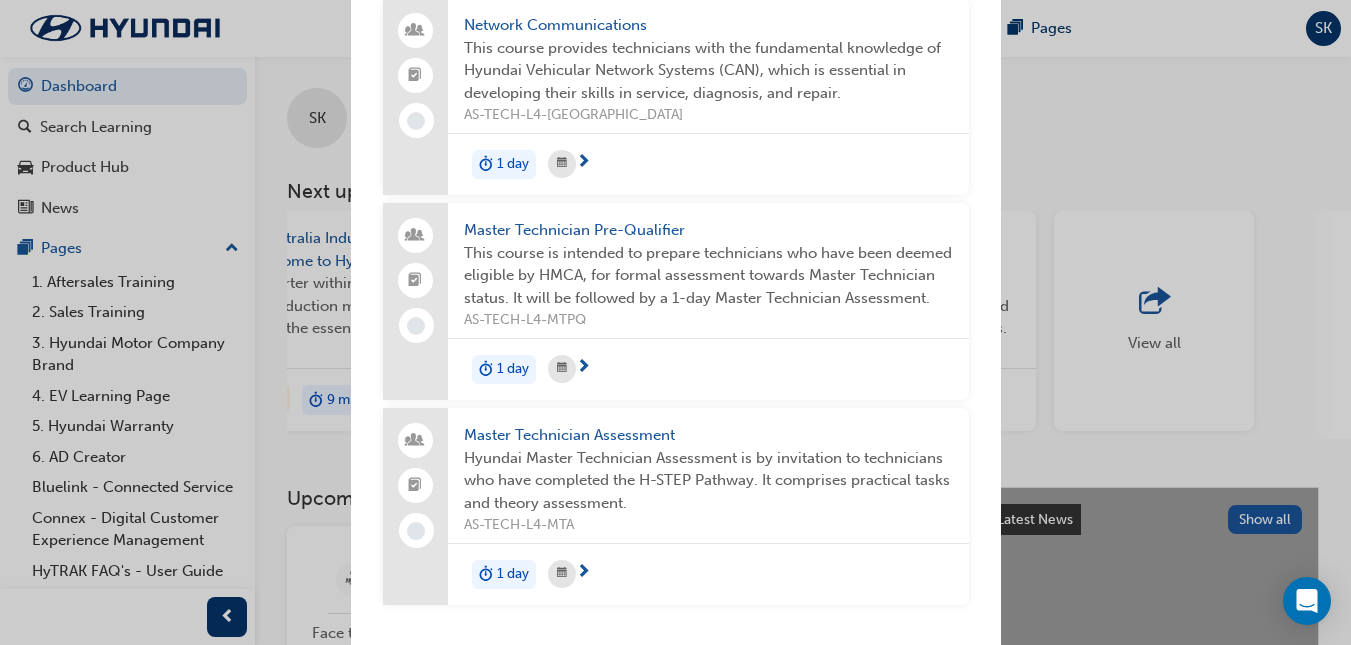 click on "Master Technician Assessment" at bounding box center [708, 435] 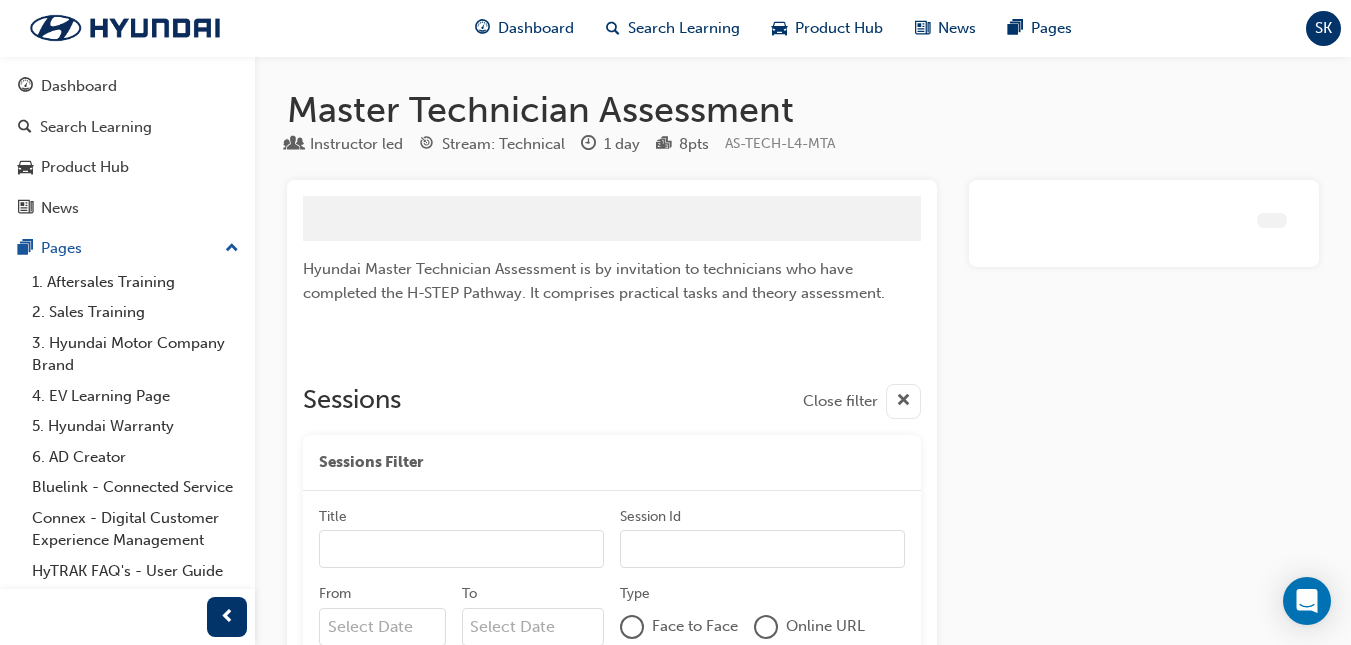 scroll, scrollTop: 156, scrollLeft: 0, axis: vertical 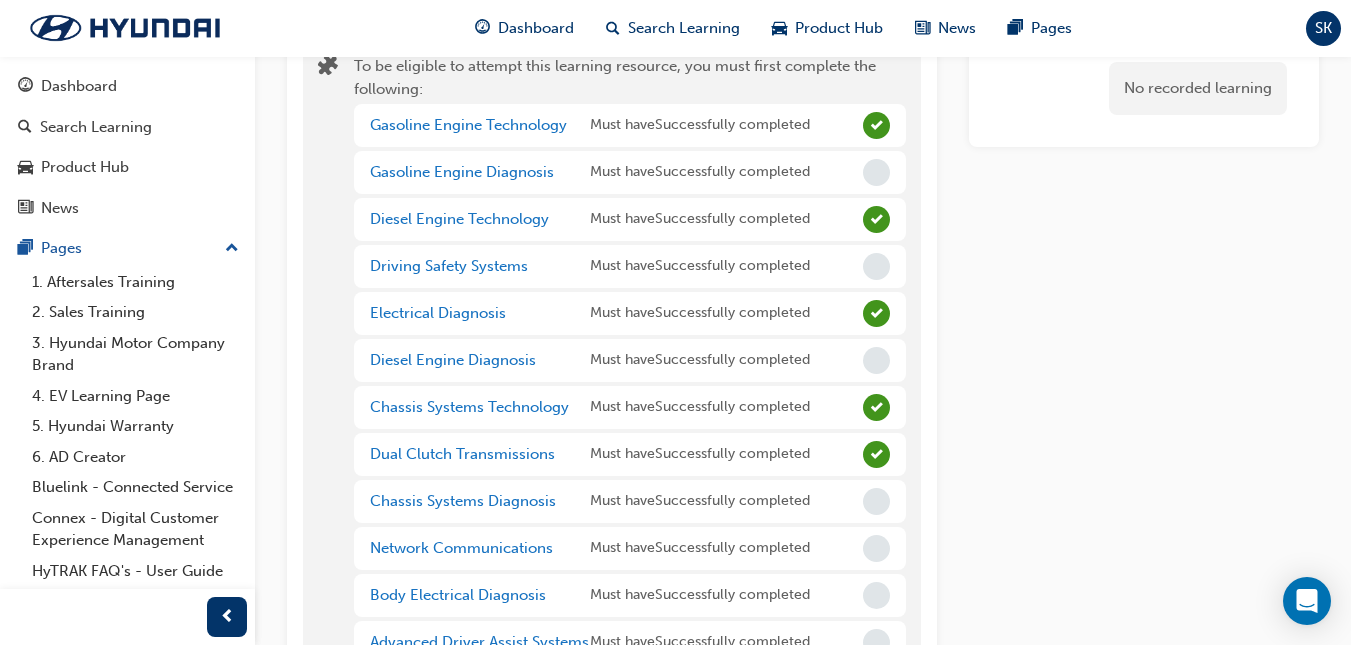 click on "Master Technician Assessment Instructor led Stream:   Technical 1 day 8  pts AS-TECH-L4-MTA To be eligible to attempt this learning resource, you must first complete  the following: Gasoline Engine Technology Must have  Successfully completed Gasoline Engine Diagnosis Must have  Successfully completed Diesel Engine Technology Must have  Successfully completed Driving Safety Systems Must have  Successfully completed Electrical Diagnosis Must have  Successfully completed Diesel Engine Diagnosis Must have  Successfully completed Chassis Systems Technology Must have  Successfully completed Dual Clutch Transmissions Must have  Successfully completed Chassis Systems Diagnosis Must have  Successfully completed Network Communications Must have  Successfully completed Body Electrical Diagnosis Must have  Successfully completed Advanced Driver Assist Systems Must have  Successfully completed L1. GDS-eLearning Global Diagnostic System Must have  Successfully completed L1. EF - eLearning Electrical Fundamentals Sessions" at bounding box center (803, 1479) 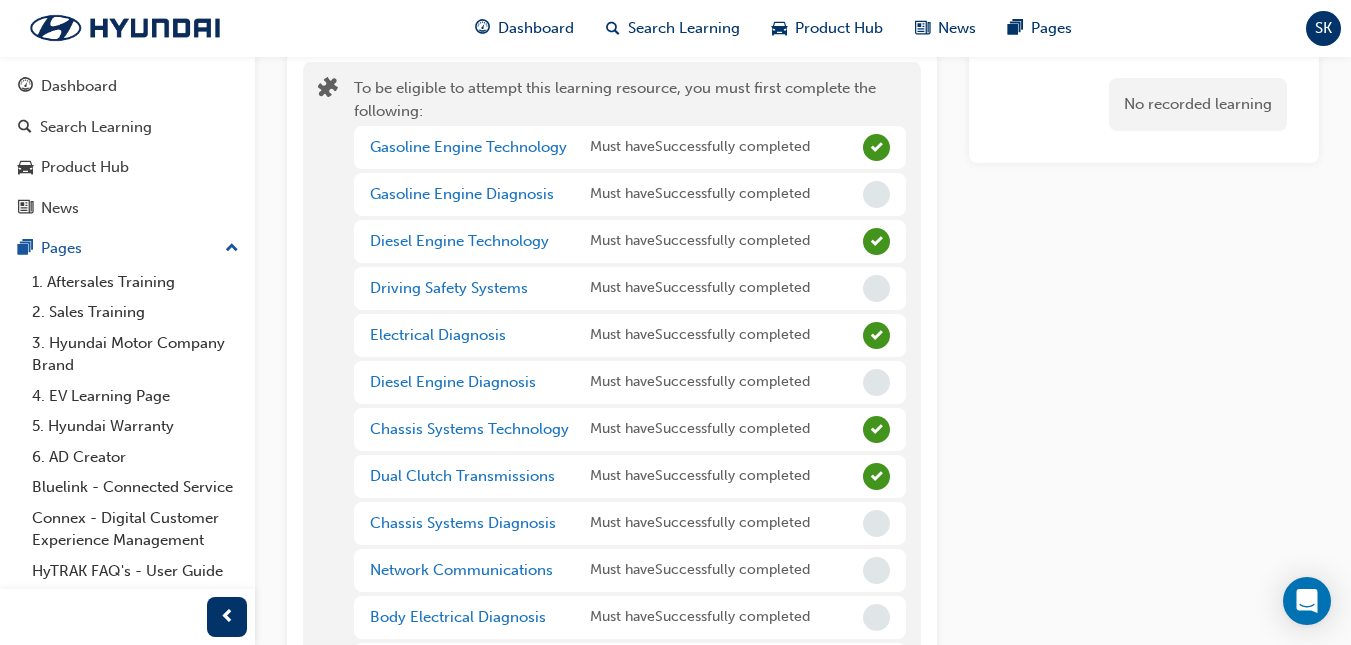 scroll, scrollTop: 129, scrollLeft: 0, axis: vertical 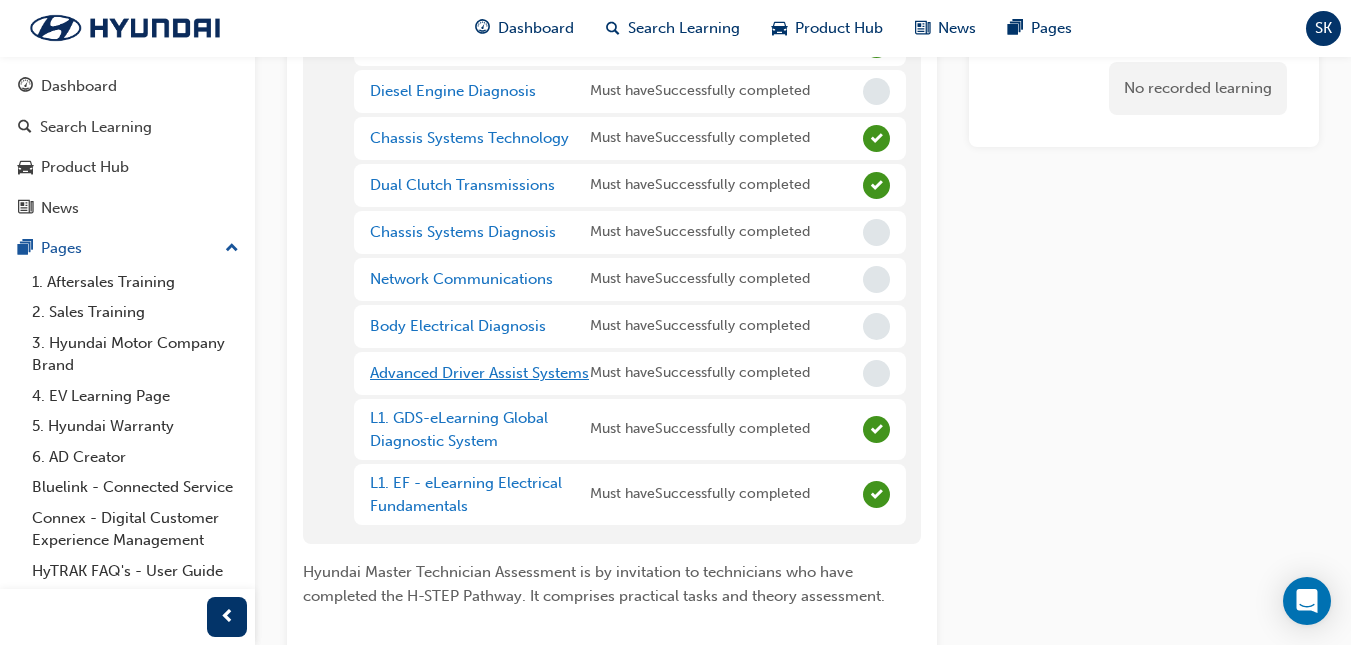 click on "Advanced Driver Assist Systems" at bounding box center (479, 373) 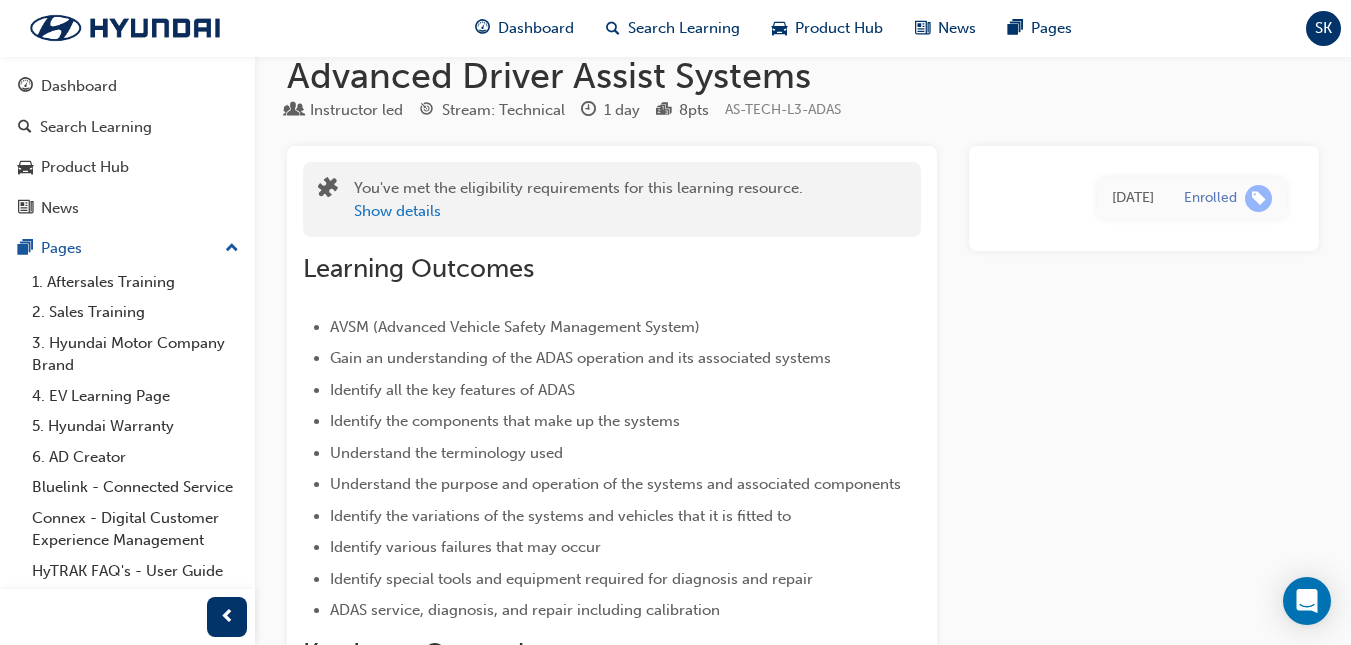 scroll, scrollTop: 0, scrollLeft: 0, axis: both 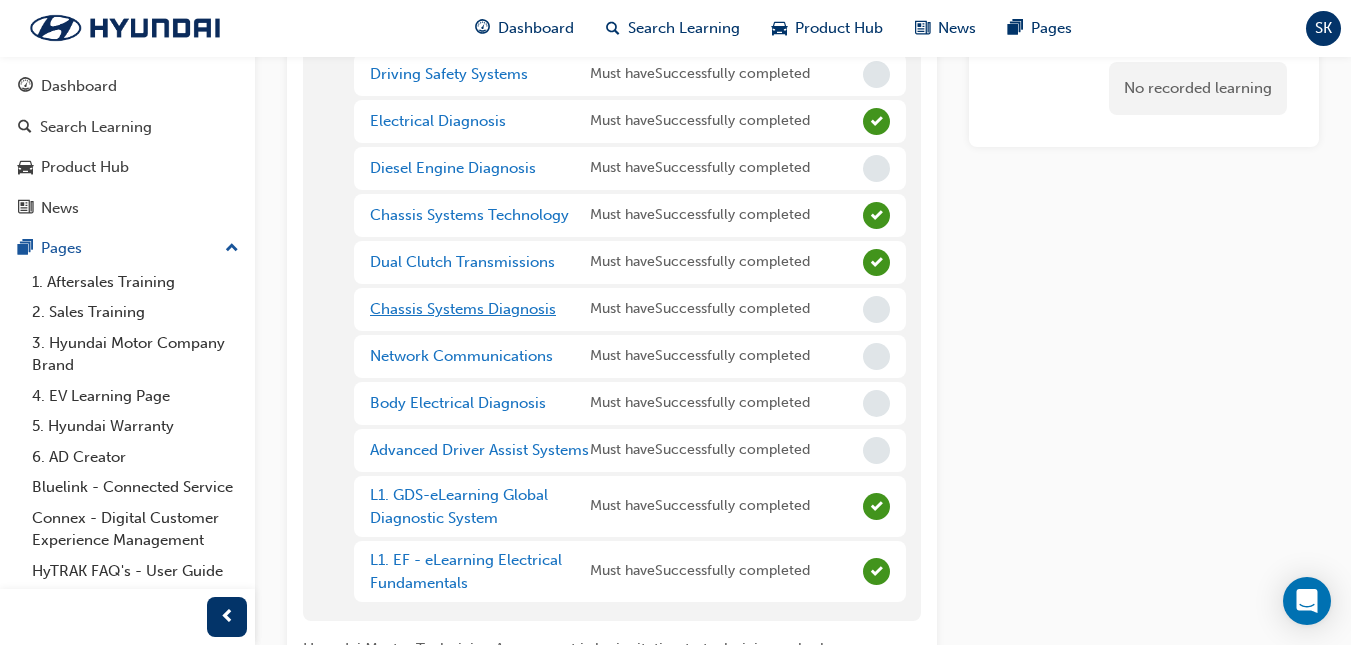 click on "Chassis Systems Diagnosis" at bounding box center [463, 309] 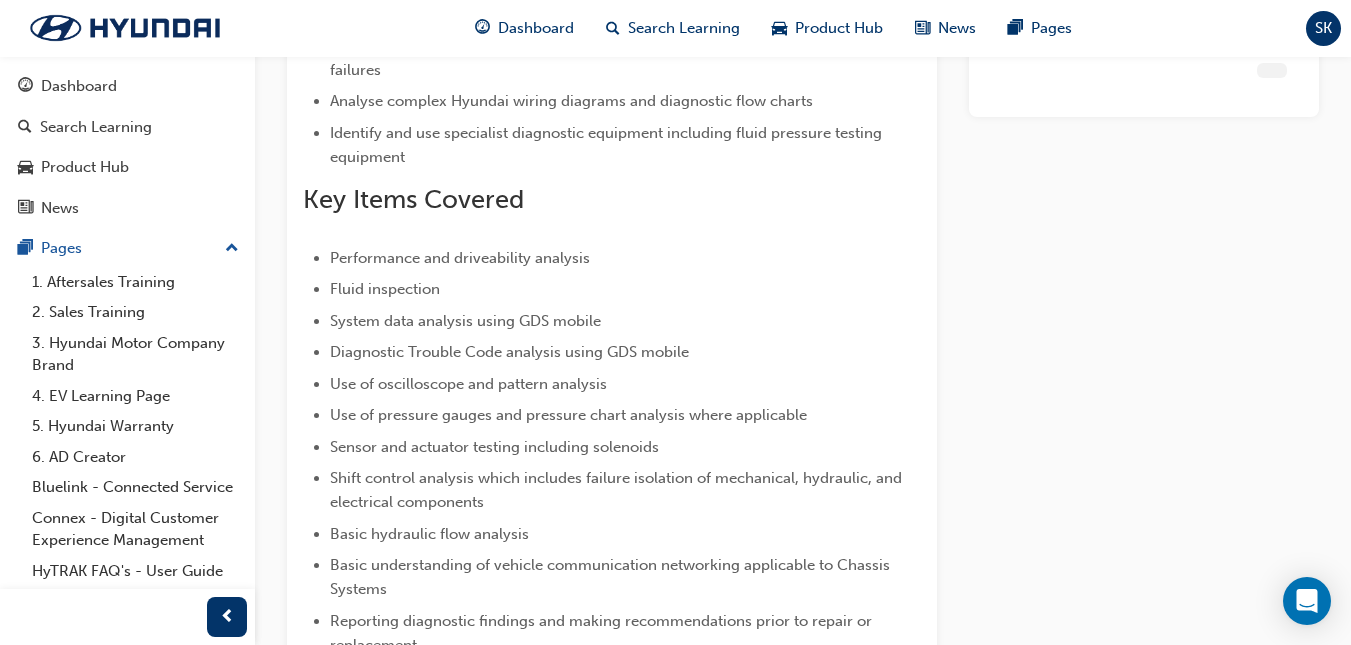 scroll, scrollTop: 0, scrollLeft: 0, axis: both 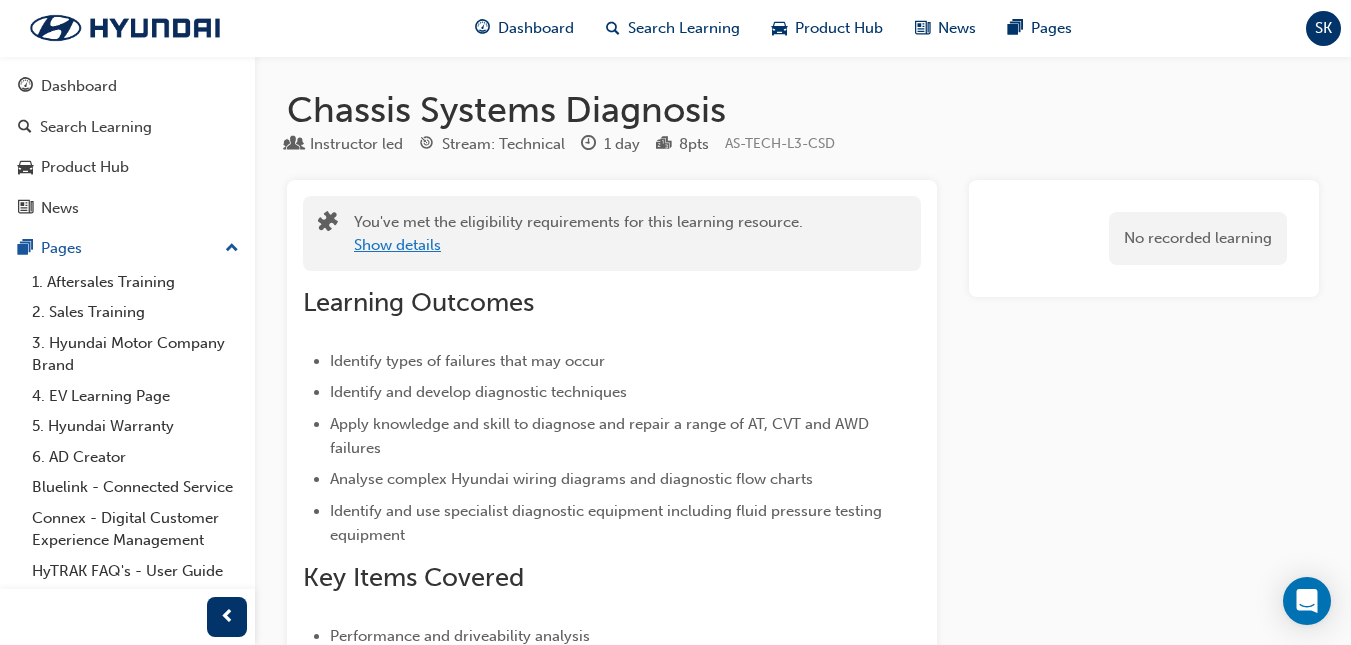 click on "Show details" at bounding box center [397, 245] 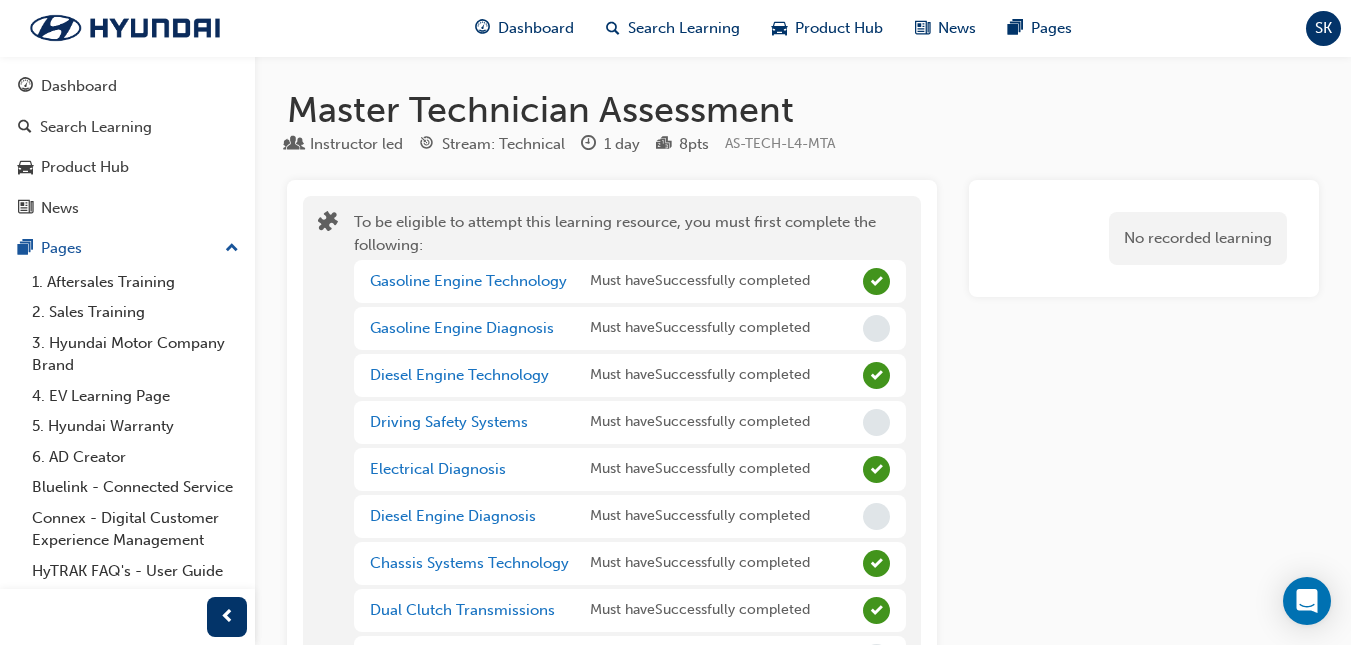 scroll, scrollTop: 348, scrollLeft: 0, axis: vertical 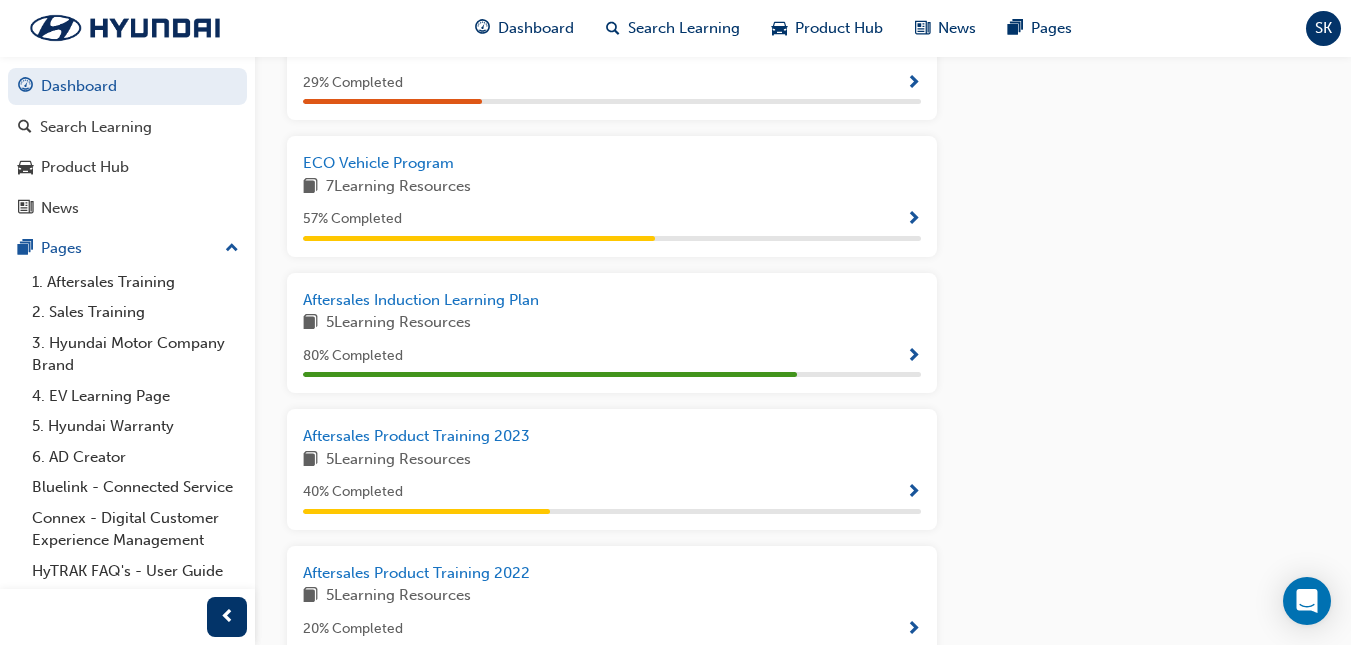 click on "57 % Completed" at bounding box center [612, 219] 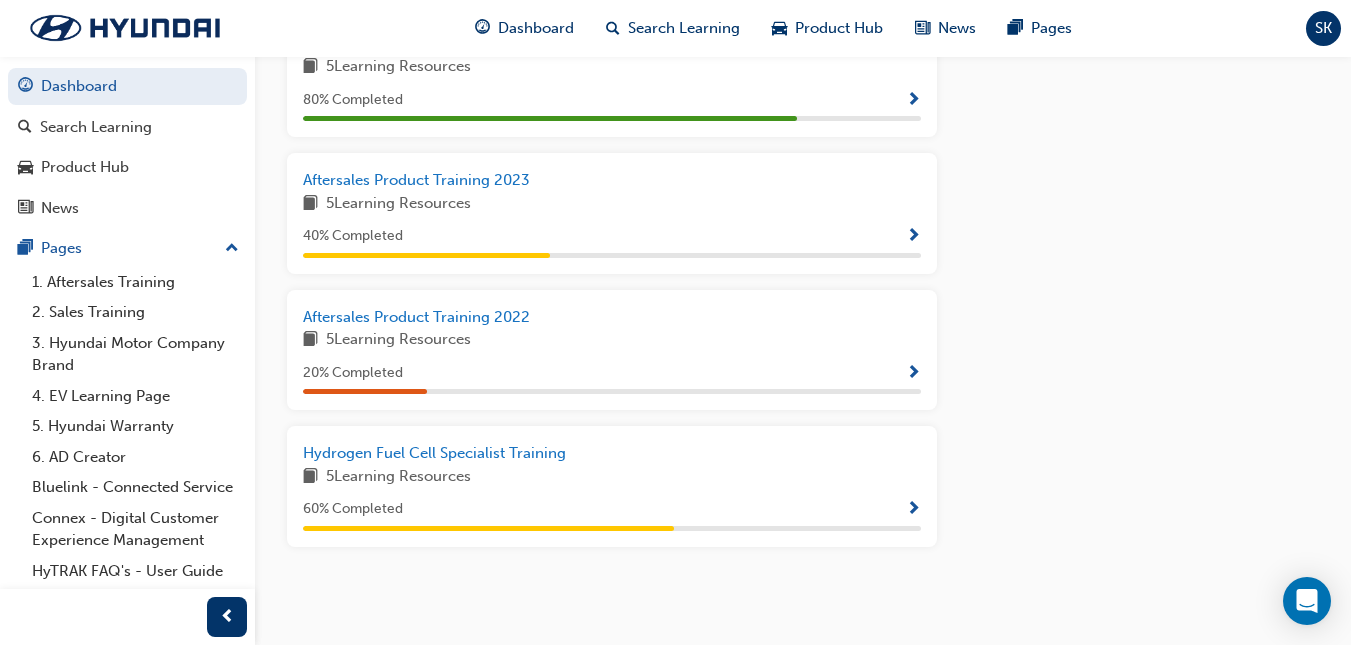 scroll, scrollTop: 1696, scrollLeft: 0, axis: vertical 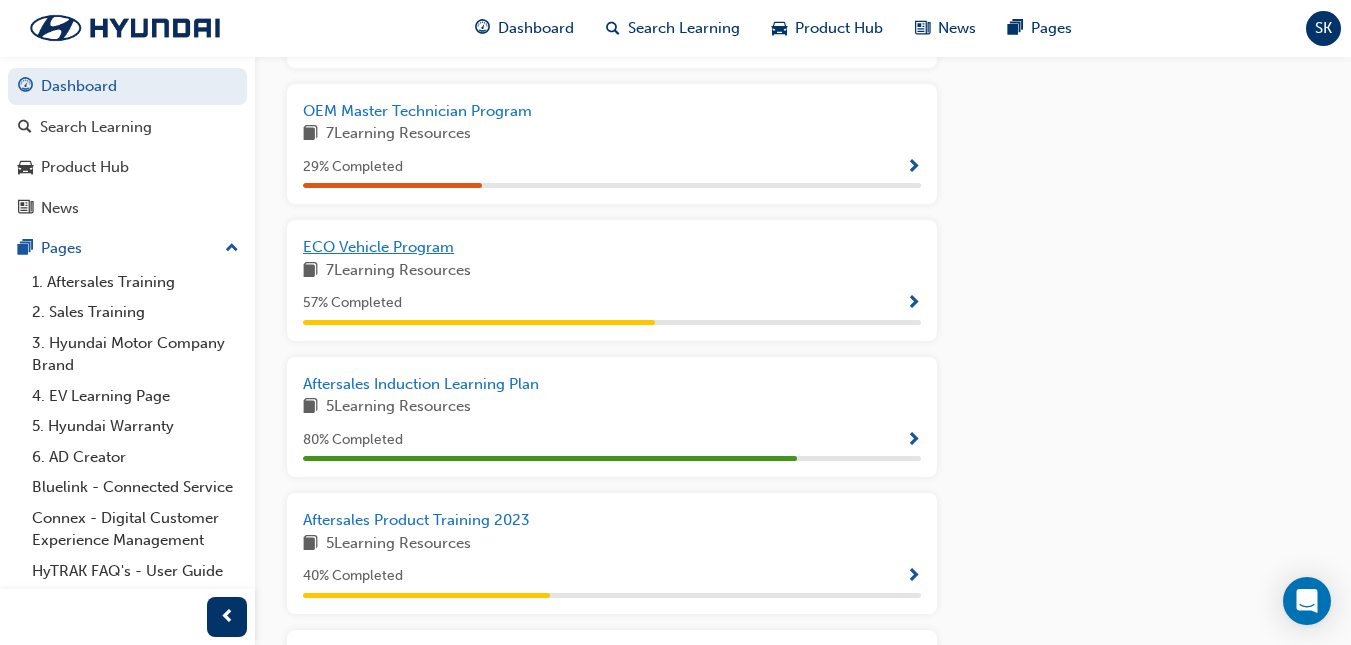 click on "ECO Vehicle Program" at bounding box center (378, 247) 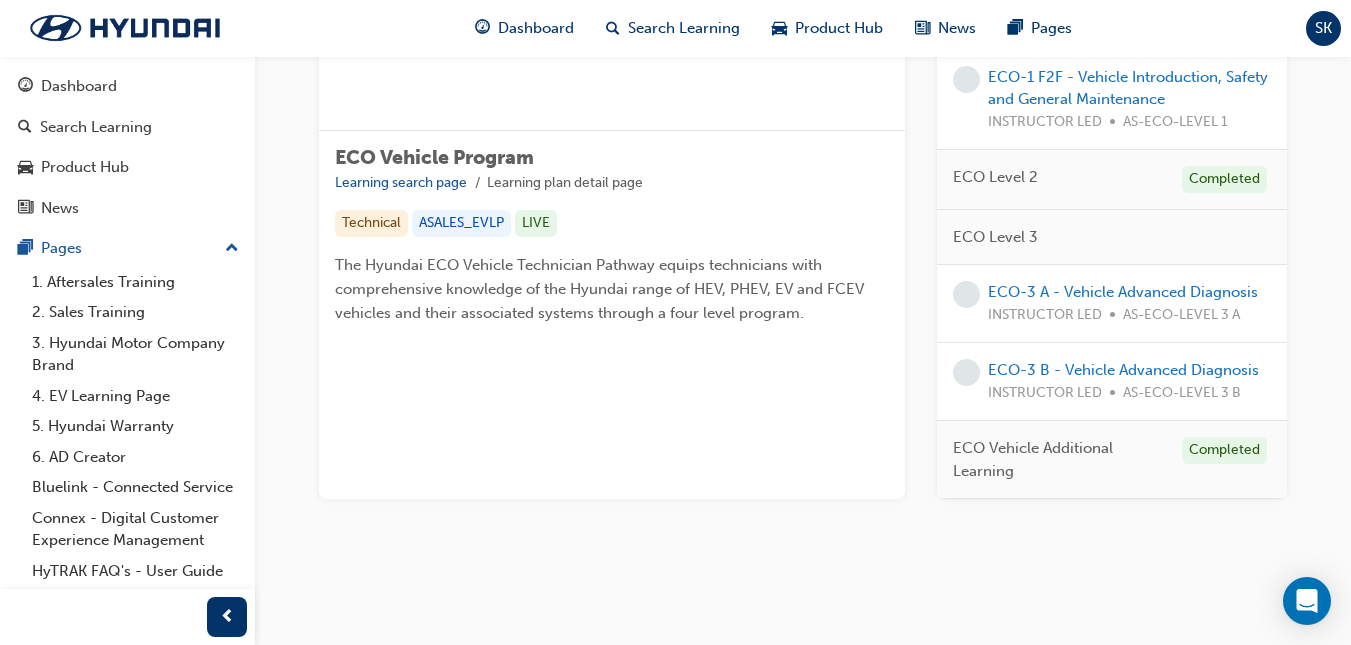 scroll, scrollTop: 409, scrollLeft: 0, axis: vertical 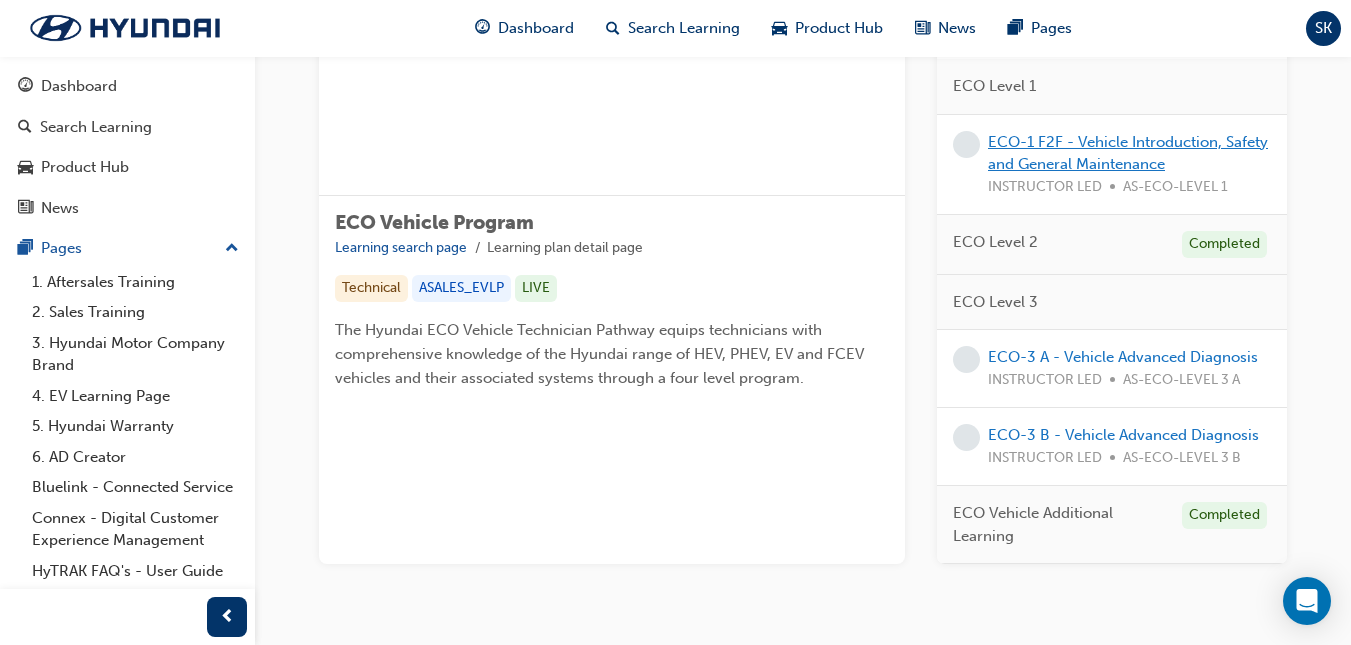click on "ECO-1 F2F - Vehicle Introduction, Safety and General Maintenance" at bounding box center [1128, 153] 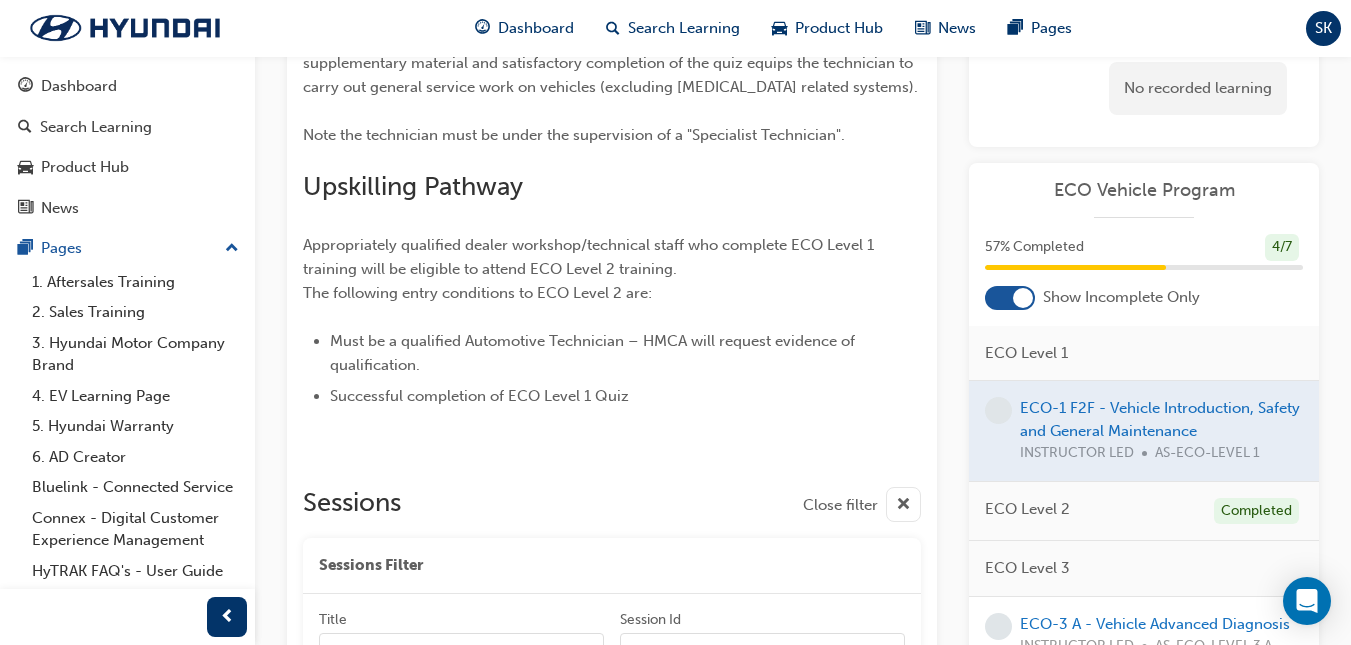 scroll, scrollTop: 1241, scrollLeft: 0, axis: vertical 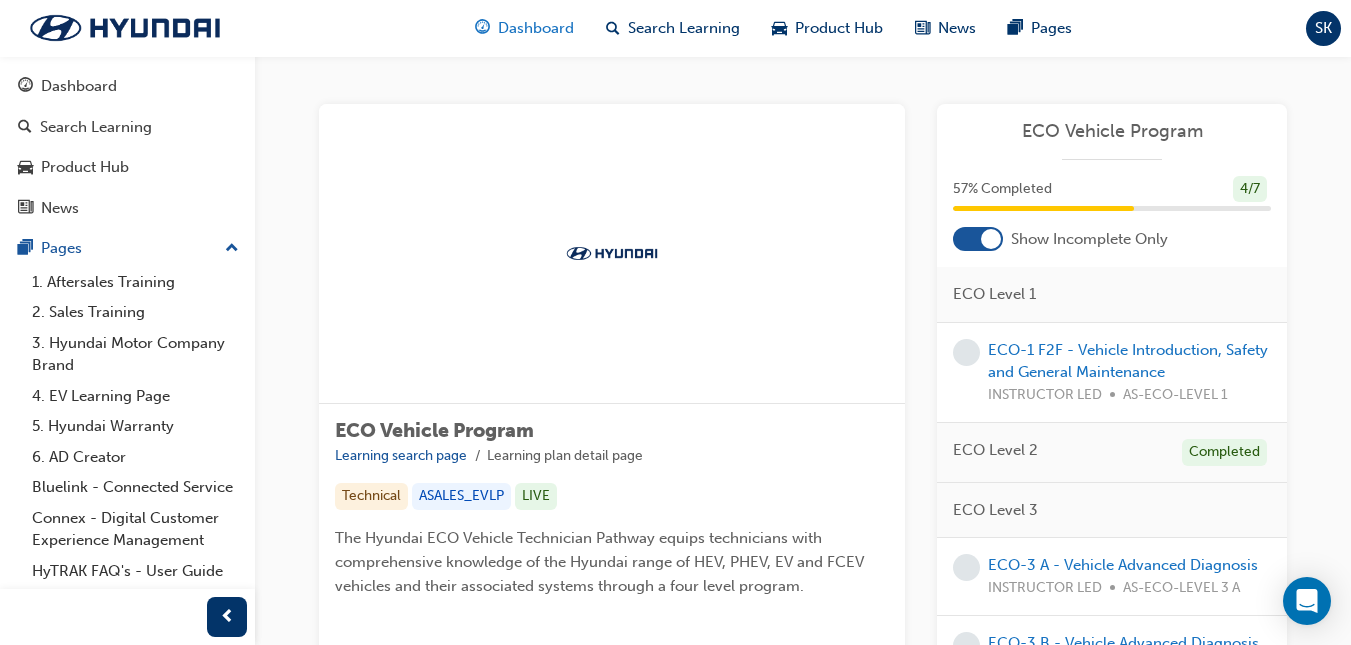 click on "Dashboard" at bounding box center [536, 28] 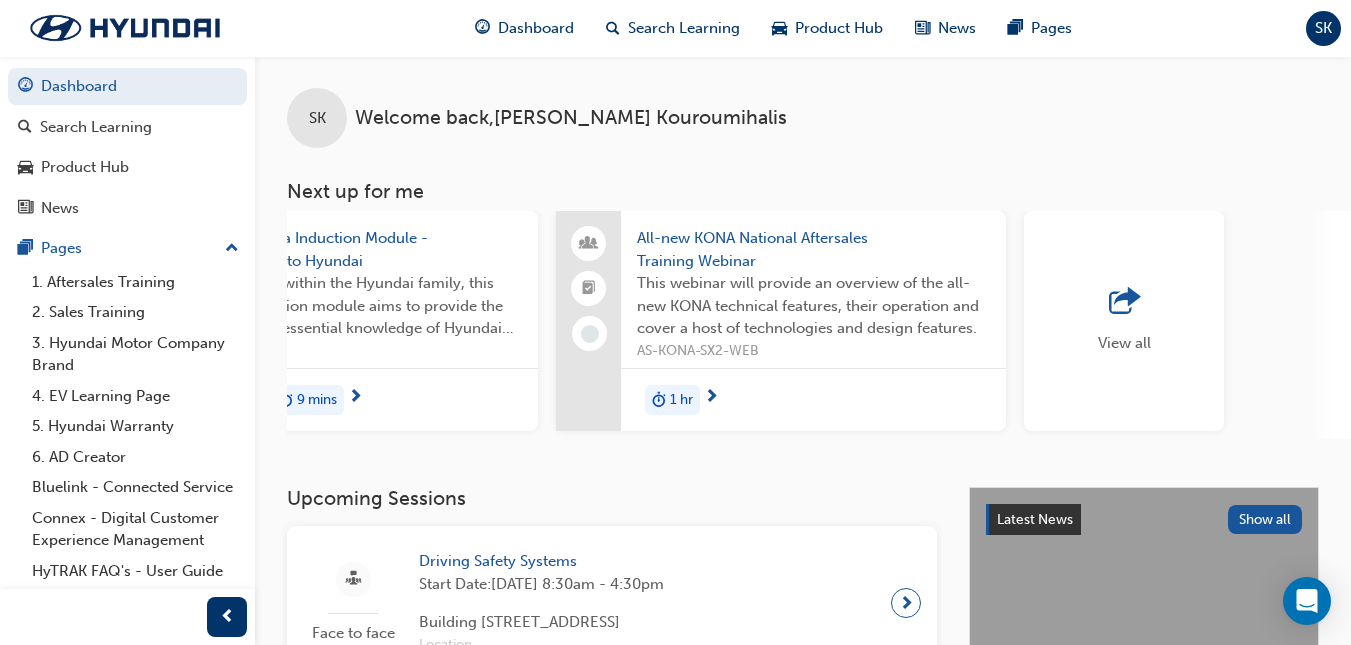 scroll, scrollTop: 0, scrollLeft: 1741, axis: horizontal 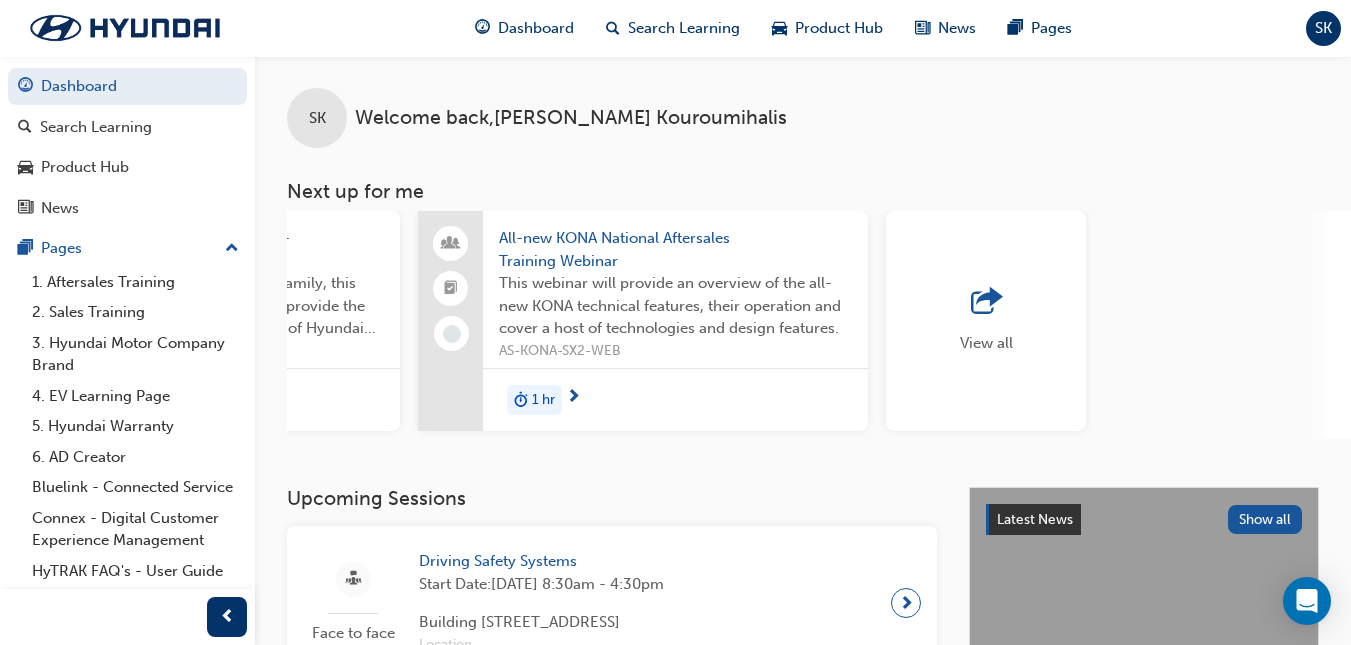 click on "View all" at bounding box center (986, 321) 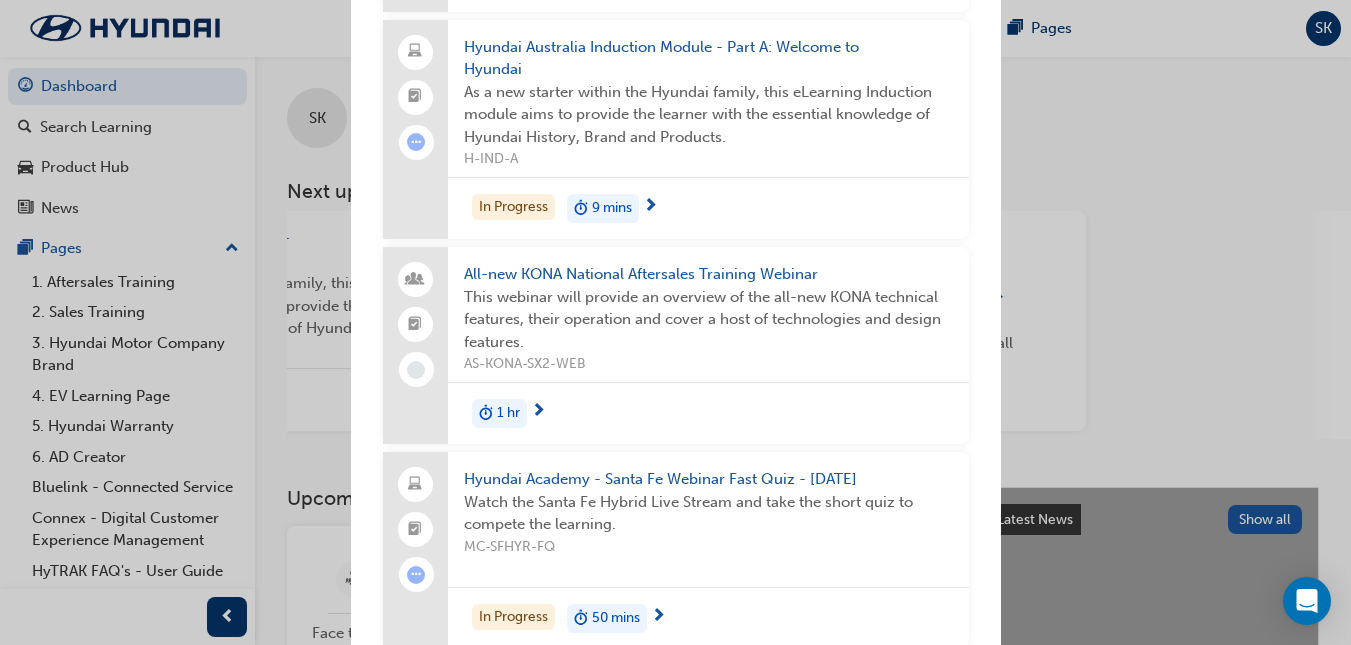 scroll, scrollTop: 696, scrollLeft: 0, axis: vertical 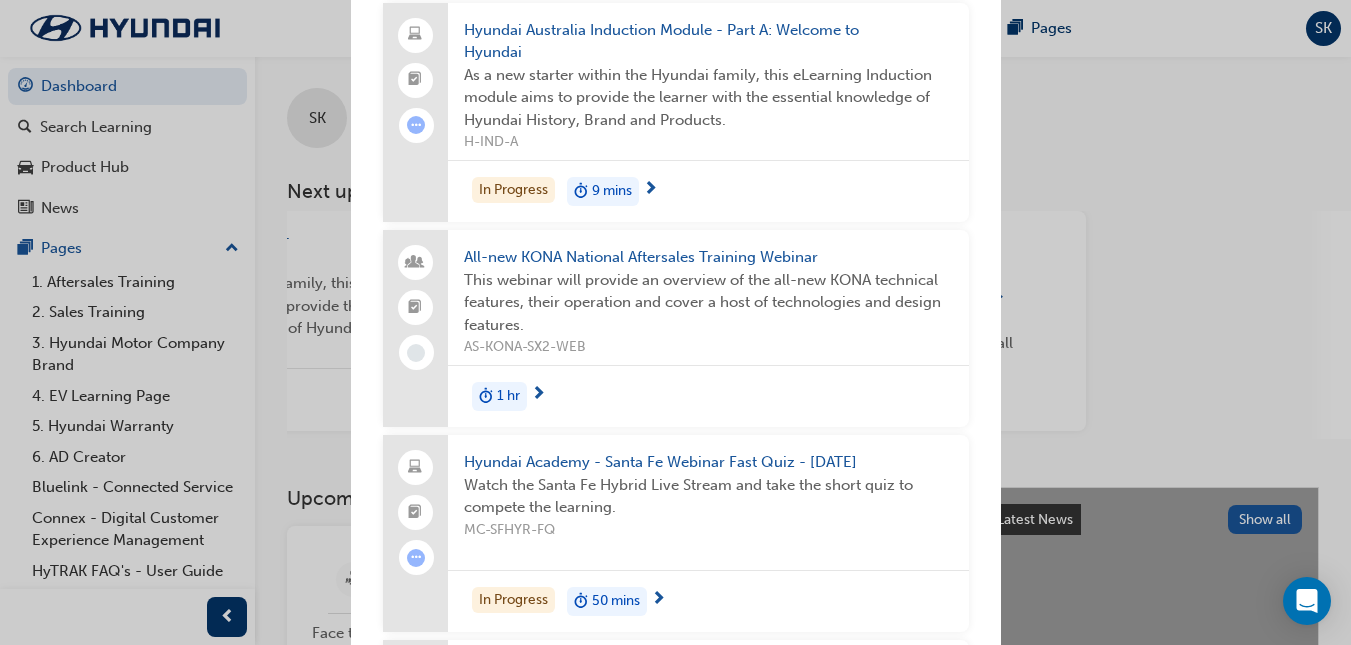 click at bounding box center [650, 190] 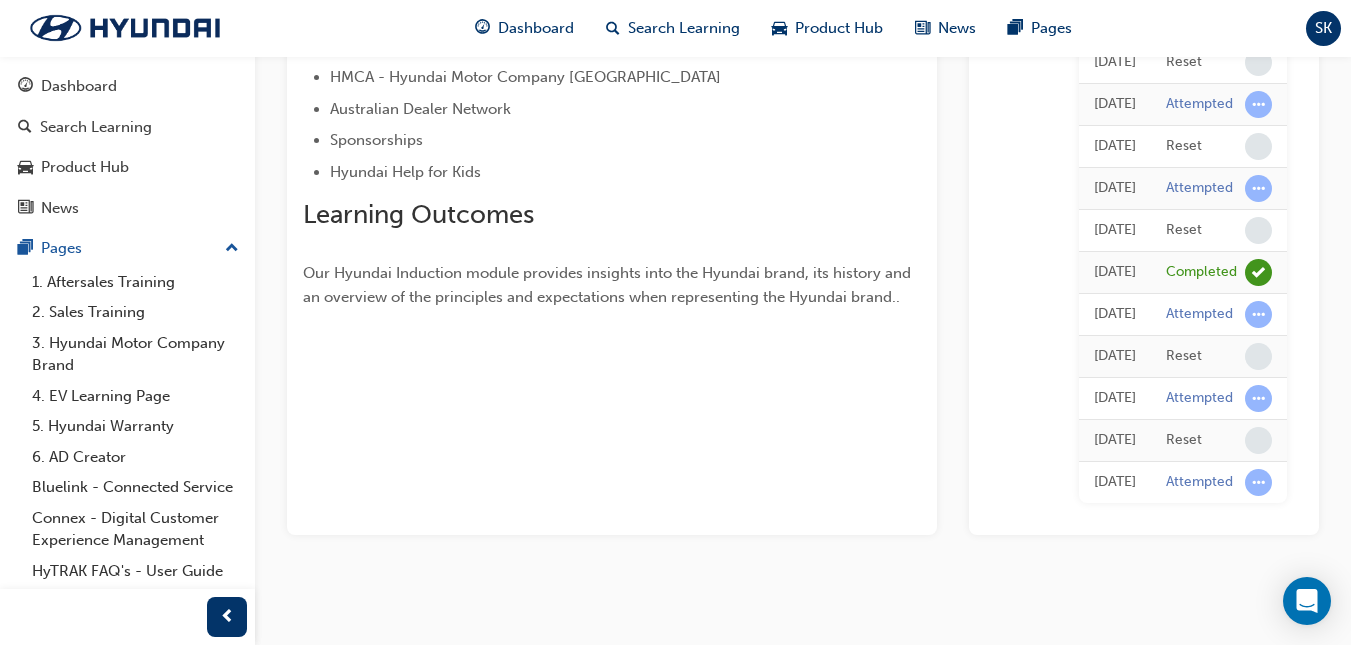 scroll, scrollTop: 634, scrollLeft: 0, axis: vertical 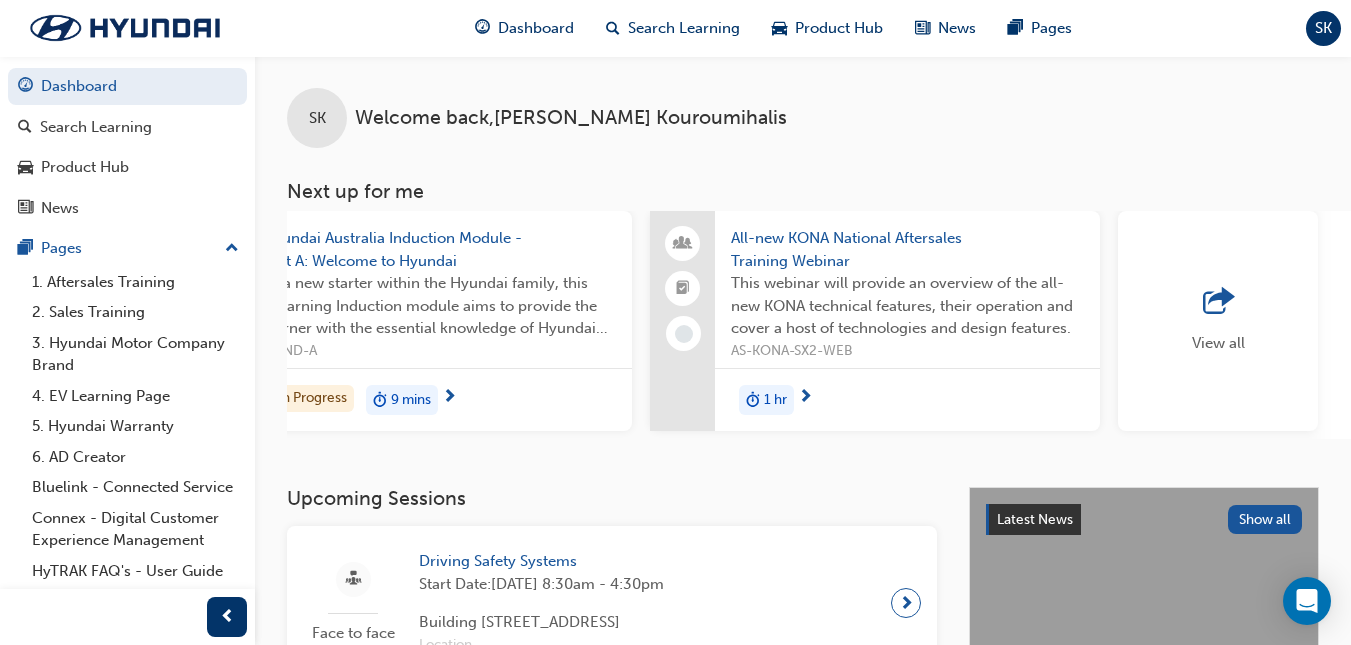 click on "View all" at bounding box center (1218, 343) 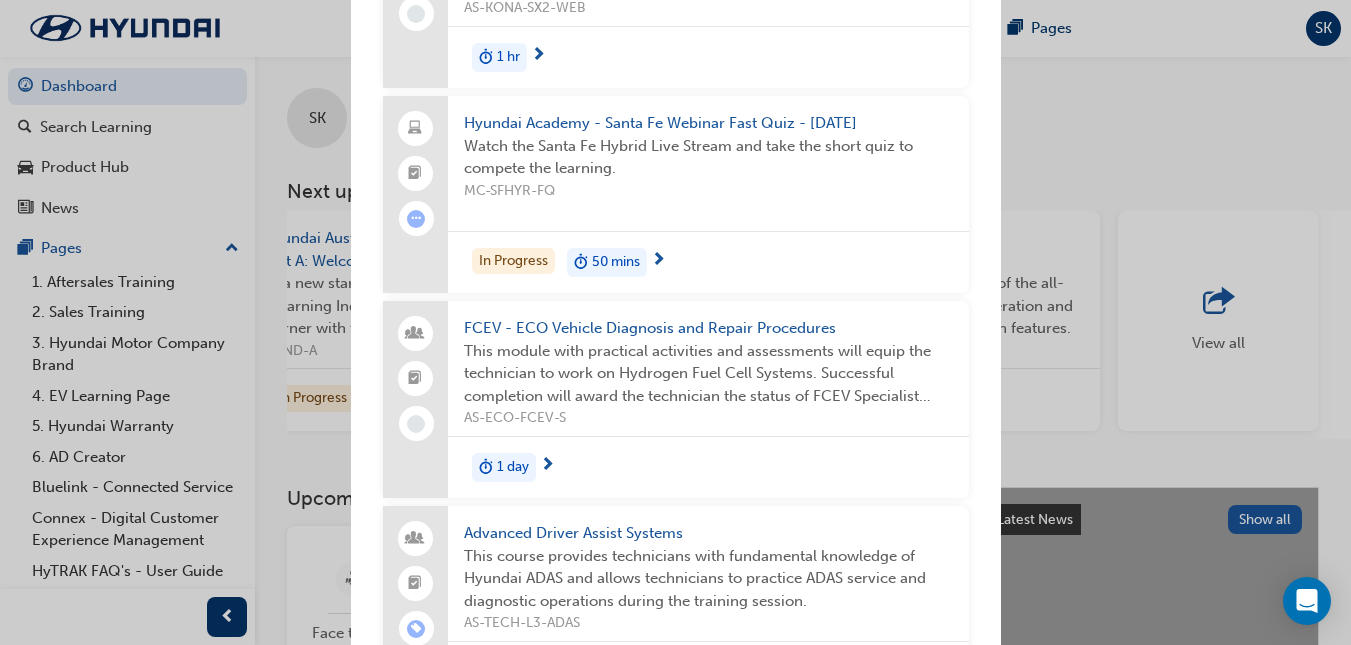 scroll, scrollTop: 1053, scrollLeft: 0, axis: vertical 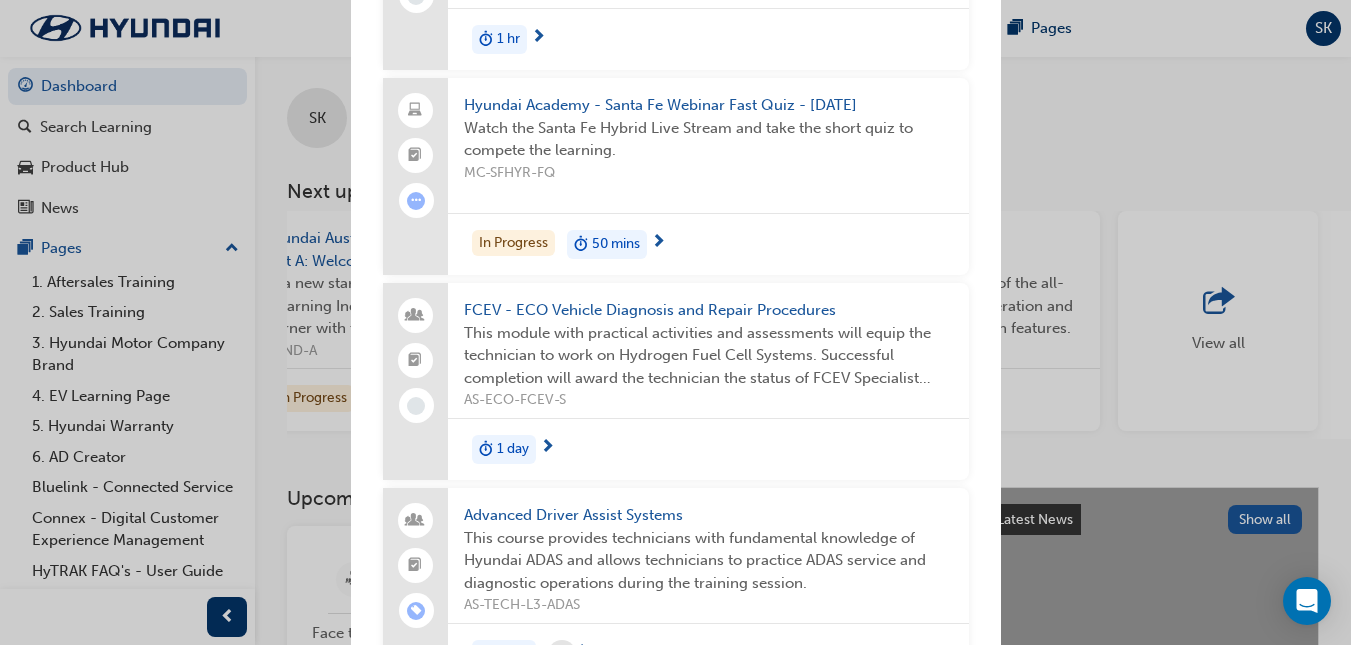 click on "Hyundai Academy - Santa Fe Webinar Fast Quiz - [DATE]" at bounding box center [708, 105] 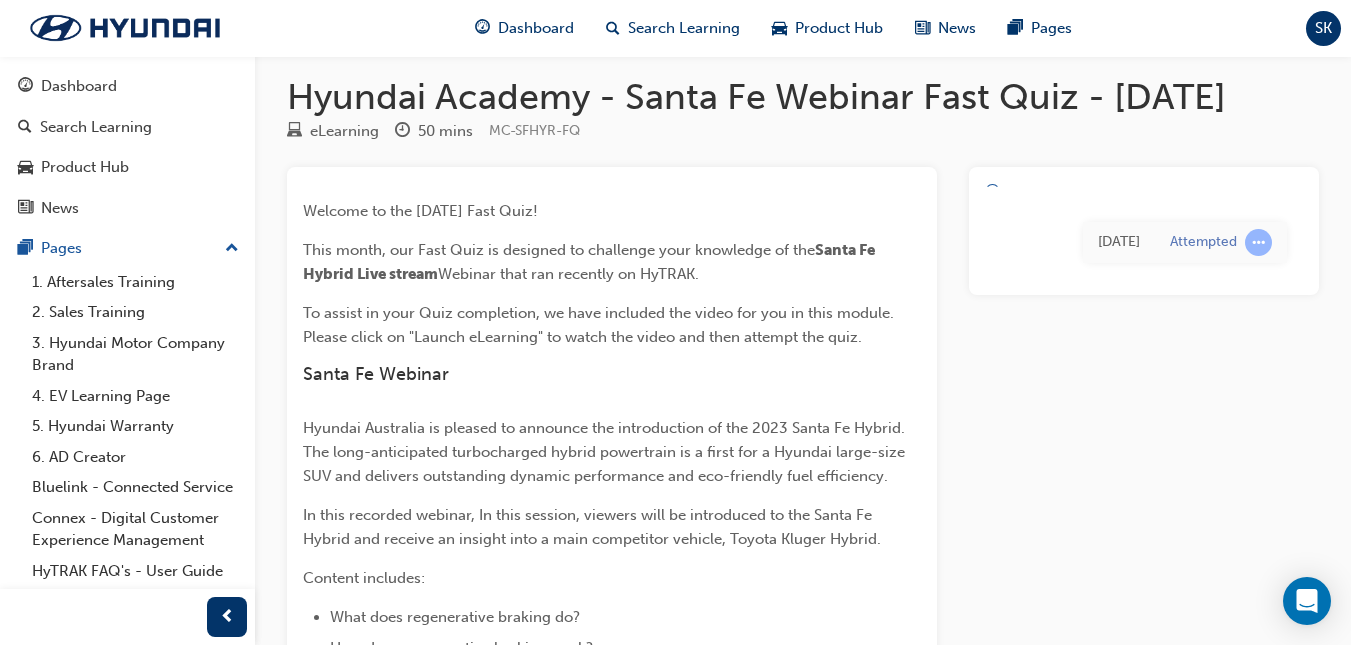 scroll, scrollTop: 0, scrollLeft: 0, axis: both 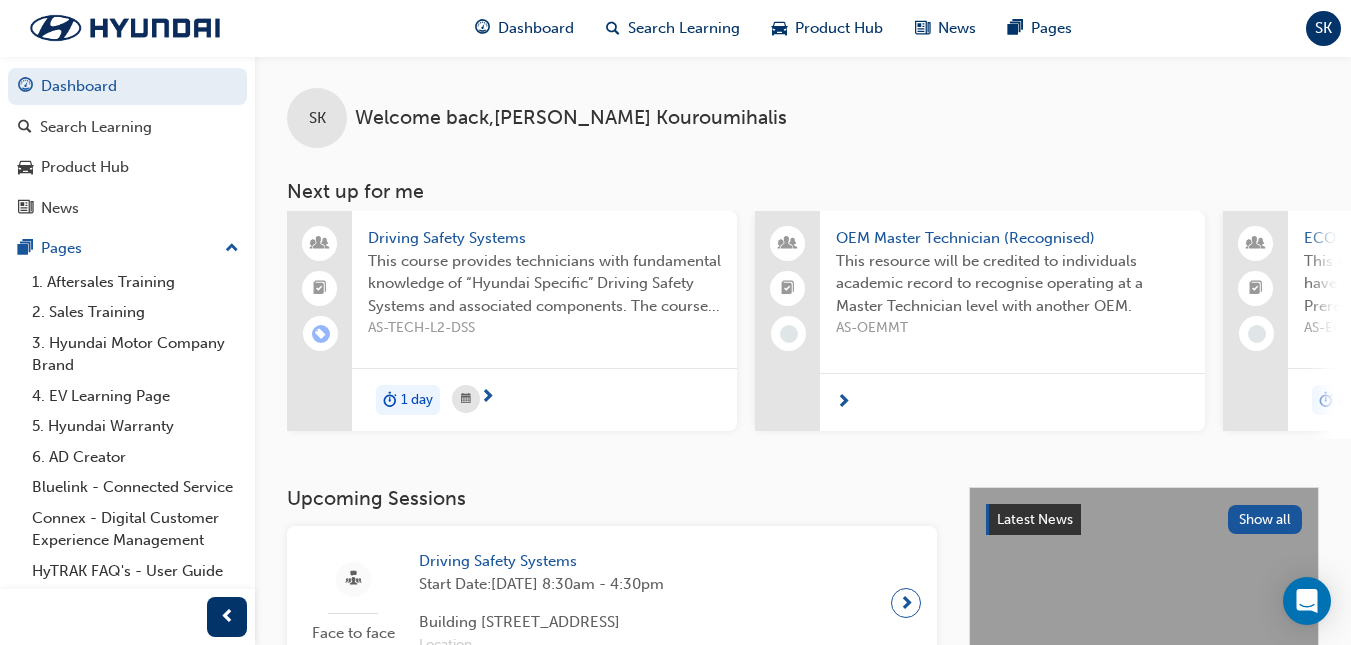 click on "SK Welcome back ,  [PERSON_NAME]   Kouroumihalis Next up for me Driving Safety Systems This course provides technicians with fundamental knowledge of “Hyundai Specific” Driving Safety Systems and associated components.
The course allows technicians to practice service and diagnostic operations on systems such as ABS, ESC, MDPS, SRS, TPMS and more.
AS-TECH-L2-DSS 1 day OEM Master Technician (Recognised) This resource will be credited to individuals academic record to recognise operating at a Master Technician level with another OEM. AS-OEMMT ECO-3 A - Vehicle Advanced Diagnosis AS-ECO-LEVEL 3 A 2 days Hyundai Australia Induction Module - Part A: Welcome to Hyundai As a new starter within the Hyundai family, this eLearning Induction module aims to provide the learner with the essential knowledge of Hyundai History, Brand and Products. H-IND-A In Progress 9 mins All-new KONA National Aftersales Training Webinar AS-KONA-SX2-WEB 1 hr View all" at bounding box center (803, 271) 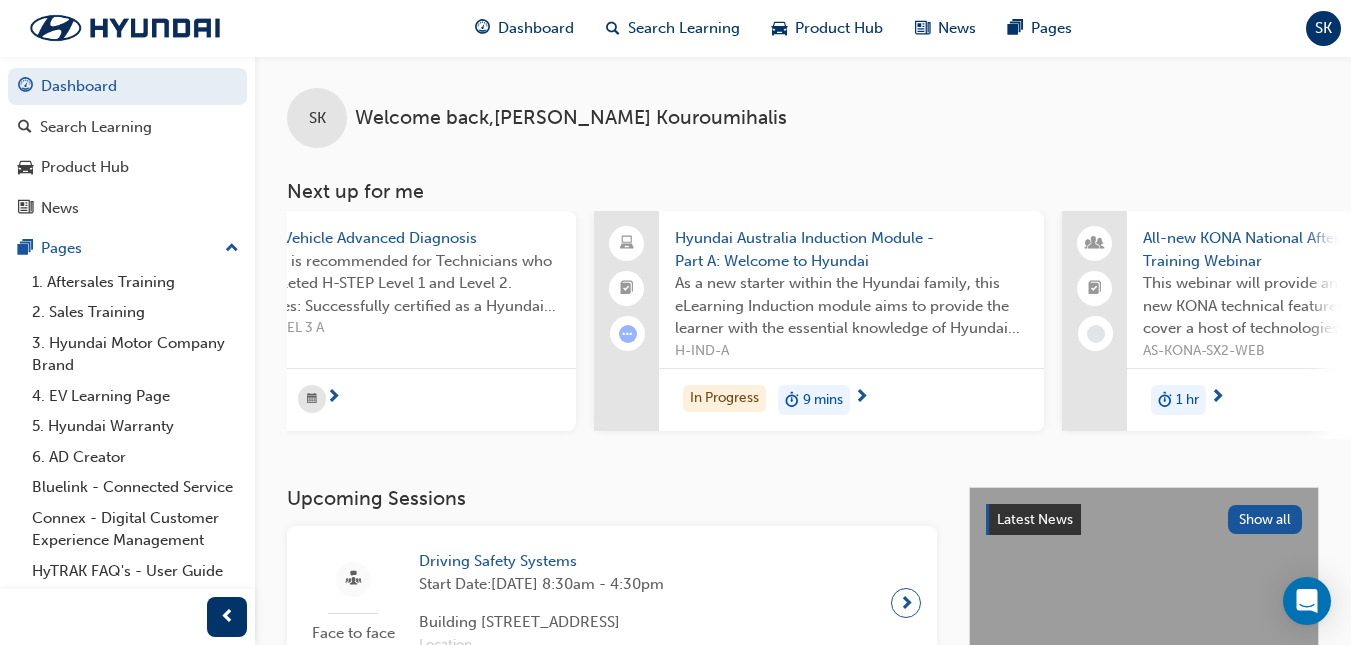 scroll, scrollTop: 0, scrollLeft: 1239, axis: horizontal 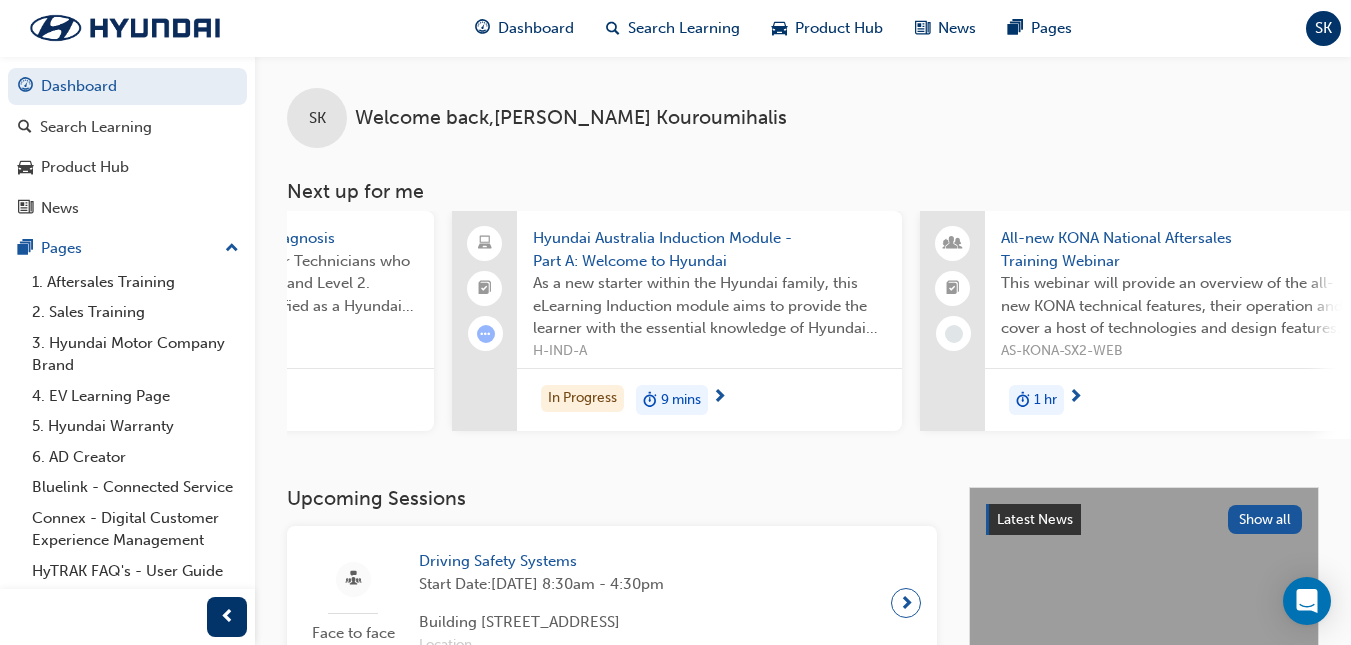 click at bounding box center (719, 397) 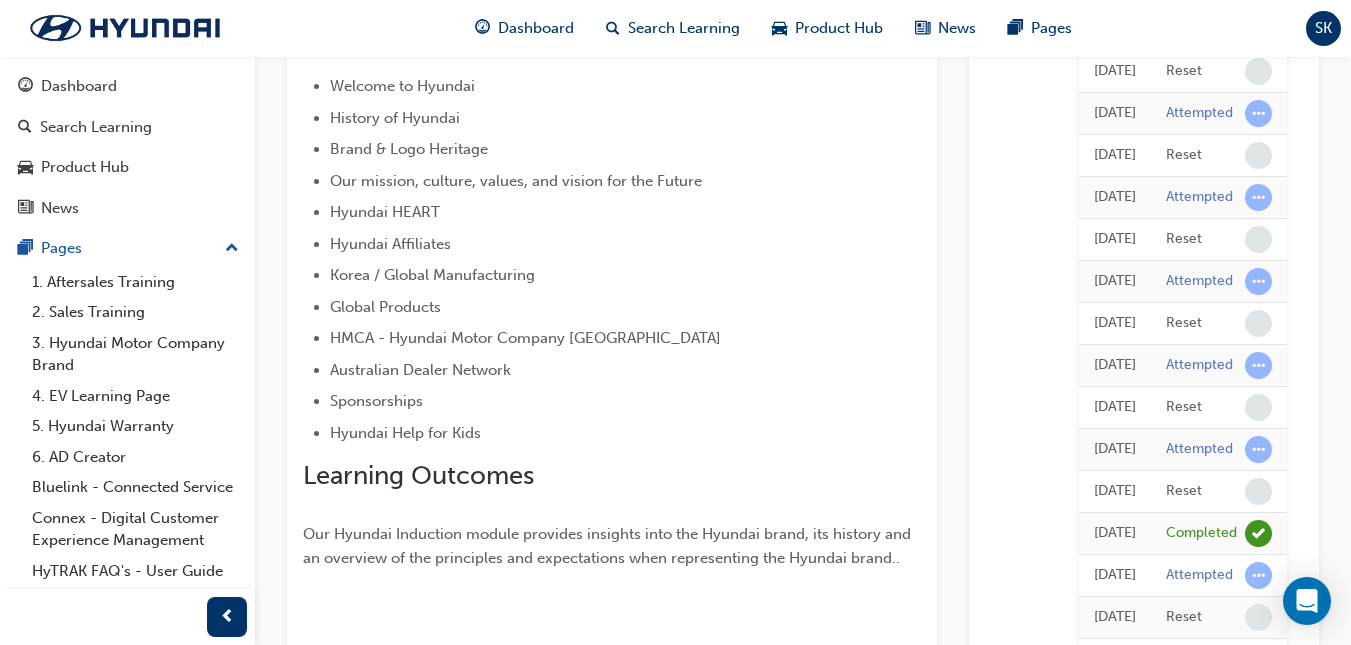 scroll, scrollTop: 372, scrollLeft: 0, axis: vertical 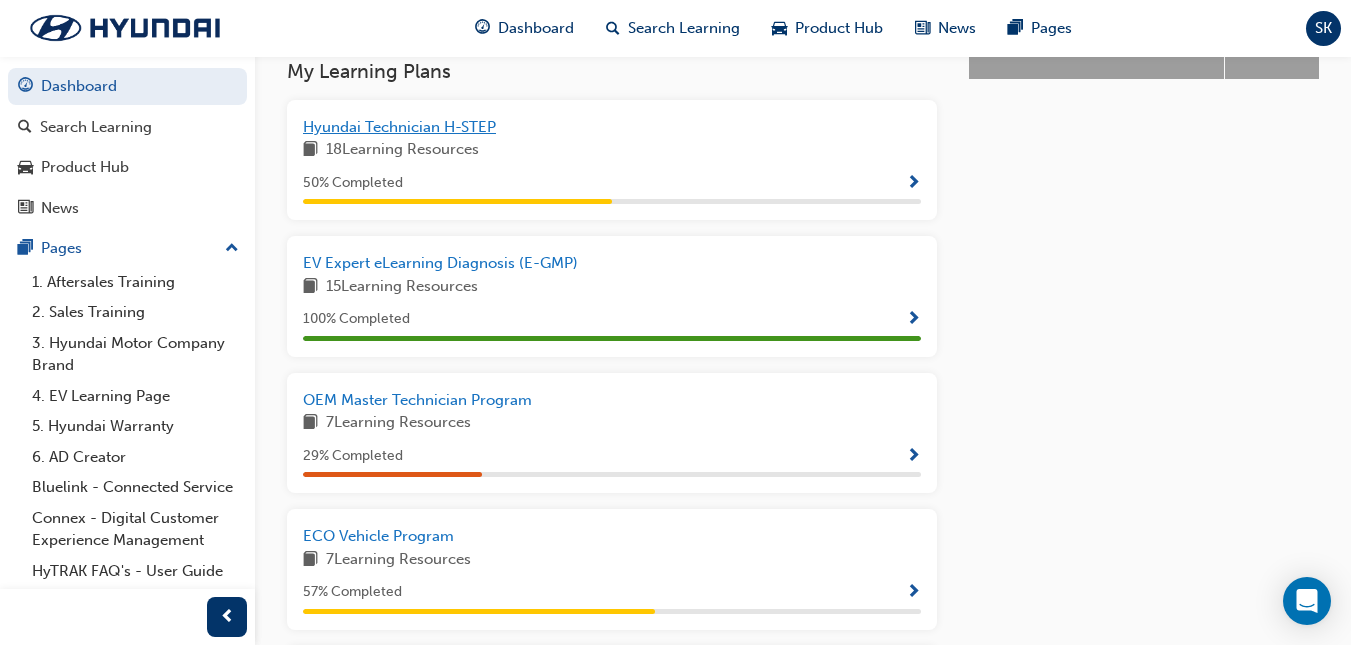 click on "Hyundai Technician H-STEP" at bounding box center (399, 127) 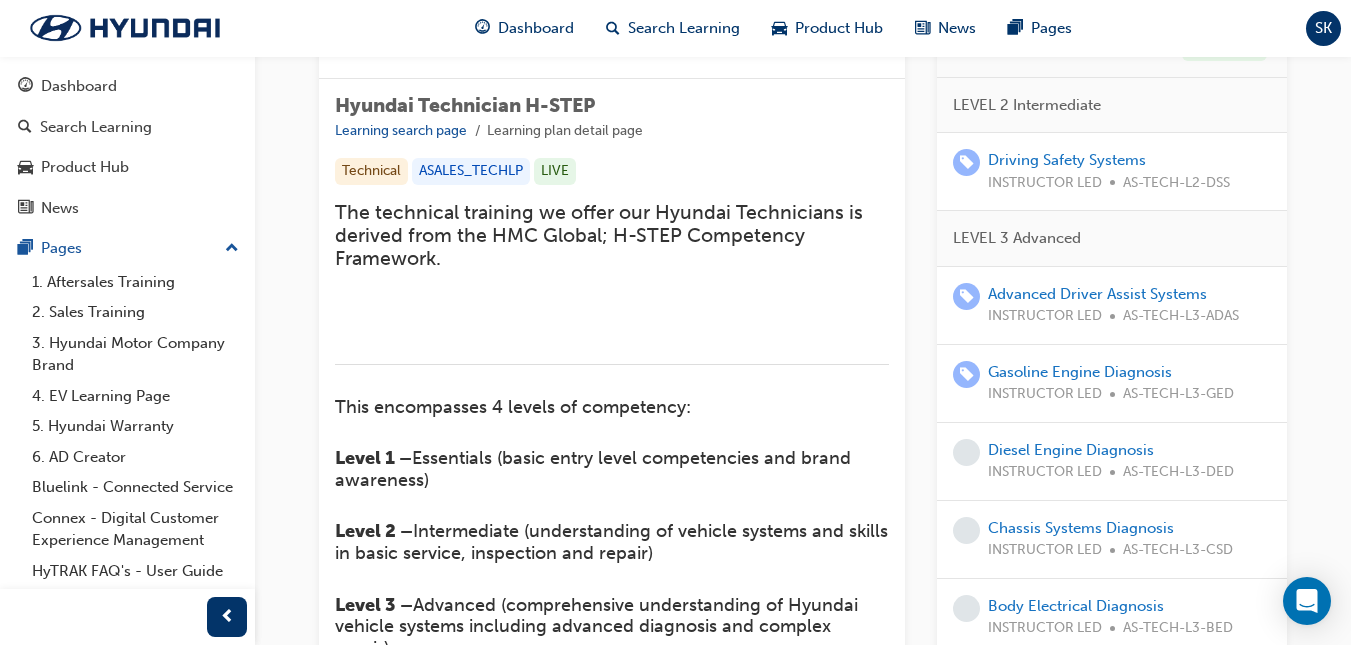 scroll, scrollTop: 298, scrollLeft: 0, axis: vertical 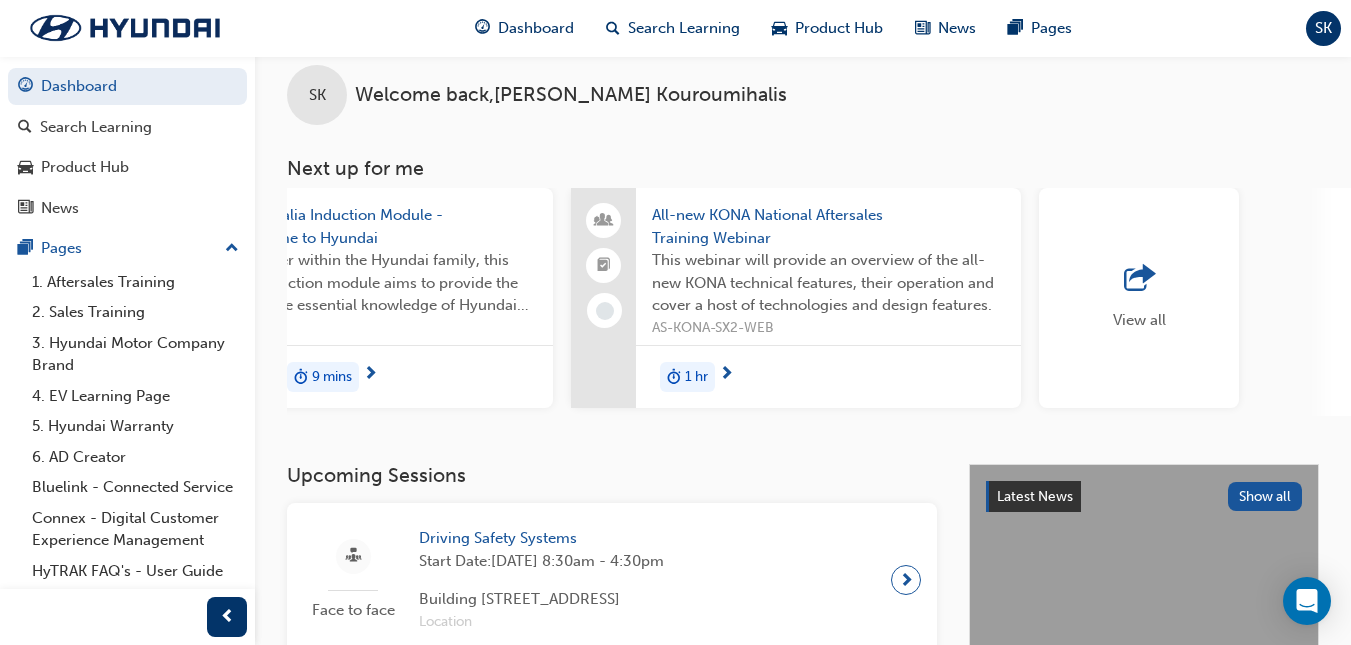 click at bounding box center [1139, 279] 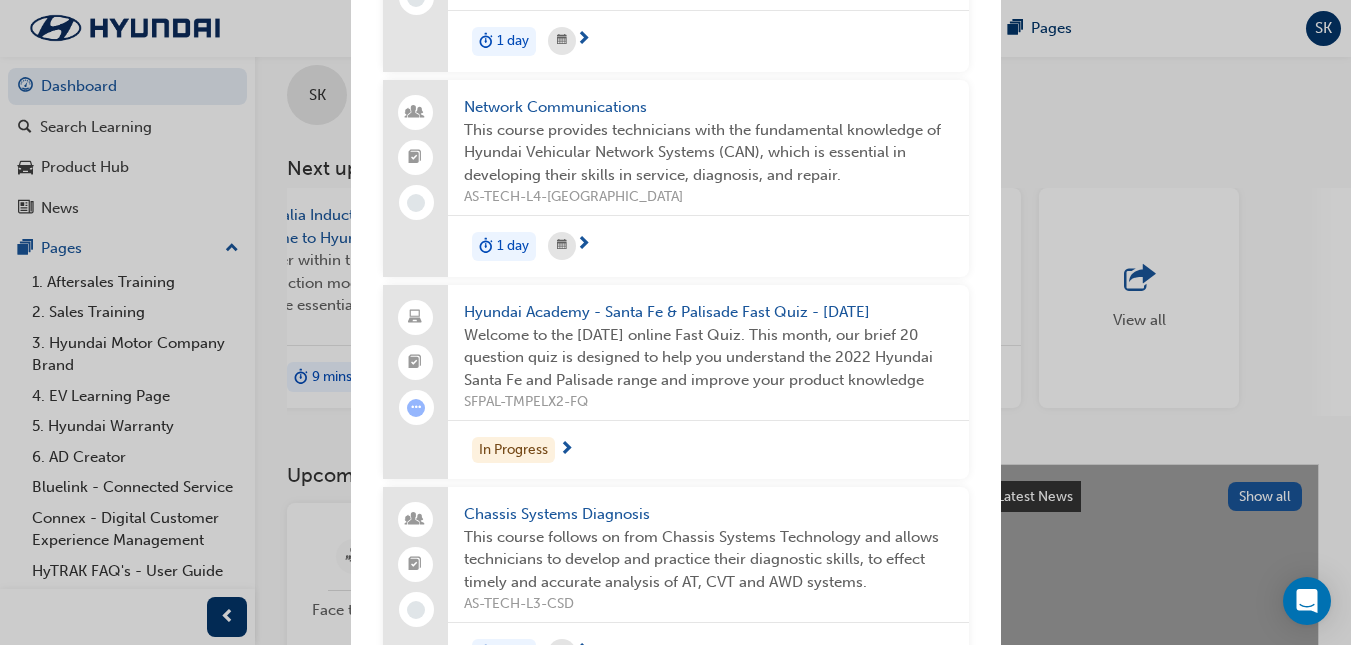 scroll, scrollTop: 3602, scrollLeft: 0, axis: vertical 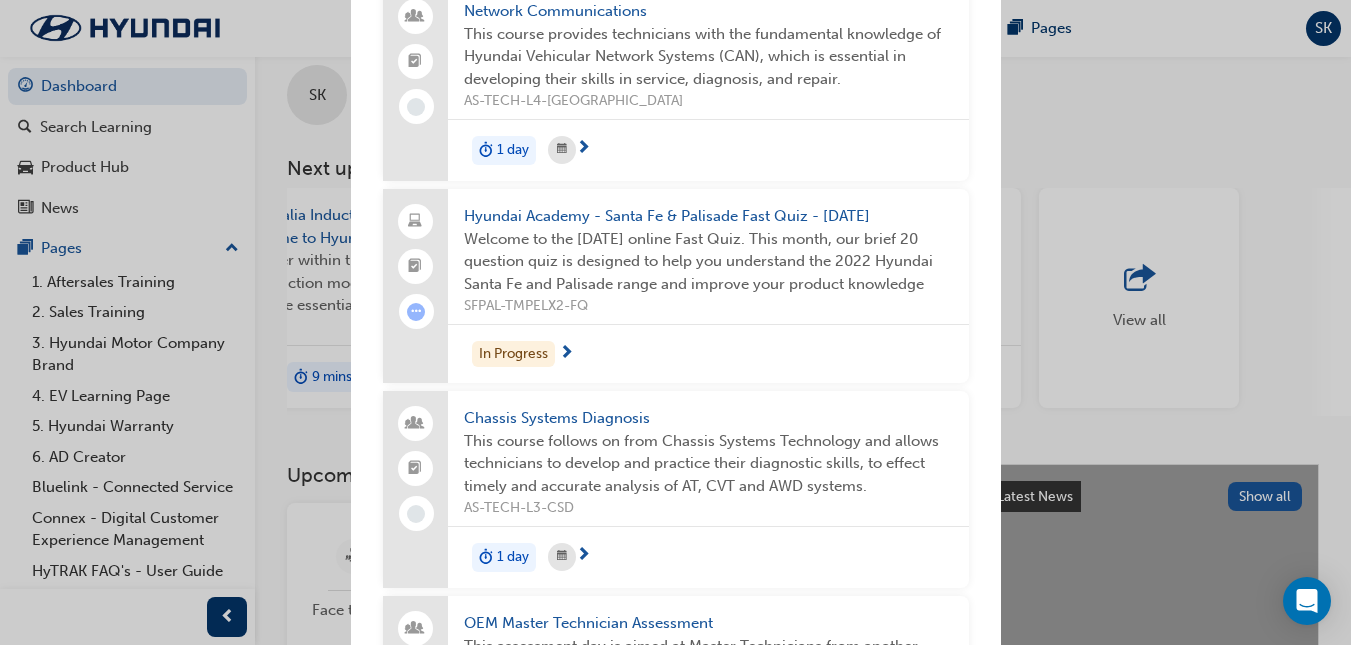 click at bounding box center [566, 354] 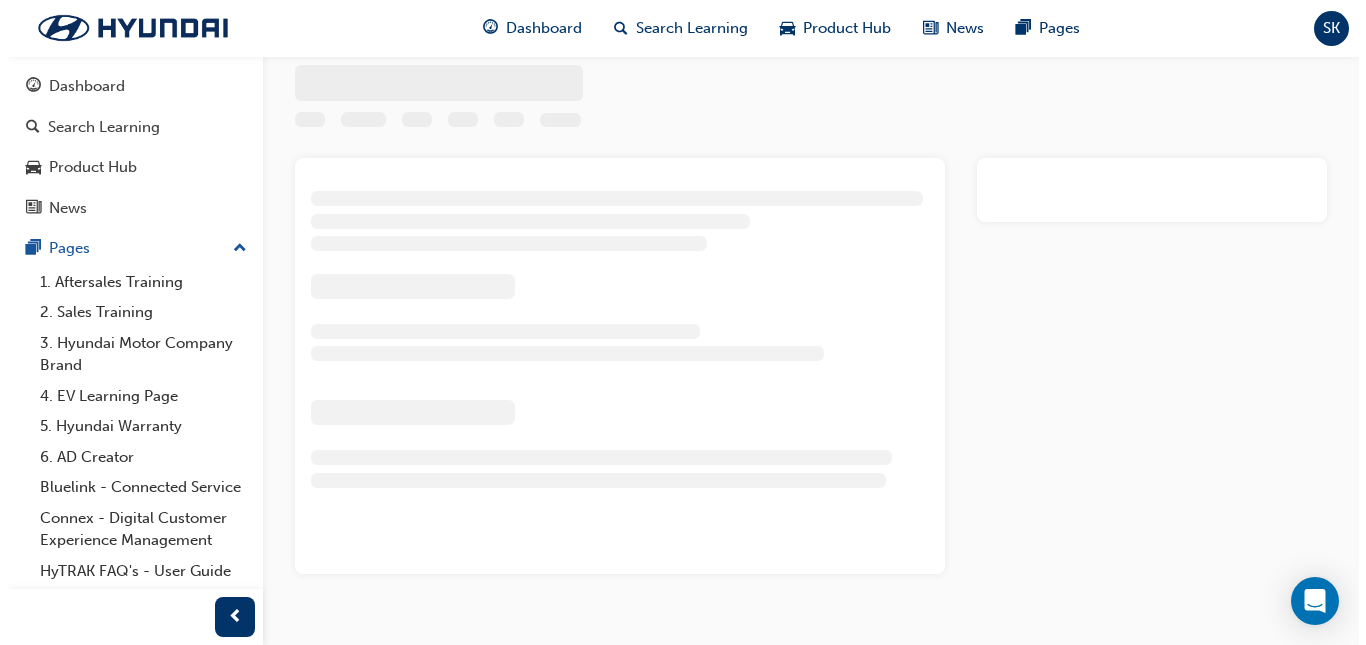 scroll, scrollTop: 0, scrollLeft: 0, axis: both 